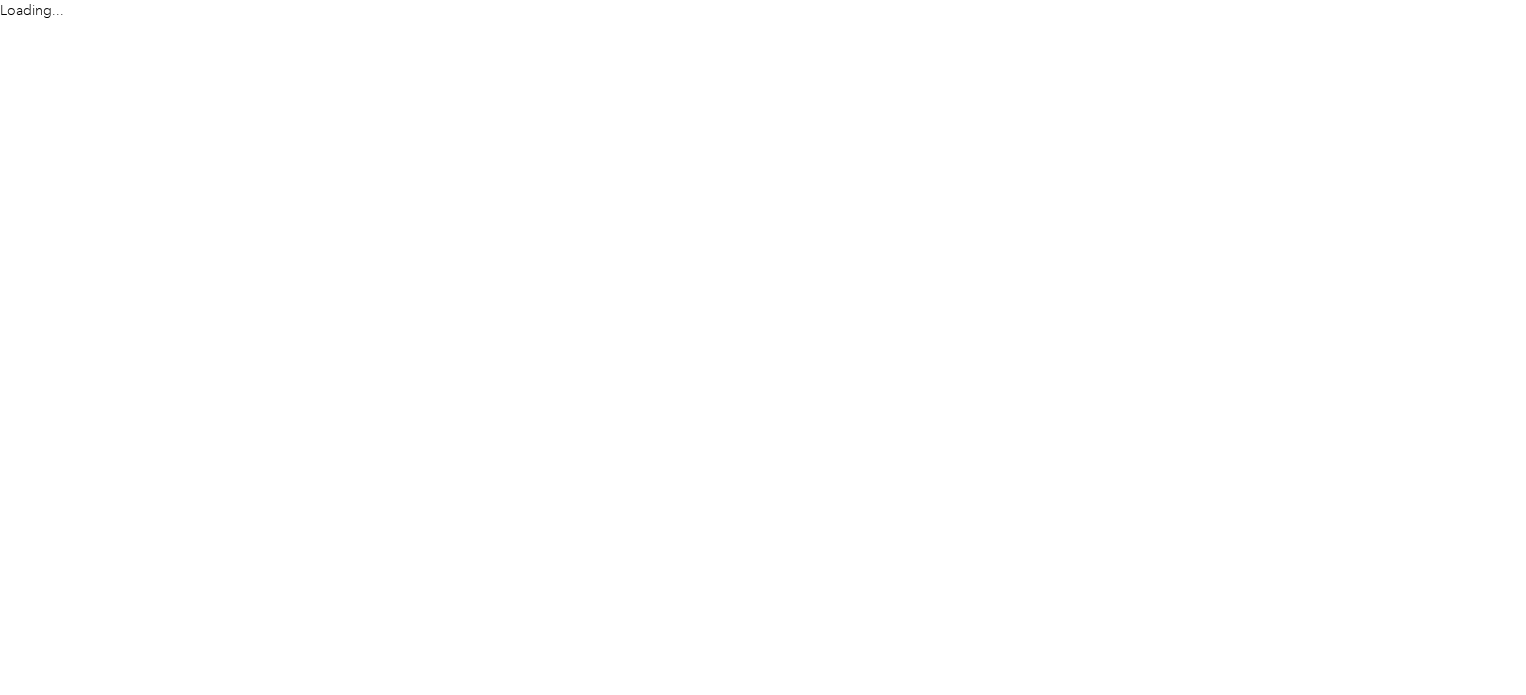 scroll, scrollTop: 0, scrollLeft: 0, axis: both 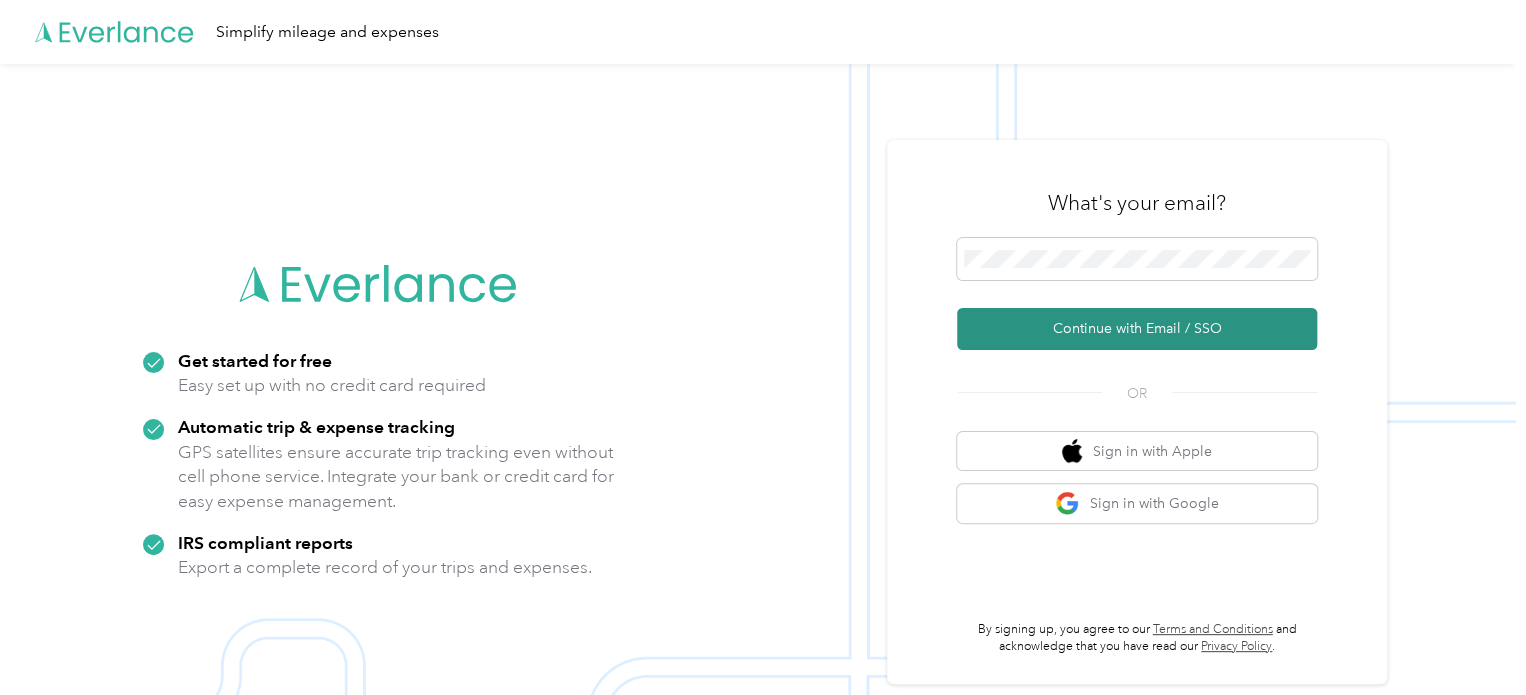 click on "Continue with Email / SSO" at bounding box center (1137, 329) 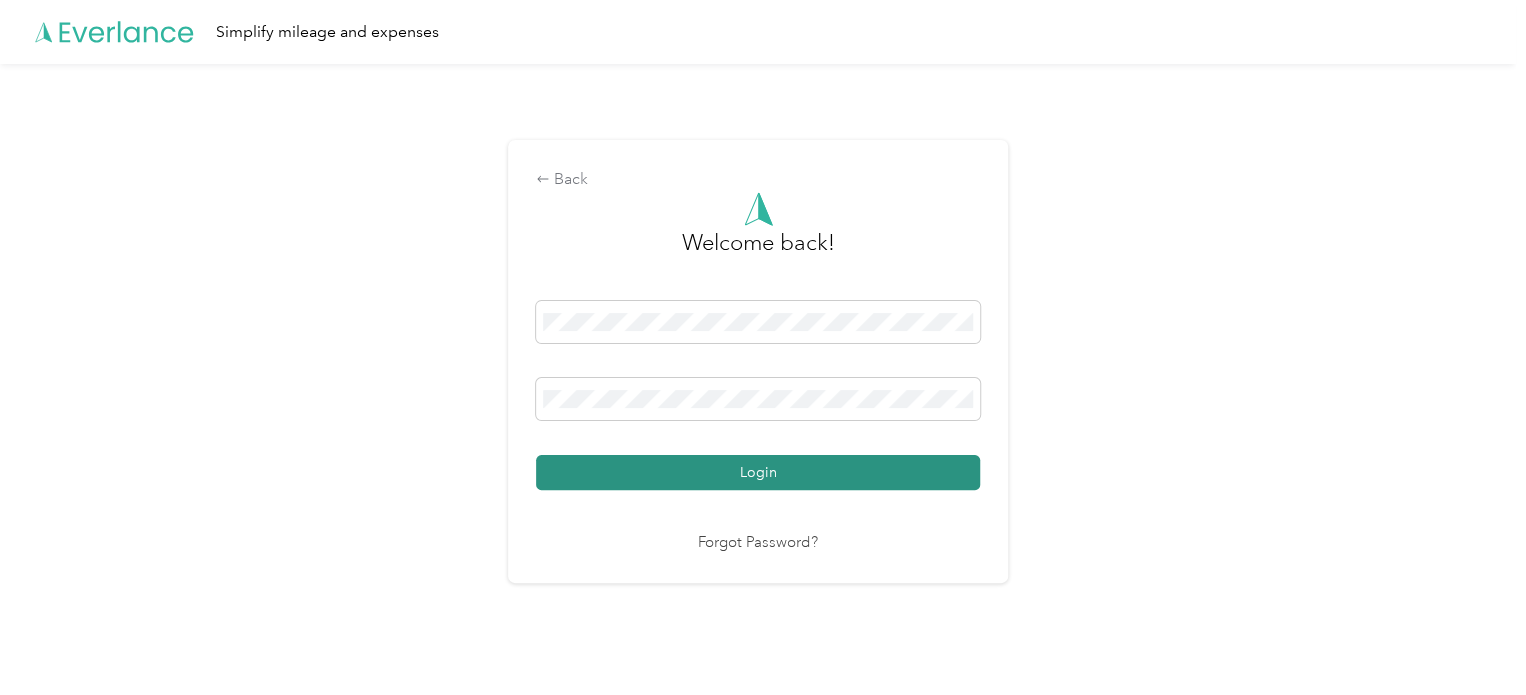 click on "Login" at bounding box center (758, 472) 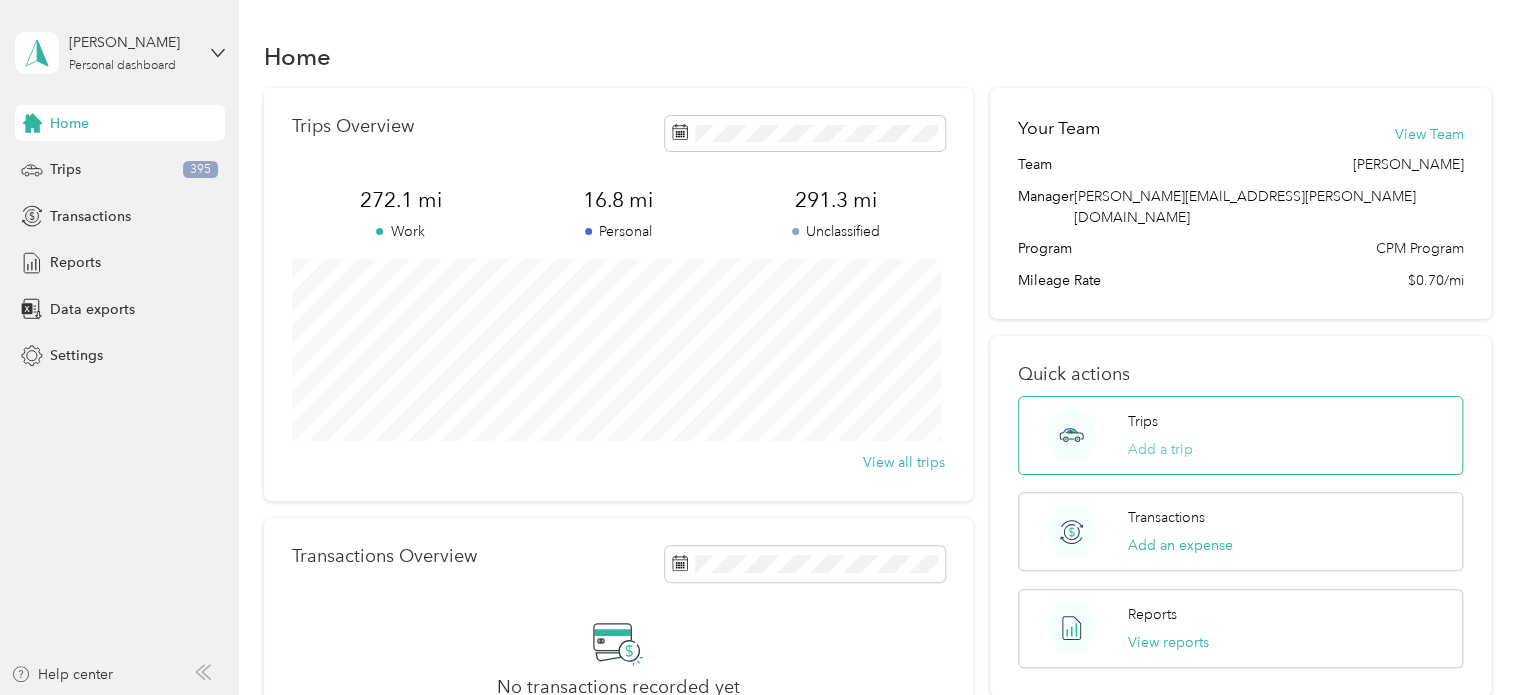 click on "Add a trip" at bounding box center [1160, 449] 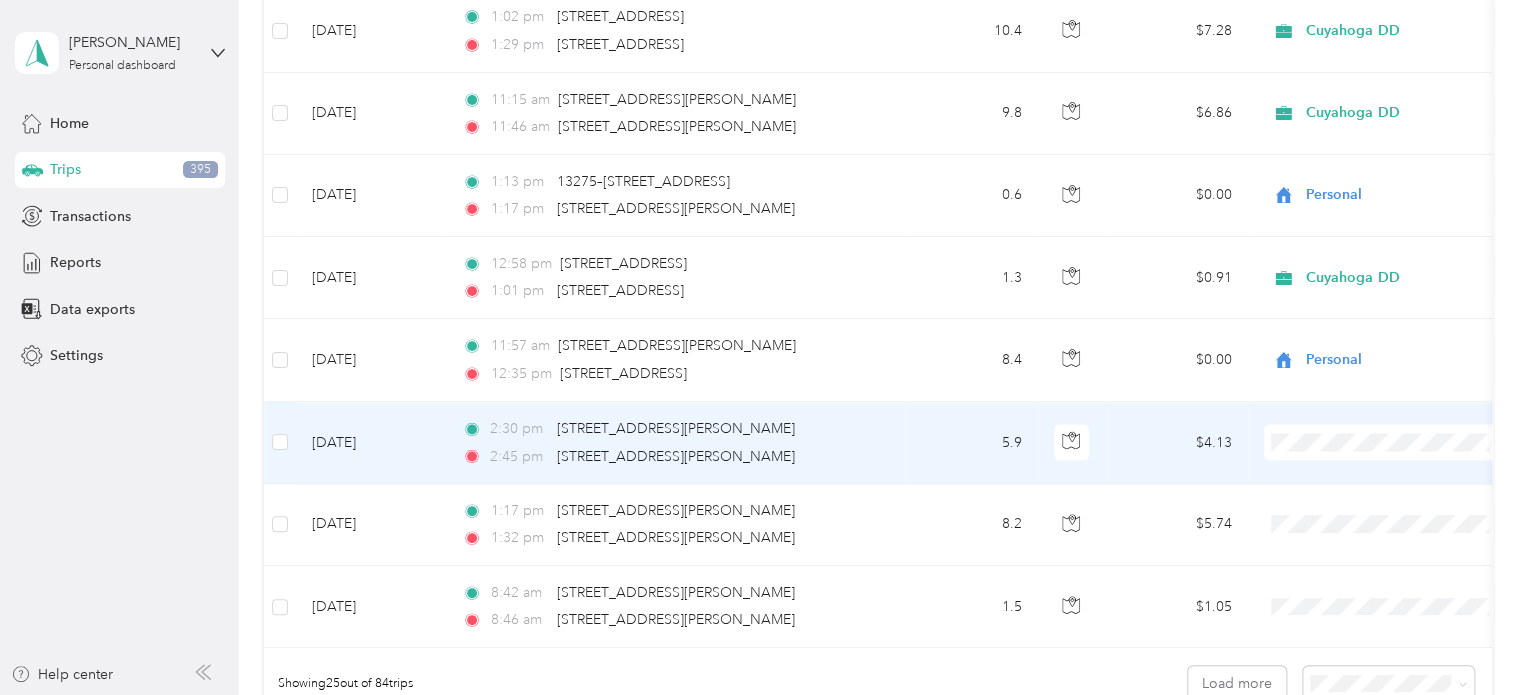 scroll, scrollTop: 1800, scrollLeft: 0, axis: vertical 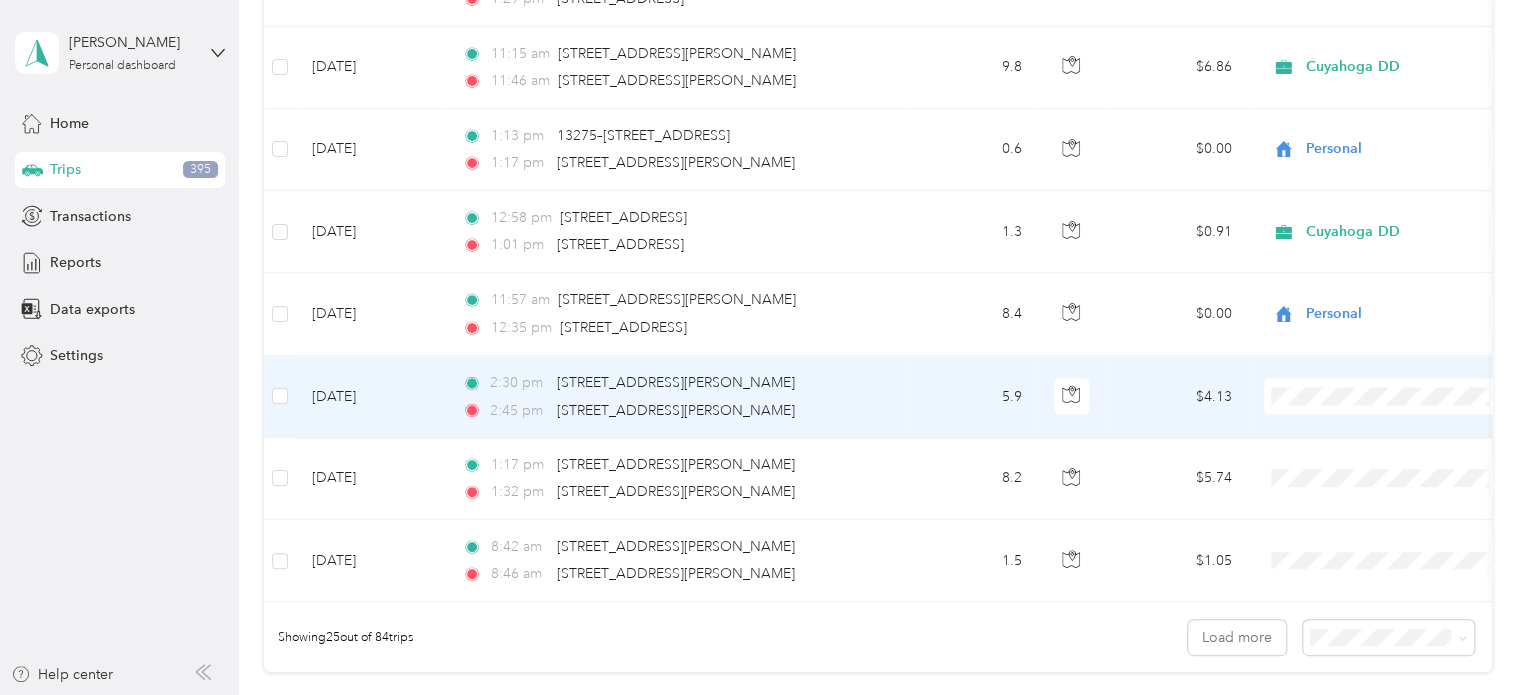 click on "Cuyahoga DD" at bounding box center [1405, 412] 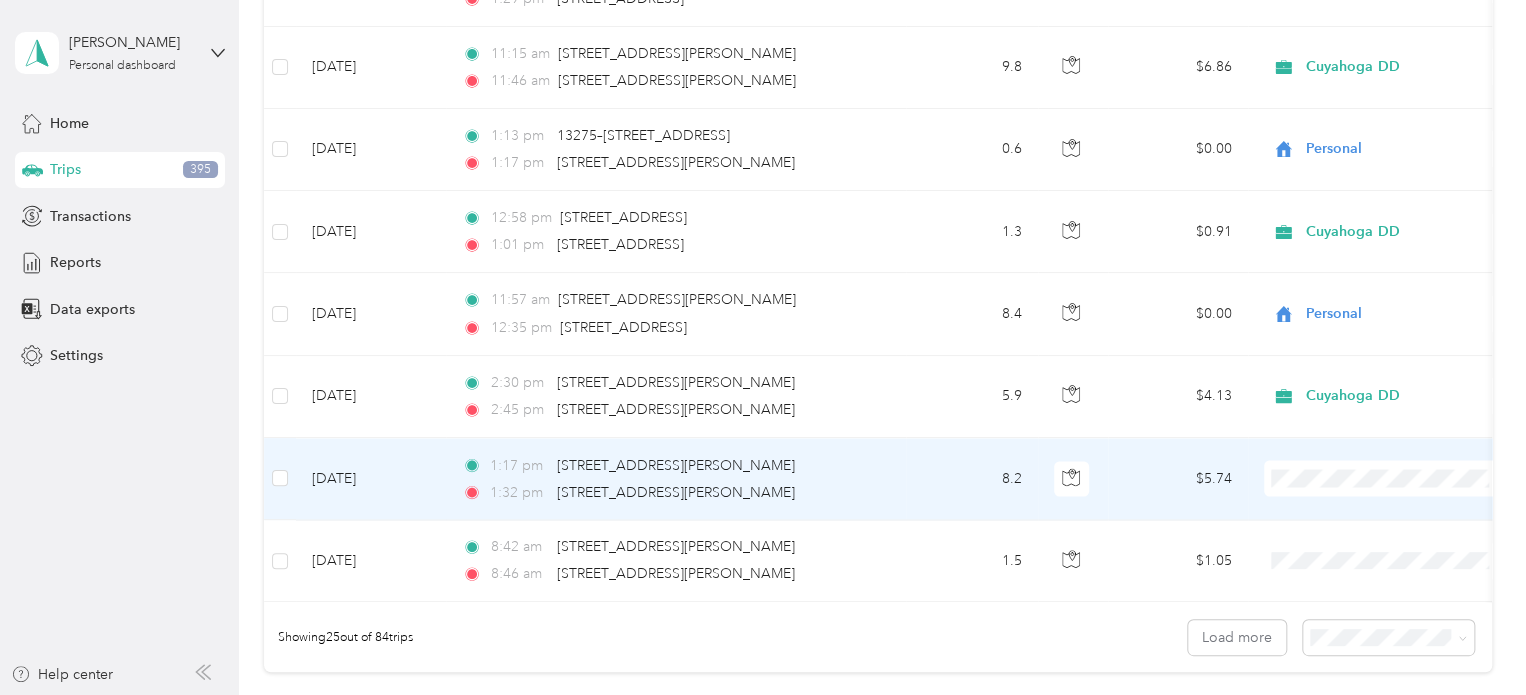 click on "Cuyahoga DD" at bounding box center [1405, 501] 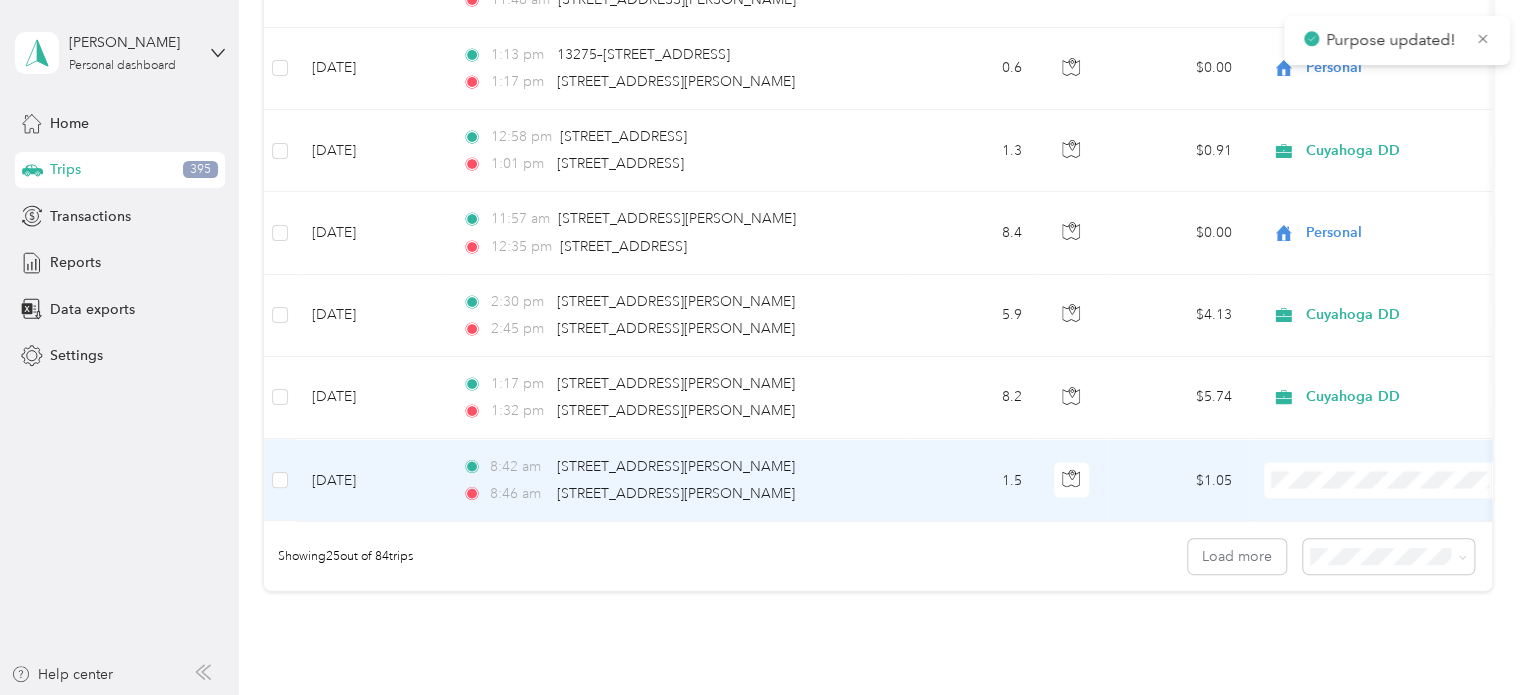 scroll, scrollTop: 2000, scrollLeft: 0, axis: vertical 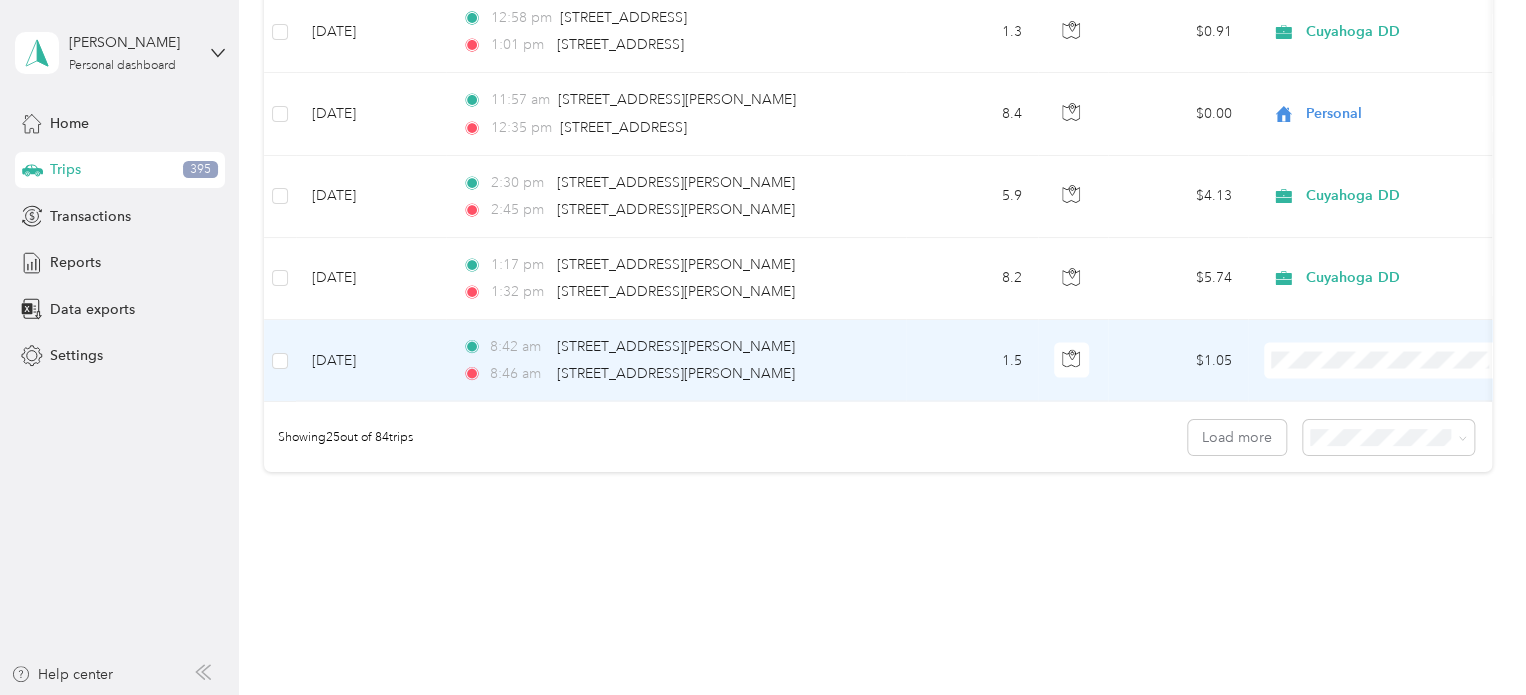 click on "Personal" at bounding box center [1405, 418] 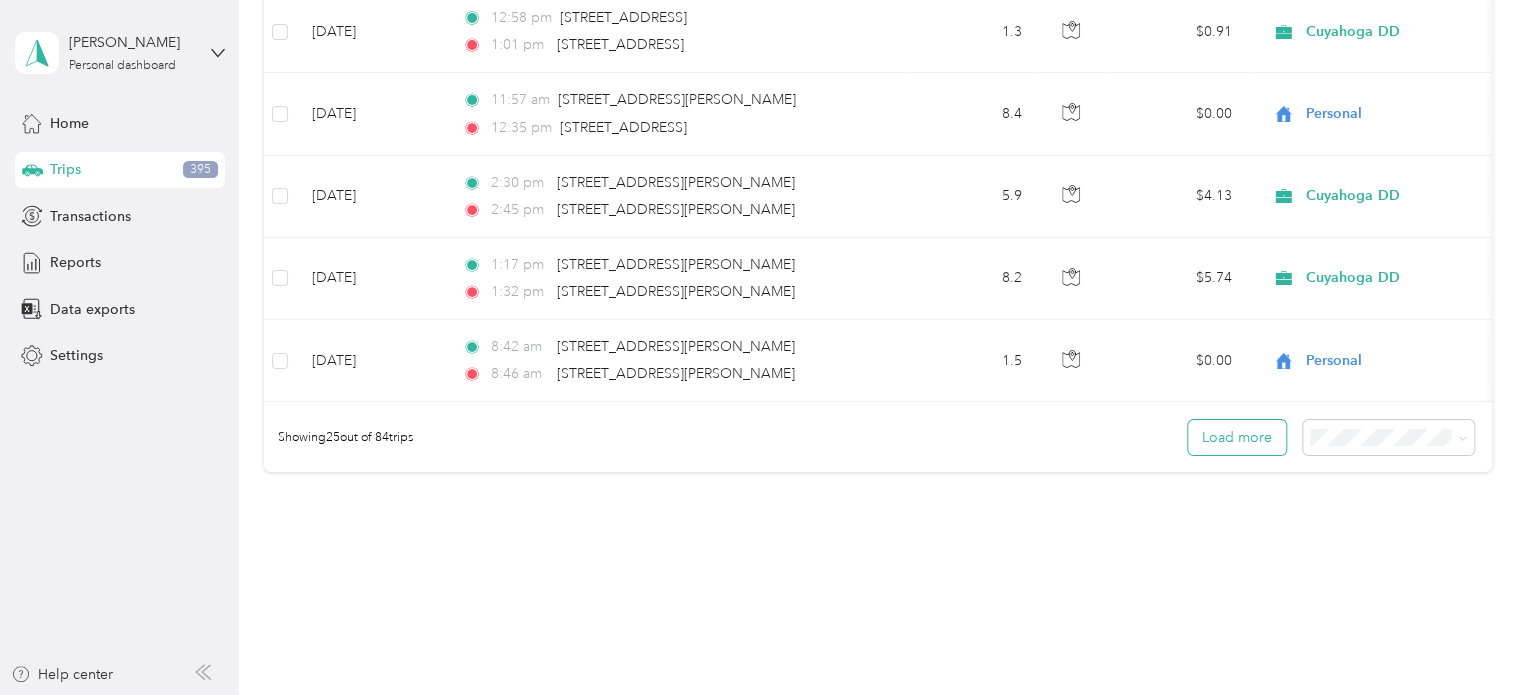 click on "Load more" at bounding box center (1237, 437) 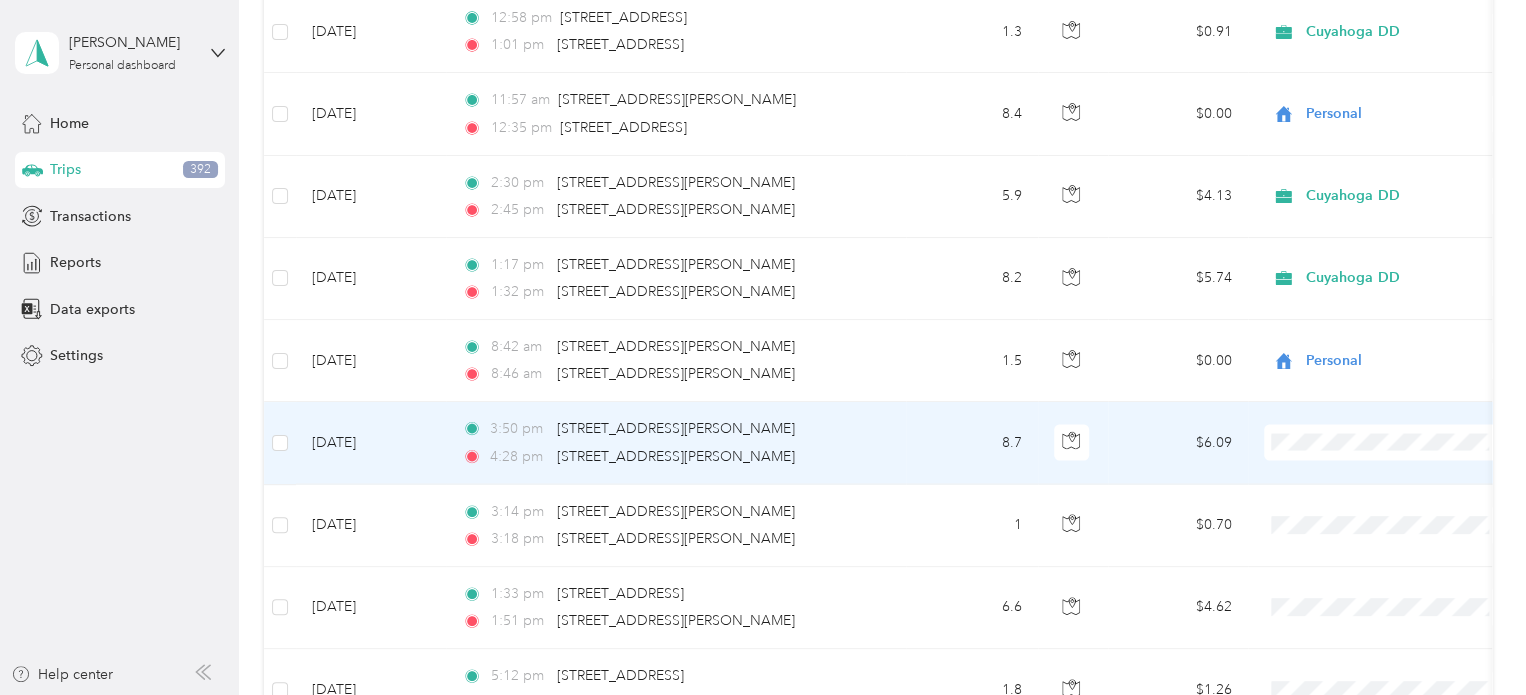 click on "Personal" at bounding box center [1388, 498] 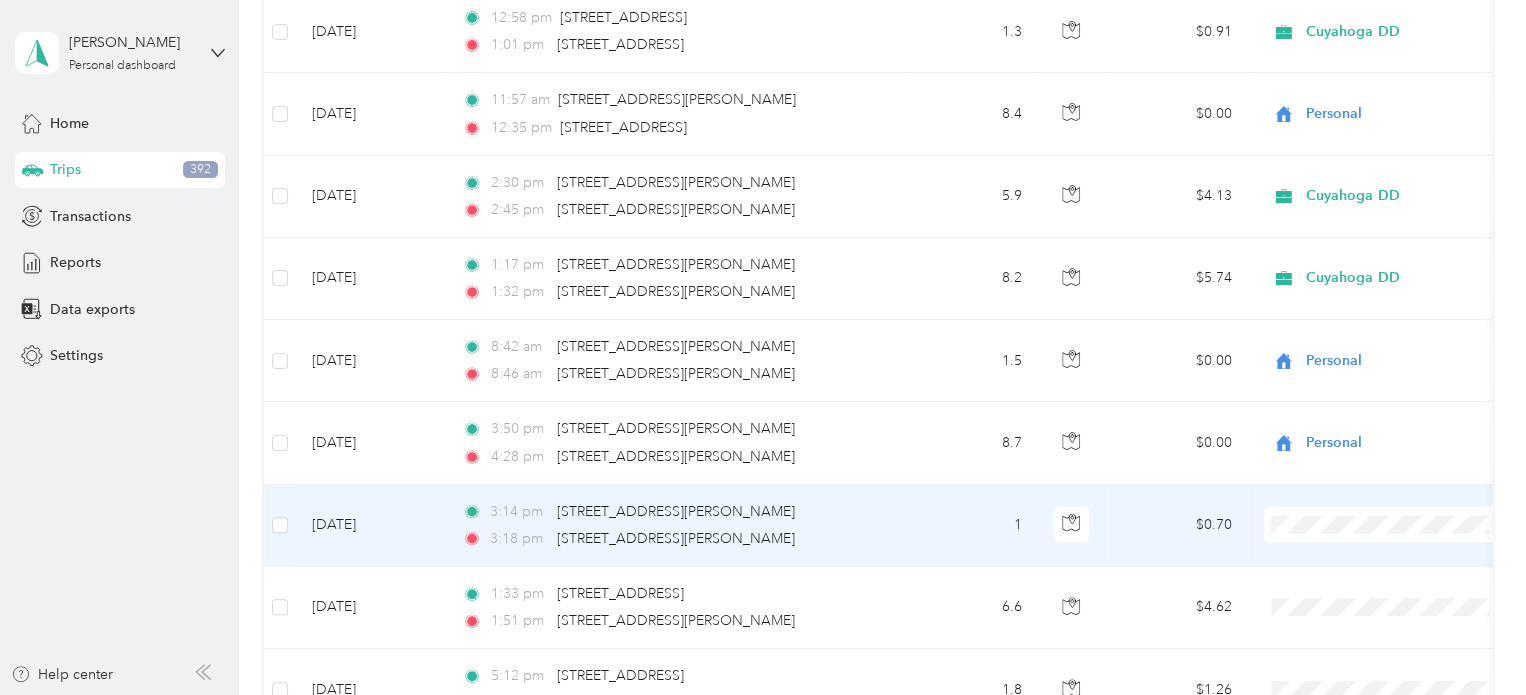 click on "Personal" at bounding box center (1405, 582) 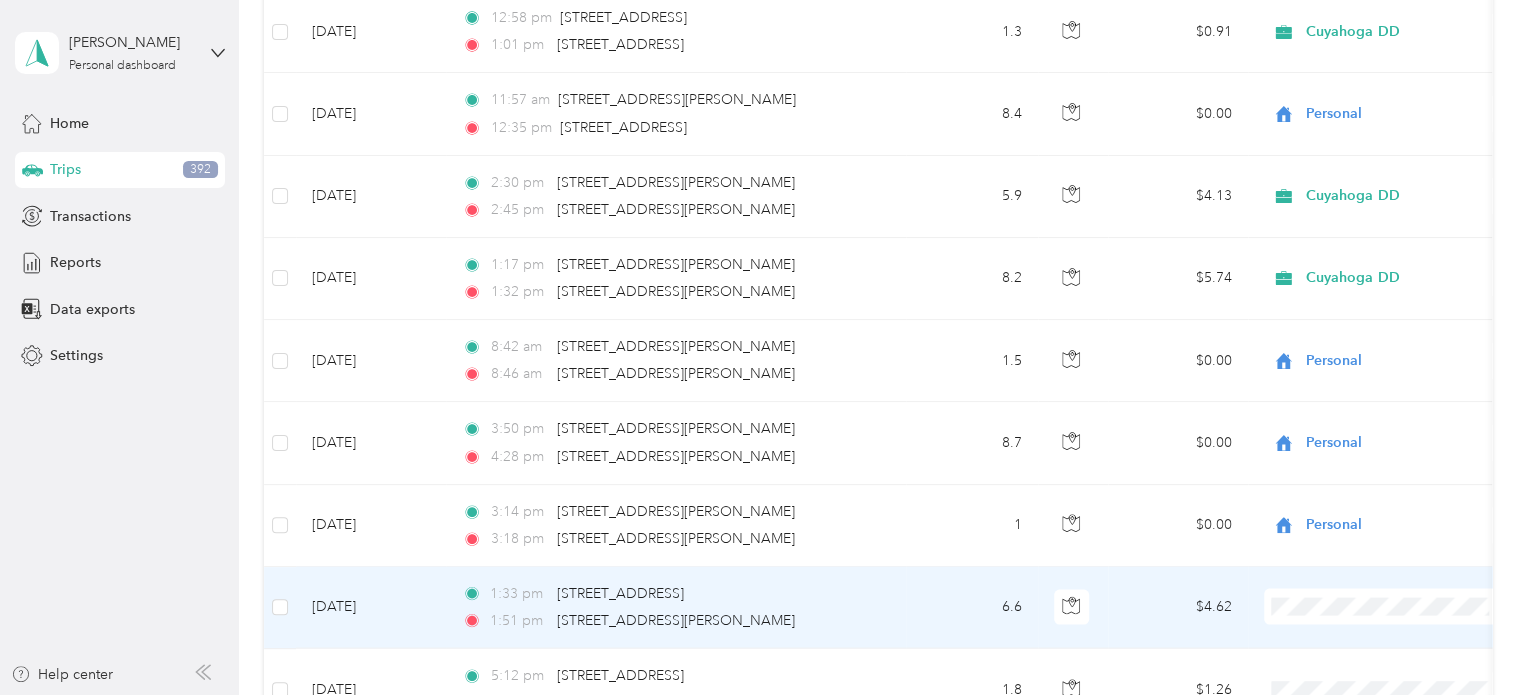 click on "Cuyahoga DD" at bounding box center (1388, 629) 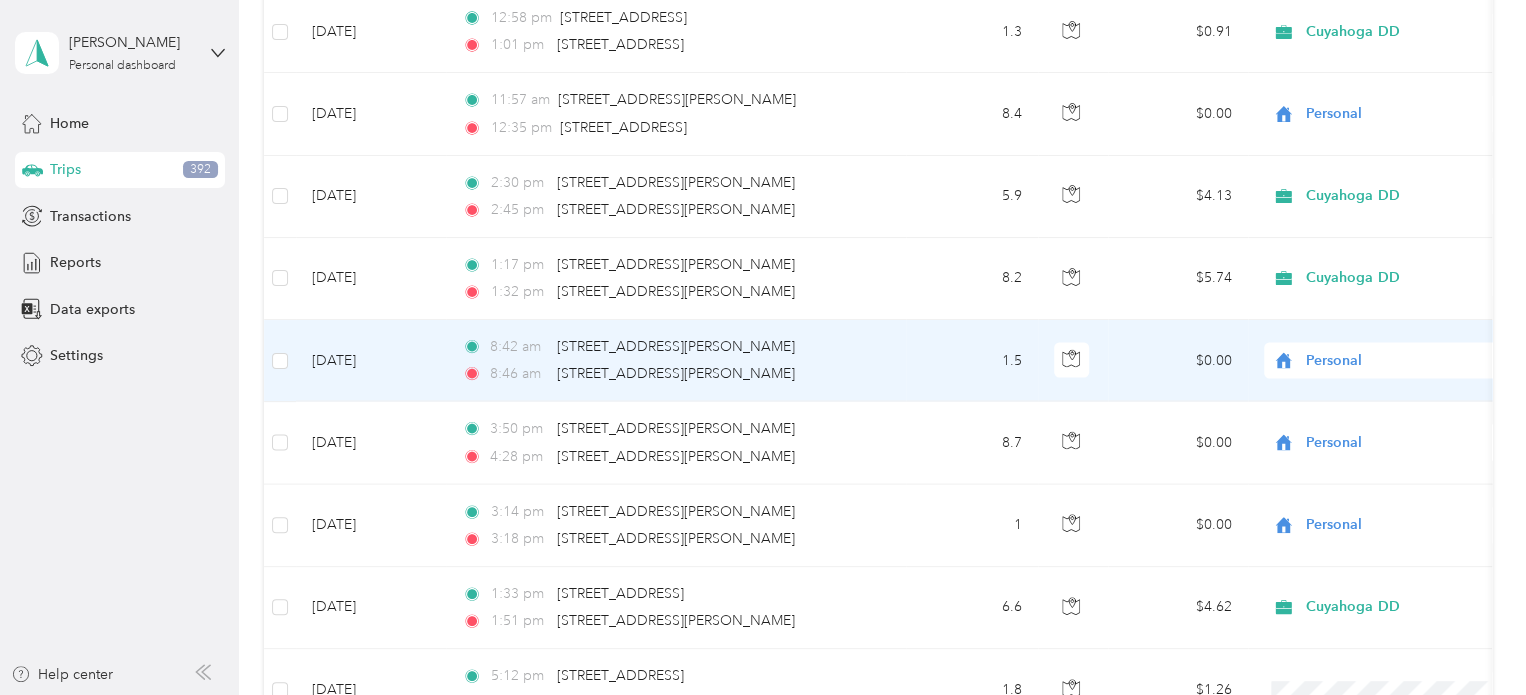 scroll, scrollTop: 2100, scrollLeft: 0, axis: vertical 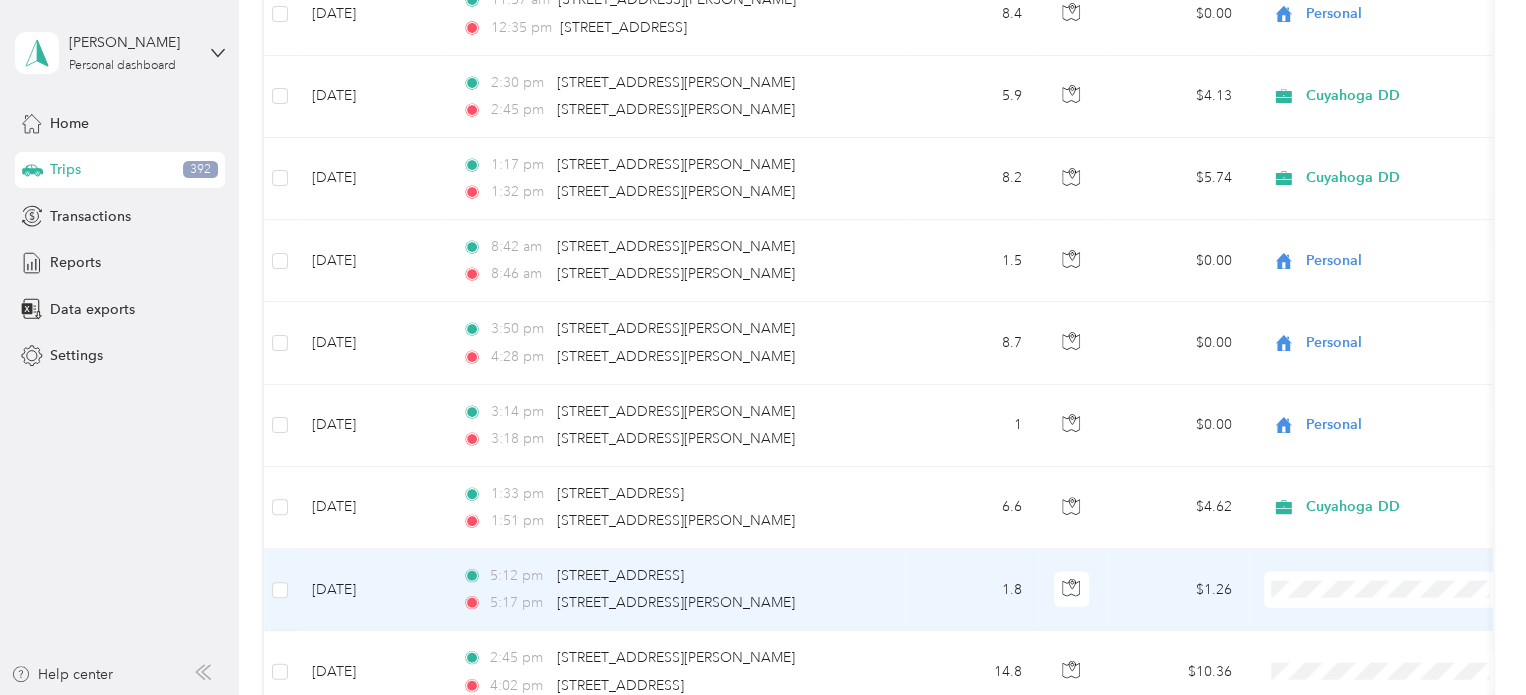 click on "Personal" at bounding box center (1405, 635) 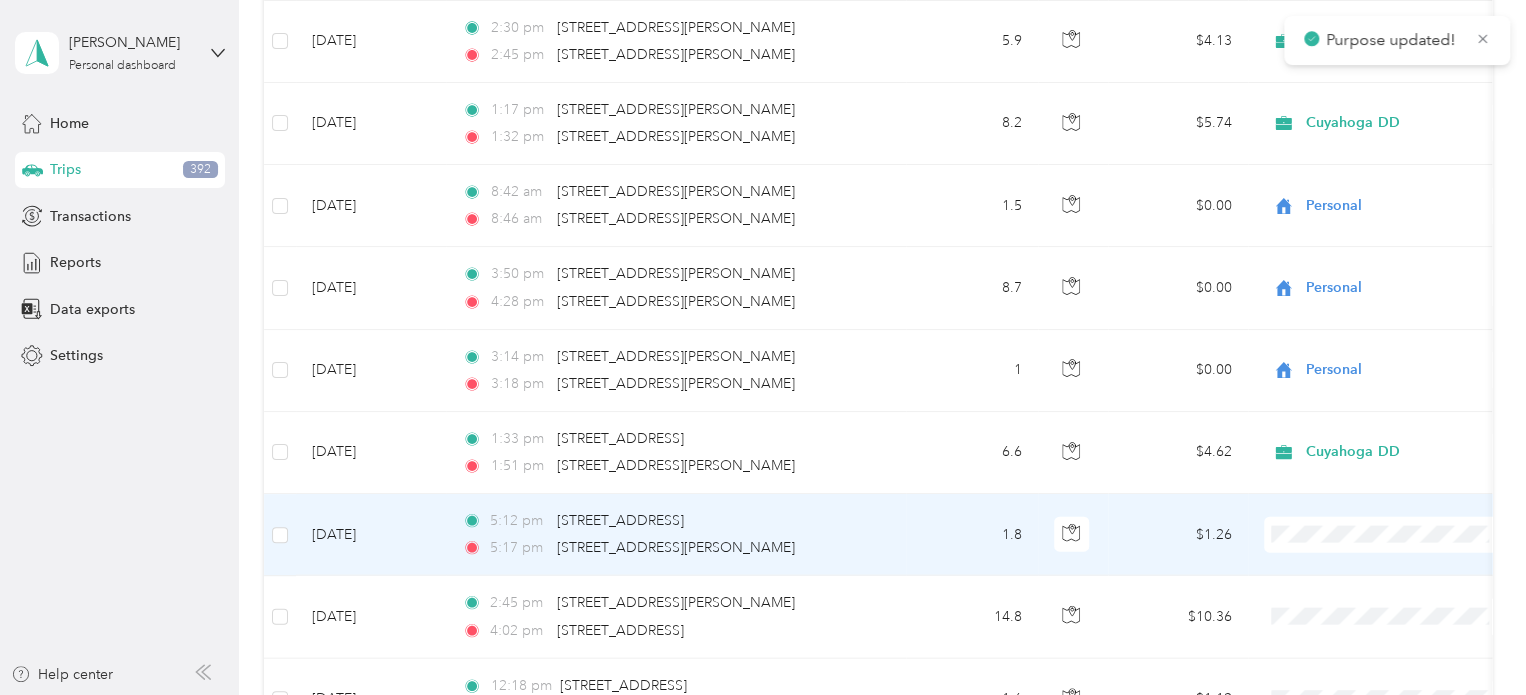 scroll, scrollTop: 2200, scrollLeft: 0, axis: vertical 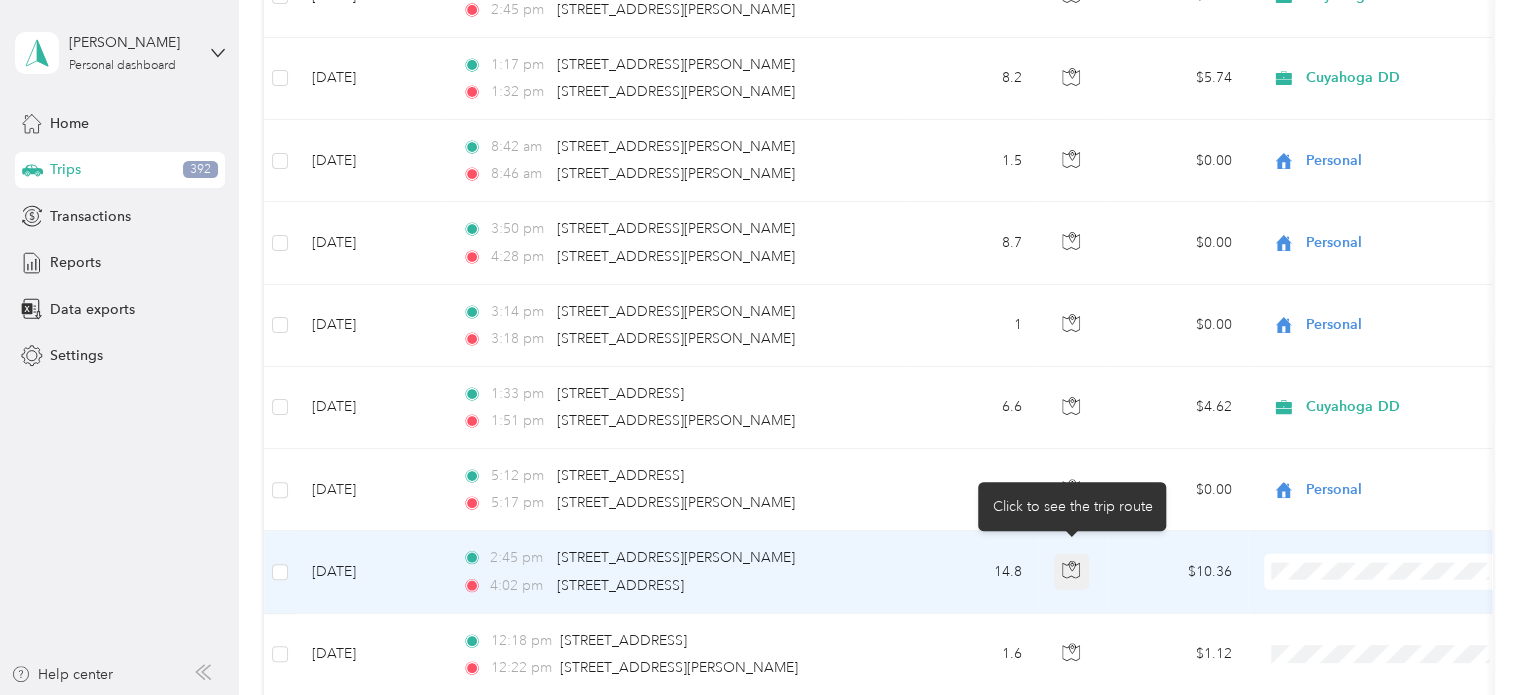click 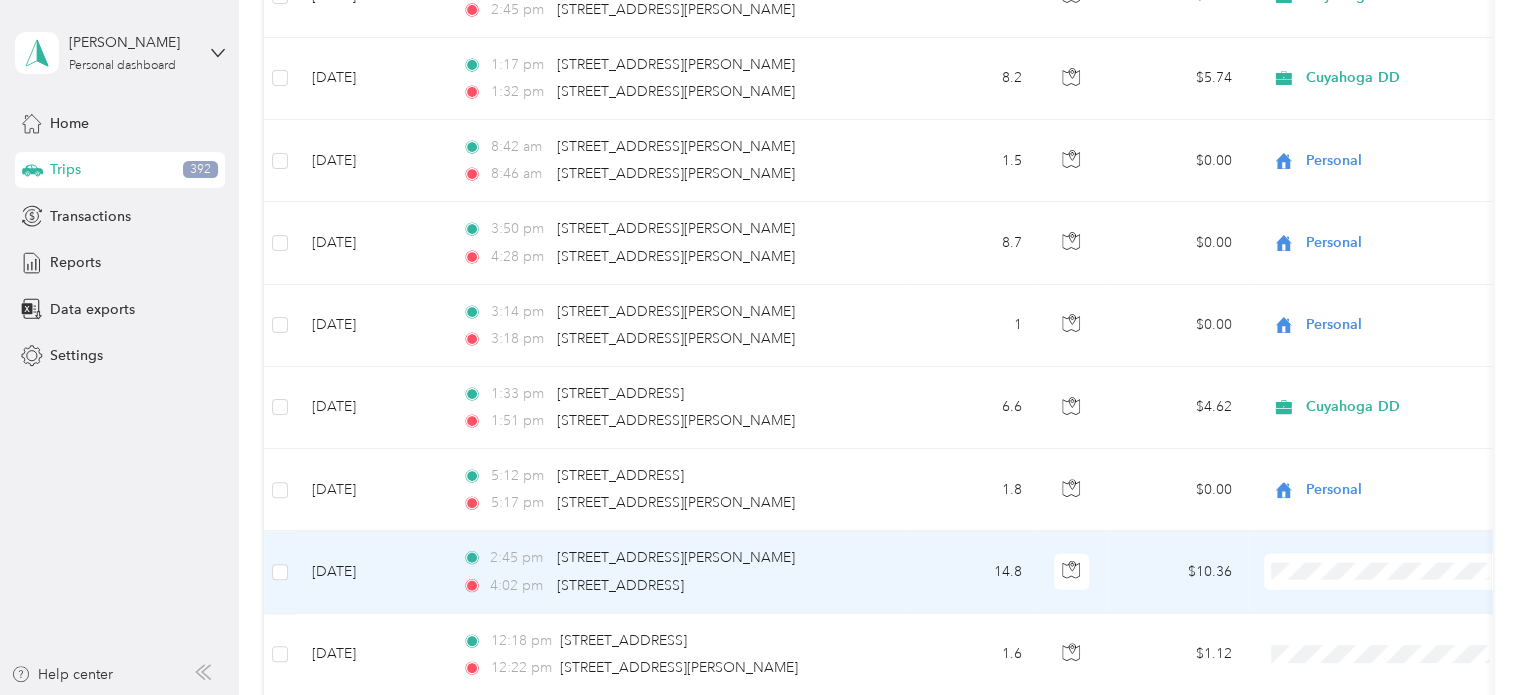 click on "Personal" at bounding box center [1388, 628] 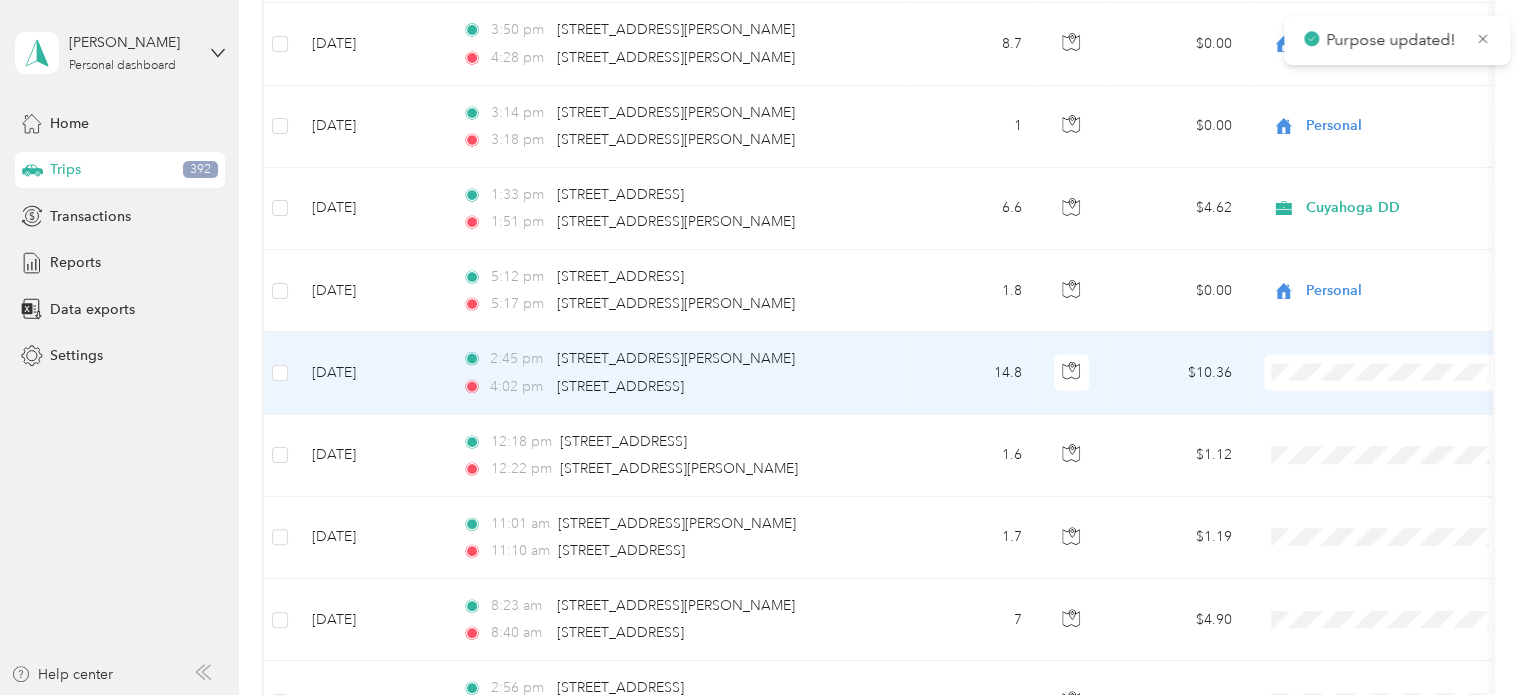 scroll, scrollTop: 2400, scrollLeft: 0, axis: vertical 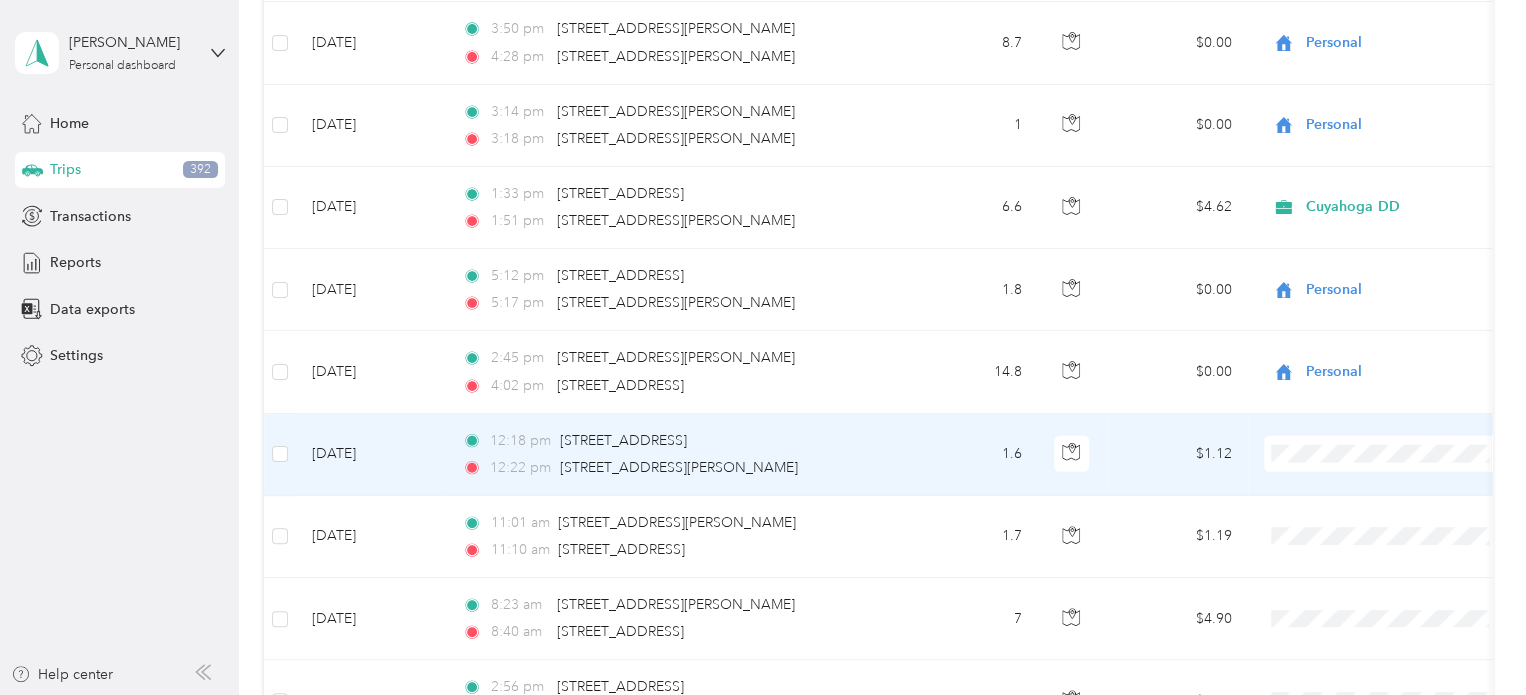 click on "Personal" at bounding box center (1388, 511) 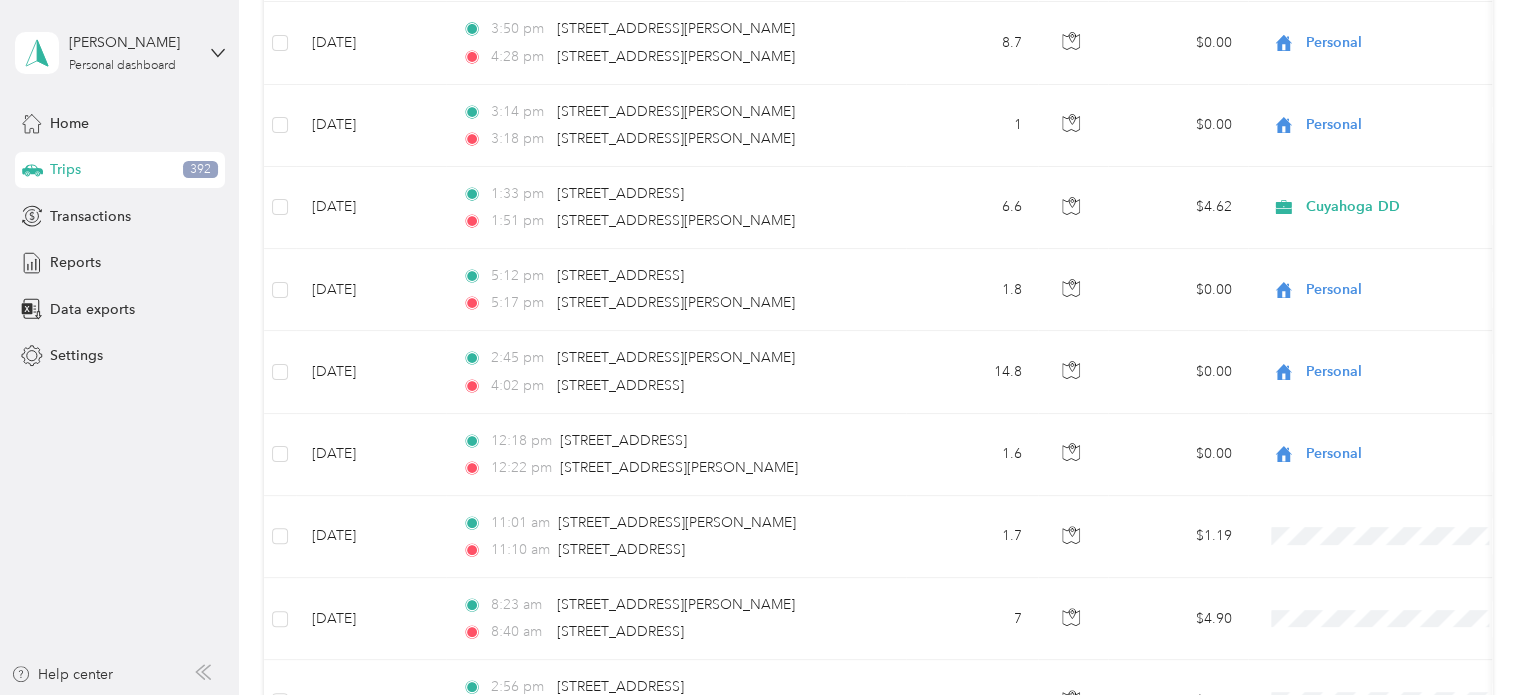 click on "Trips New trip 292.8   mi Work 46.2   mi Personal 241.2   mi Unclassified $204.96 Value All purposes Filters Date Locations Mileage (mi) Map Mileage value Purpose Track Method Report                     [DATE] 5:31 pm BCC ([STREET_ADDRESS]) 5:31 pm Home ([STREET_ADDRESS]) 7.2 $5.04 Cuyahoga DD Manual [DATE] [DATE] 2:32 pm BCC ([STREET_ADDRESS]) 2:32 pm Home ([STREET_ADDRESS]) 7.2 $5.04 Cuyahoga DD Manual [DATE] [DATE] 3:52 pm [STREET_ADDRESS][PERSON_NAME][US_STATE] 4:03 pm [STREET_ADDRESS][PERSON_NAME][US_STATE] 3.8 $0.00 Personal GPS -- [DATE] 2:32 pm BCC ([STREET_ADDRESS]) 2:32 pm Home ([STREET_ADDRESS]) 7.2 $5.04 Cuyahoga DD Manual [DATE] 2:31 pm 5" at bounding box center (877, -47) 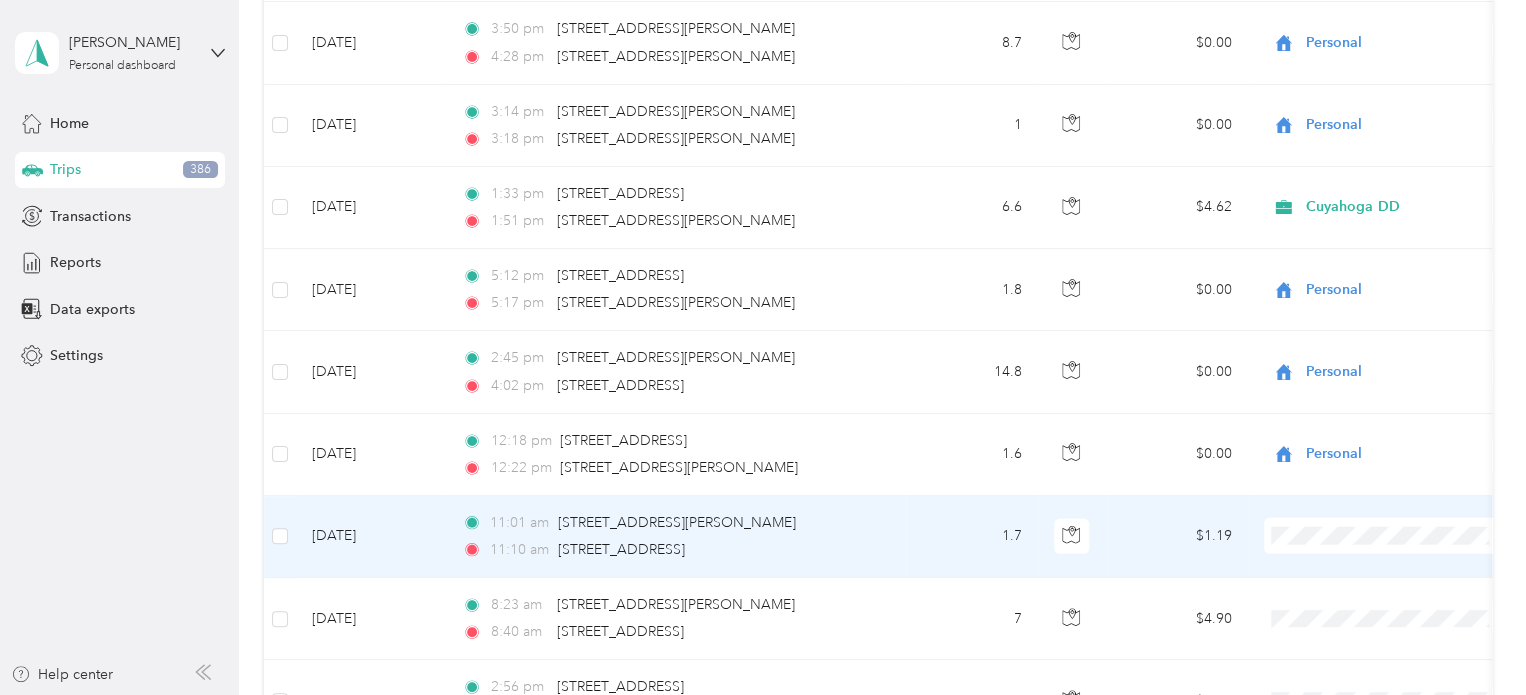 click on "Cuyahoga DD" at bounding box center [1405, 552] 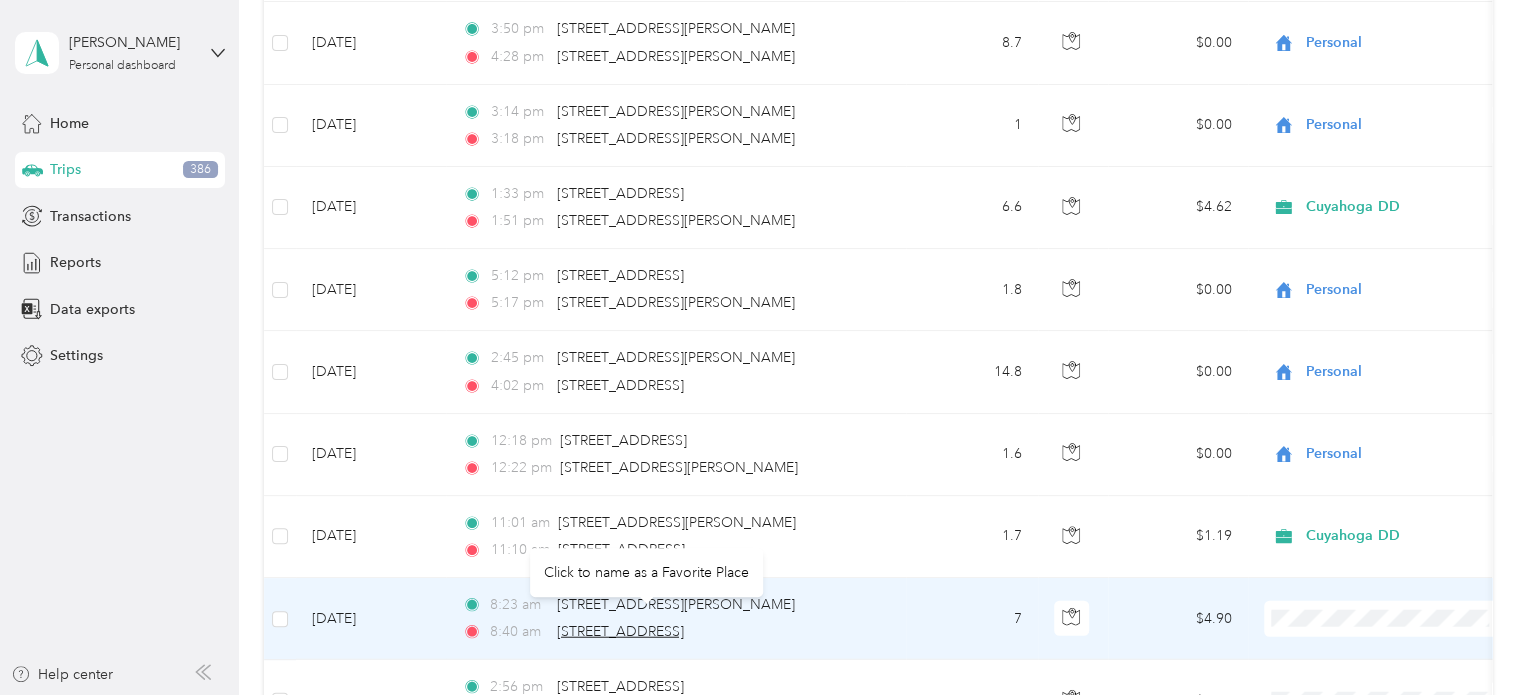 click on "[STREET_ADDRESS]" at bounding box center [620, 631] 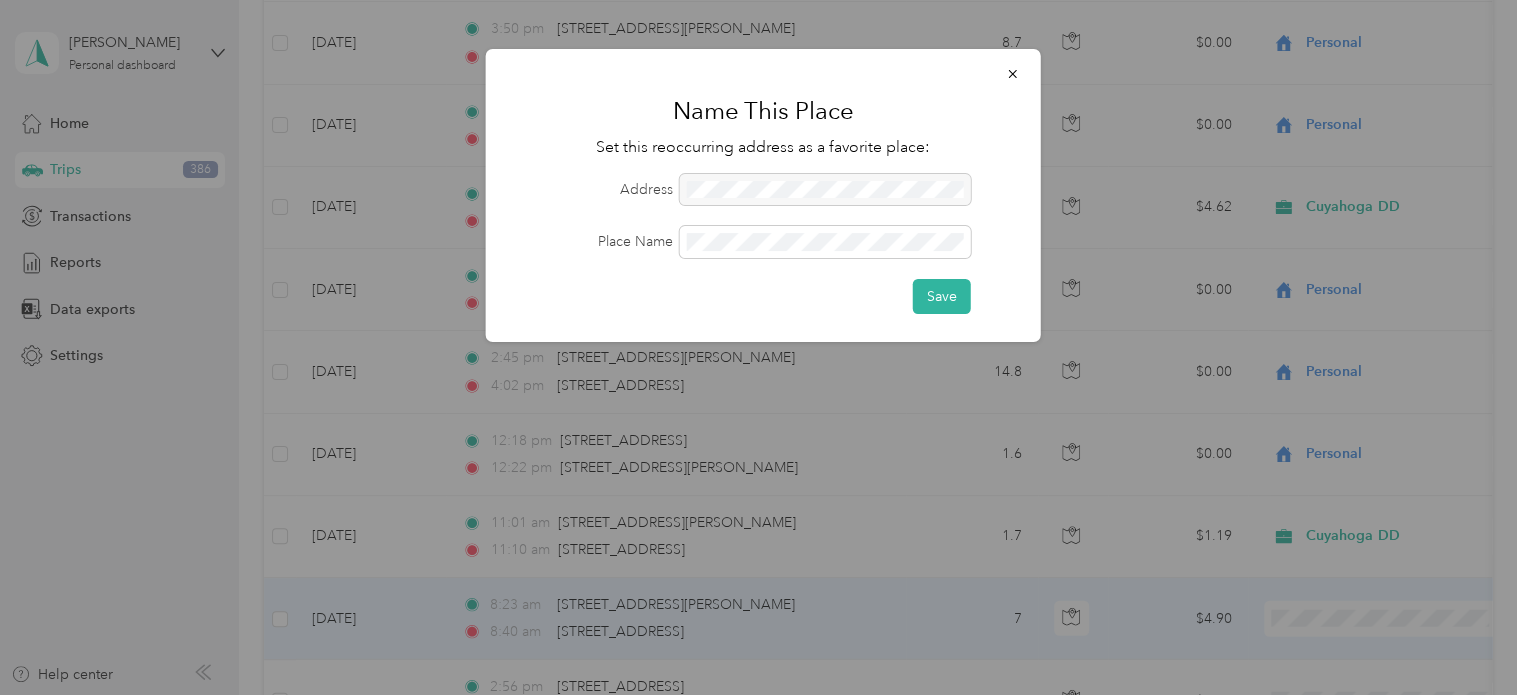 click on "Address   Place Name   Save" at bounding box center (763, 244) 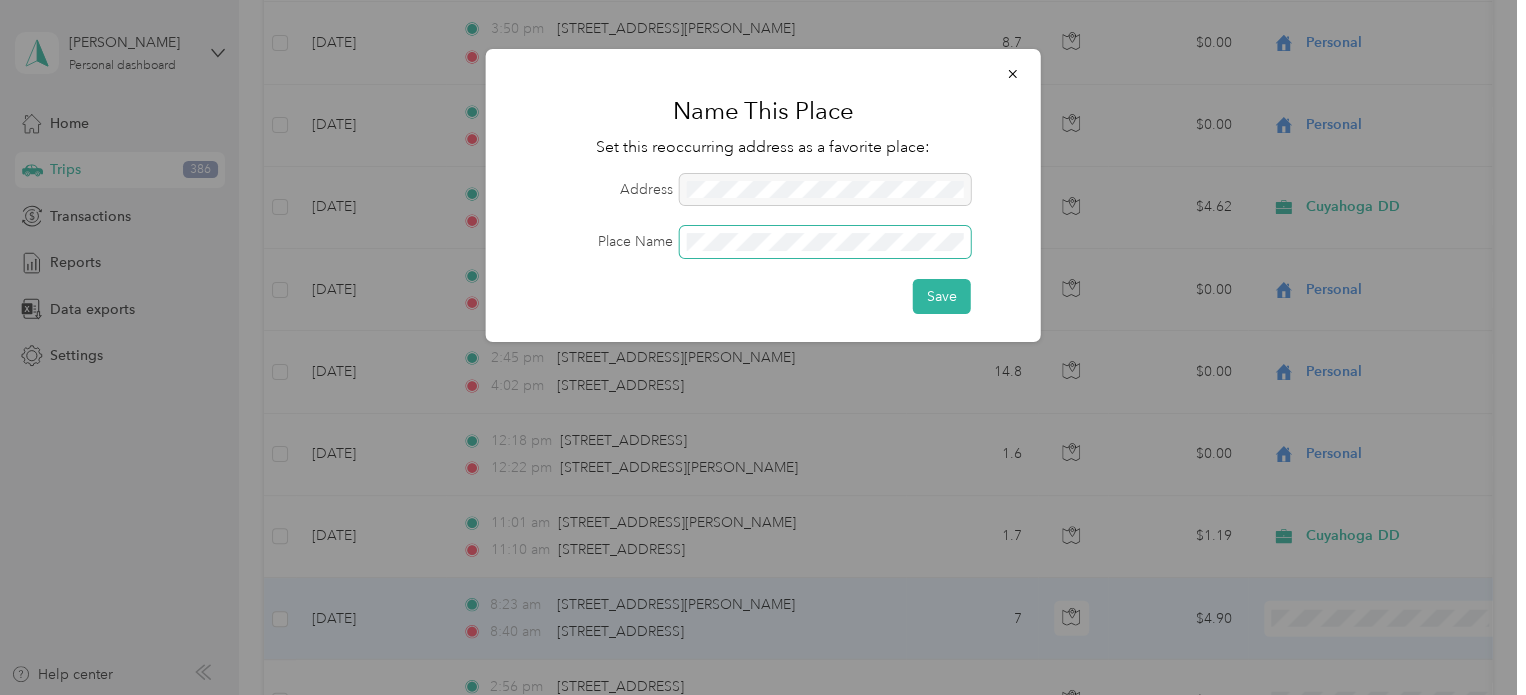 click at bounding box center (825, 242) 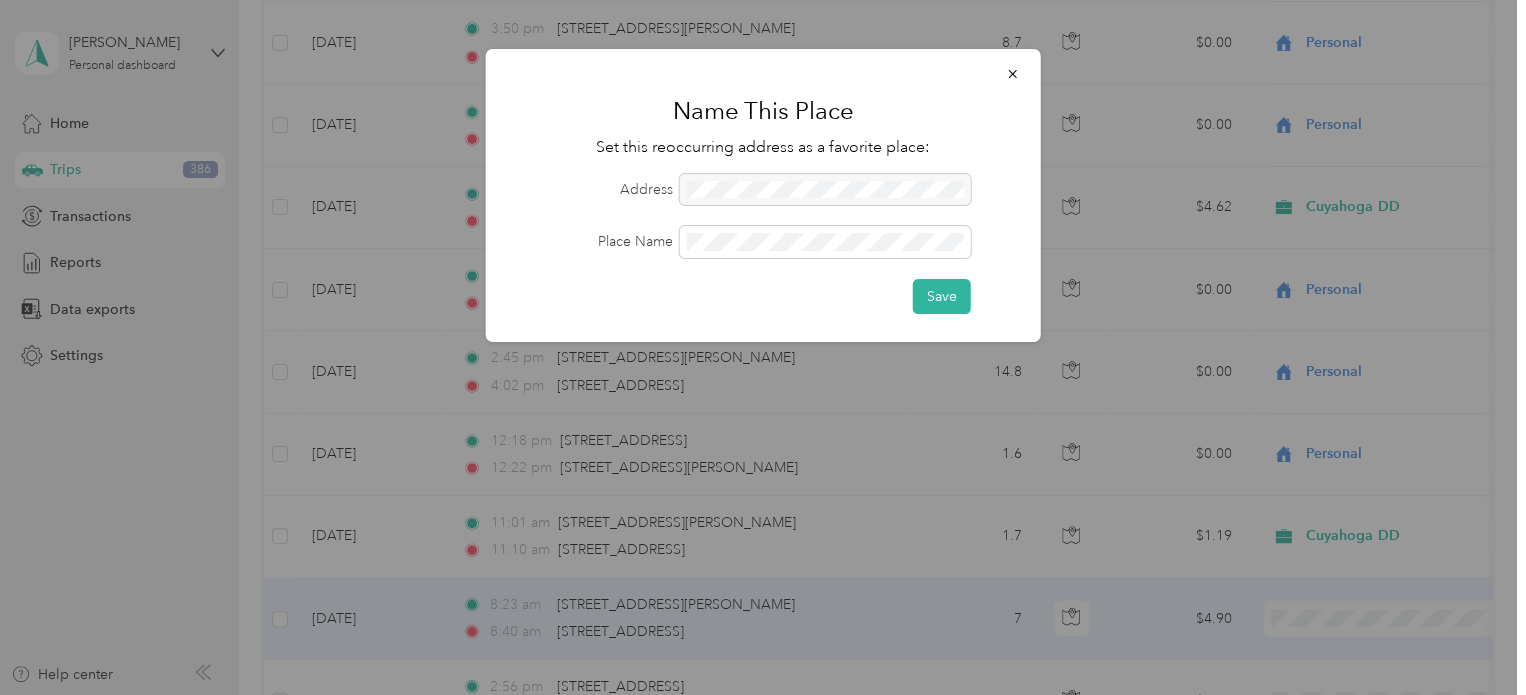 click at bounding box center (825, 190) 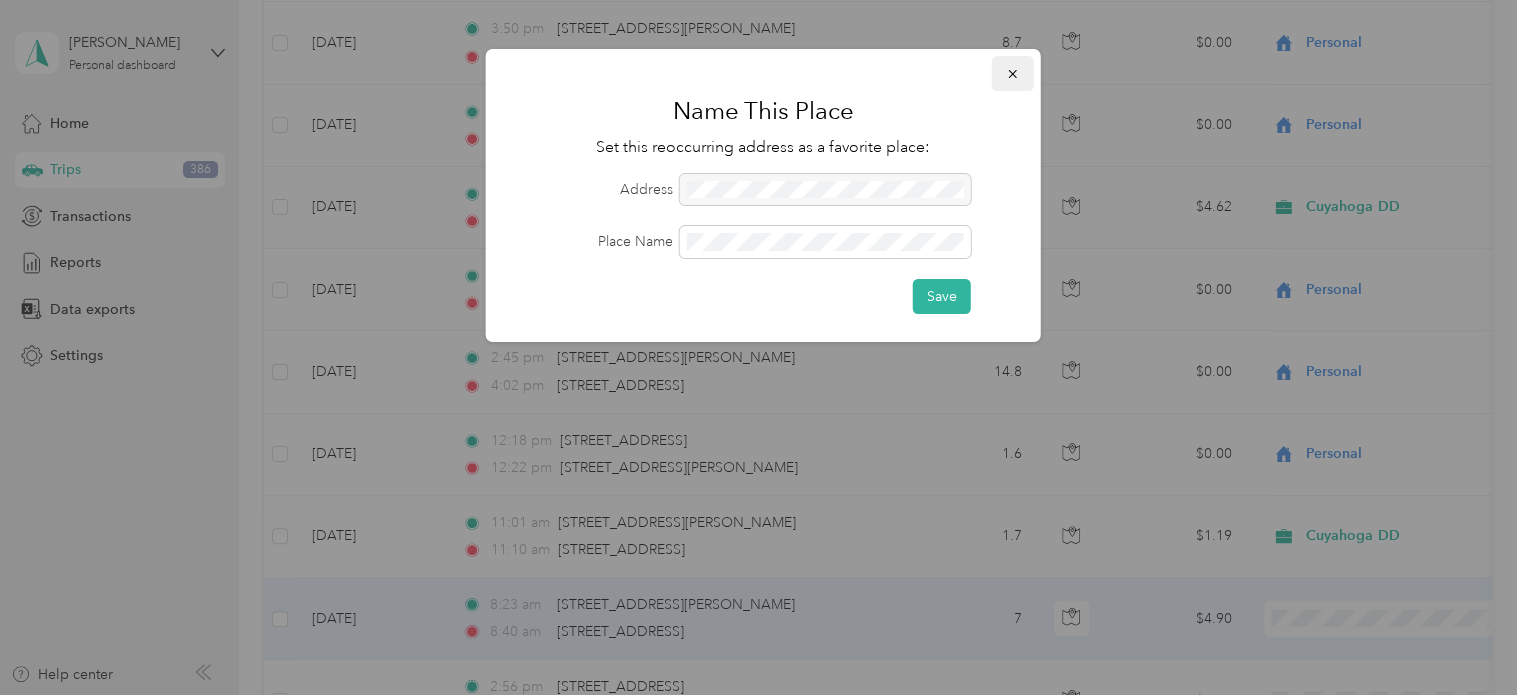 click 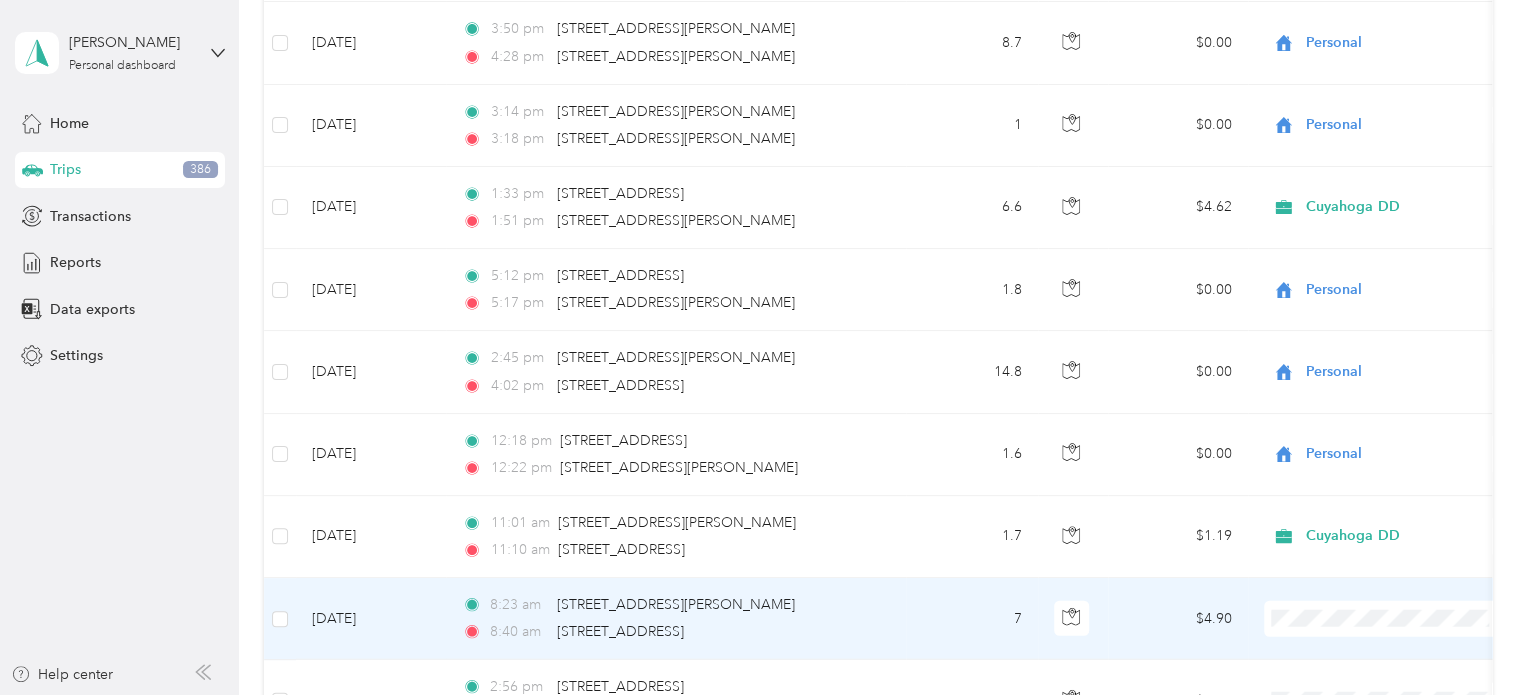click on "7" at bounding box center [972, 619] 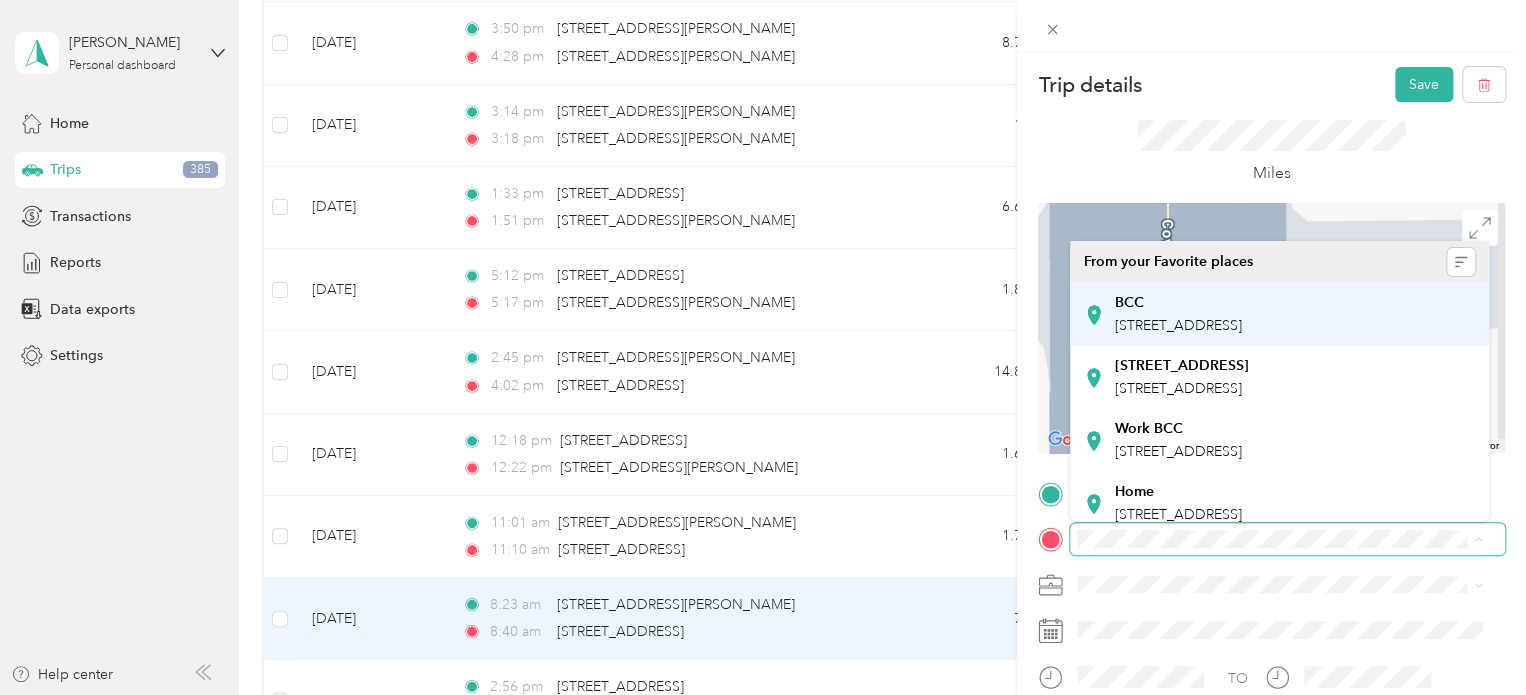 click on "[STREET_ADDRESS]" at bounding box center (1178, 325) 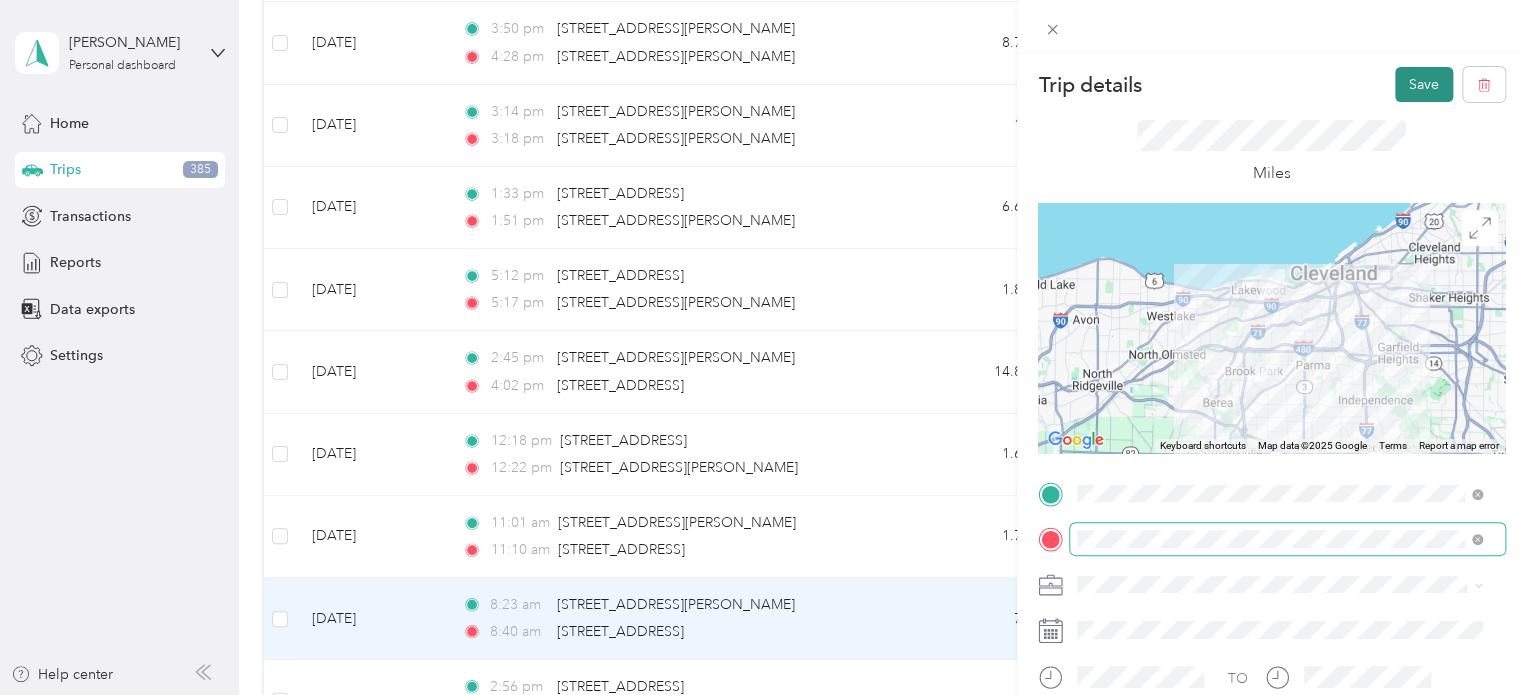 click on "Save" at bounding box center (1424, 84) 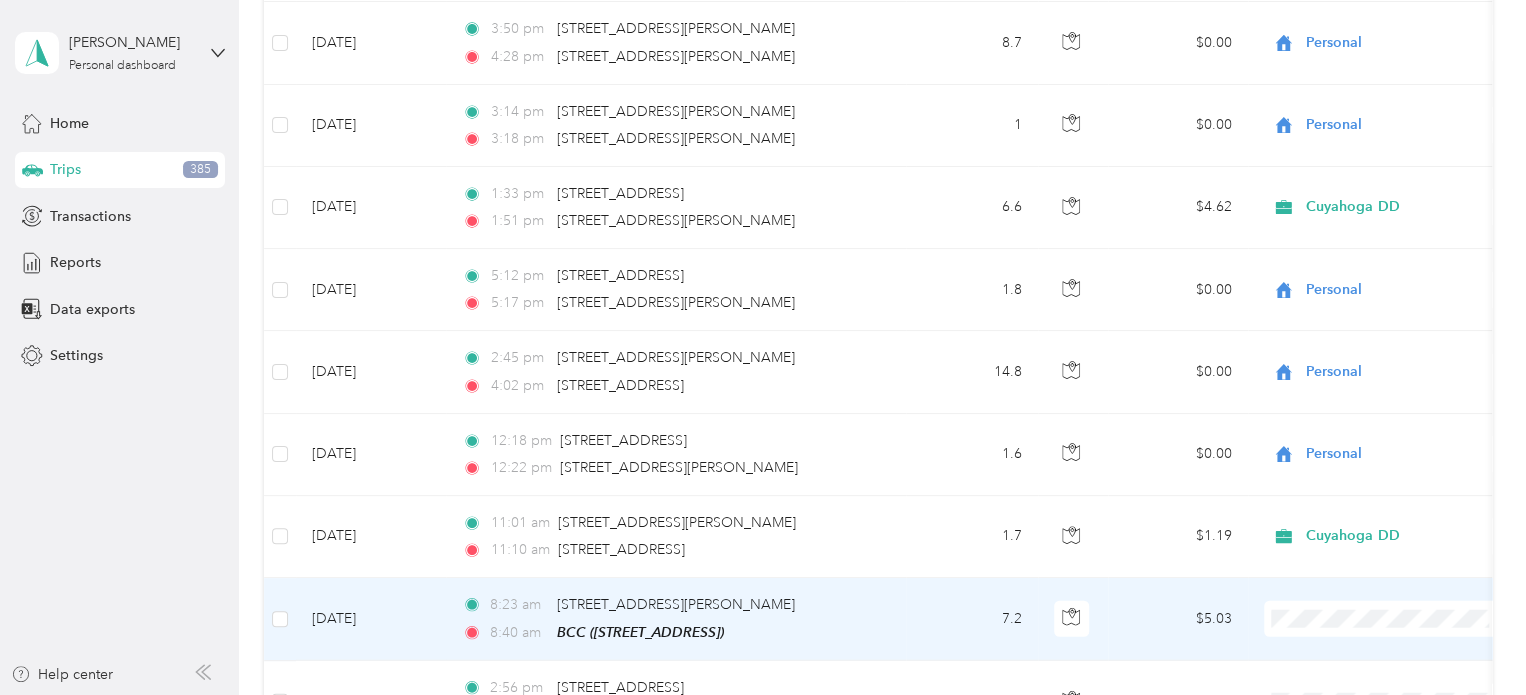 click at bounding box center (1388, 619) 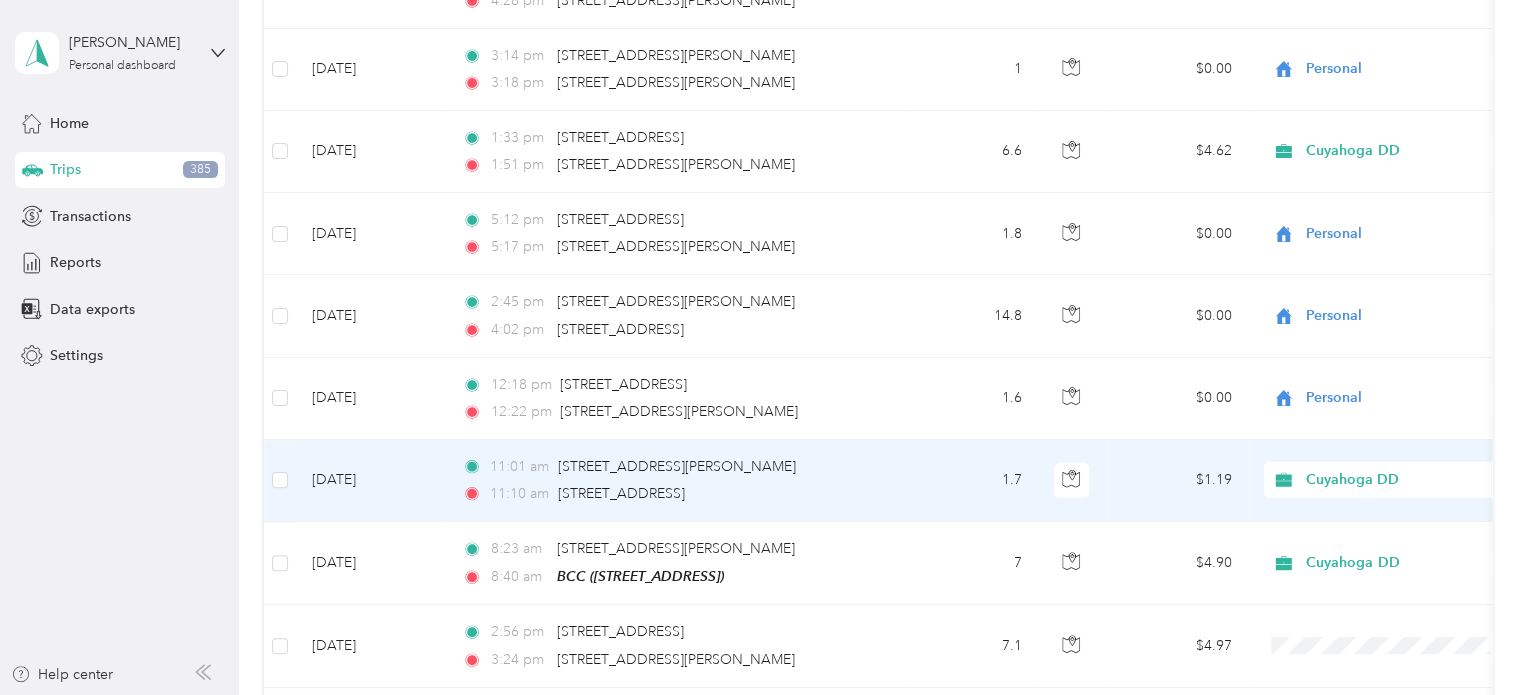 scroll, scrollTop: 2500, scrollLeft: 0, axis: vertical 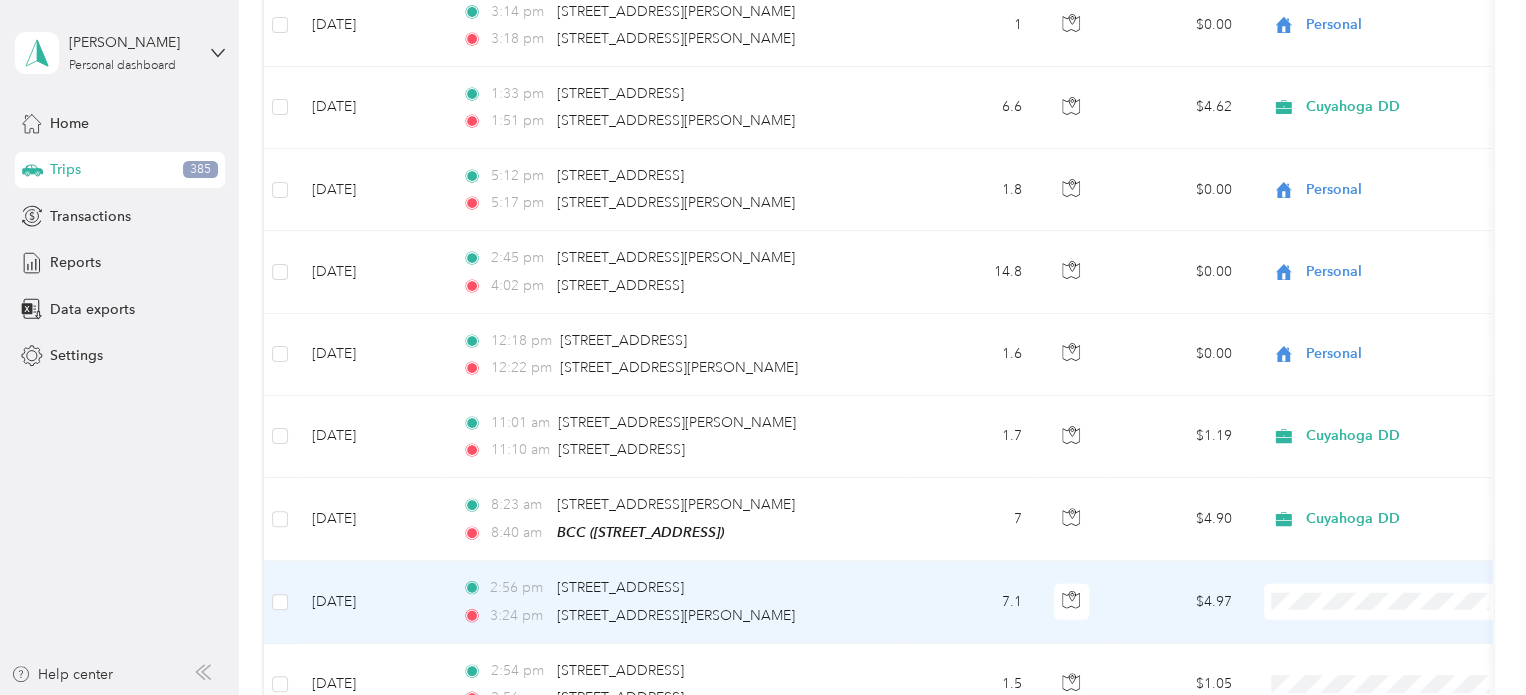 click at bounding box center (1388, 602) 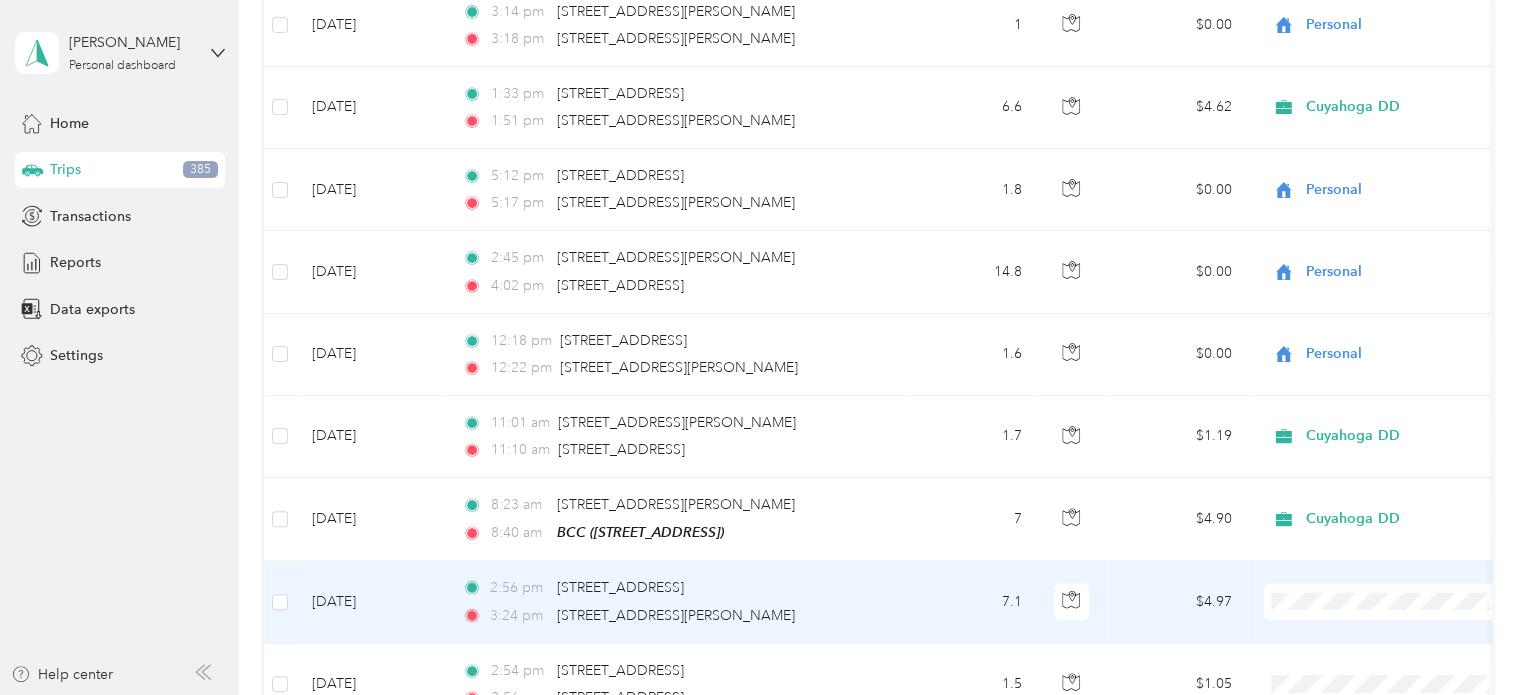 click on "Cuyahoga DD" at bounding box center (1405, 618) 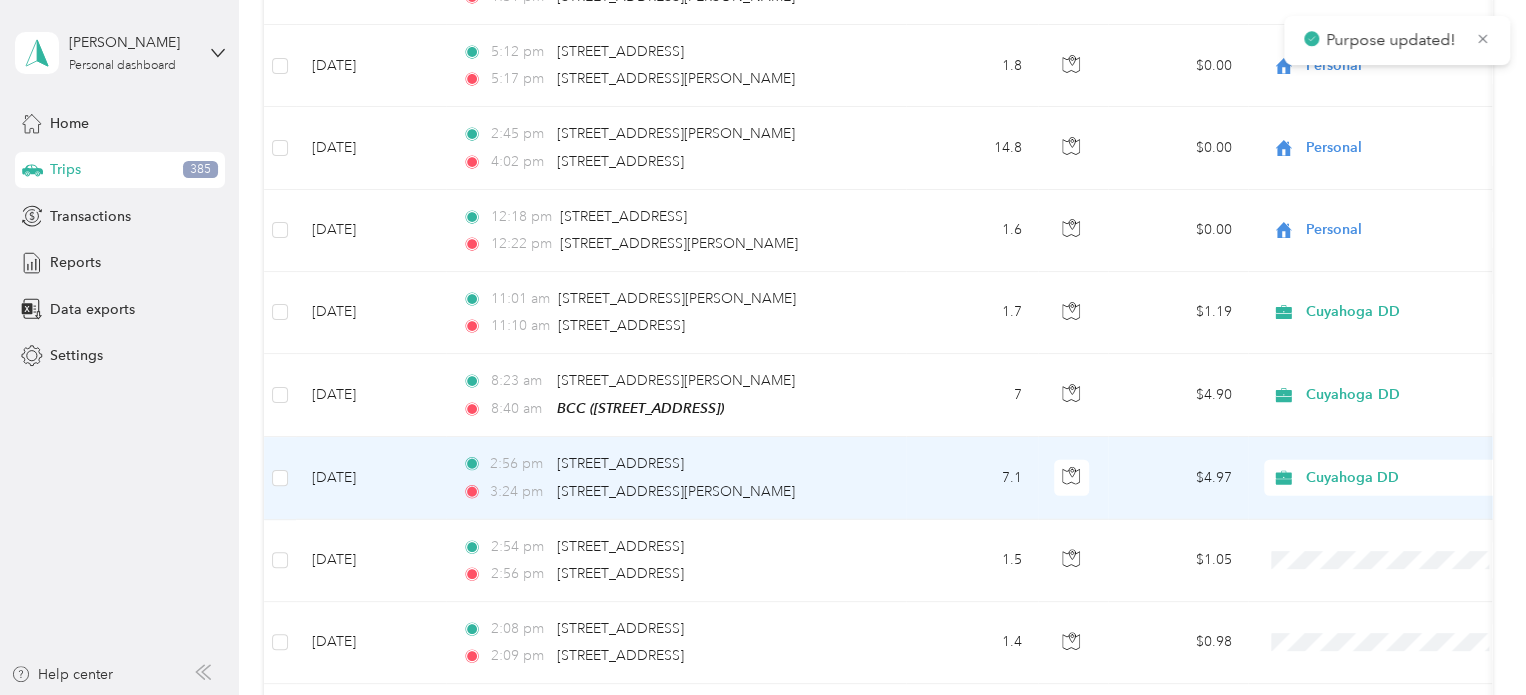 scroll, scrollTop: 2700, scrollLeft: 0, axis: vertical 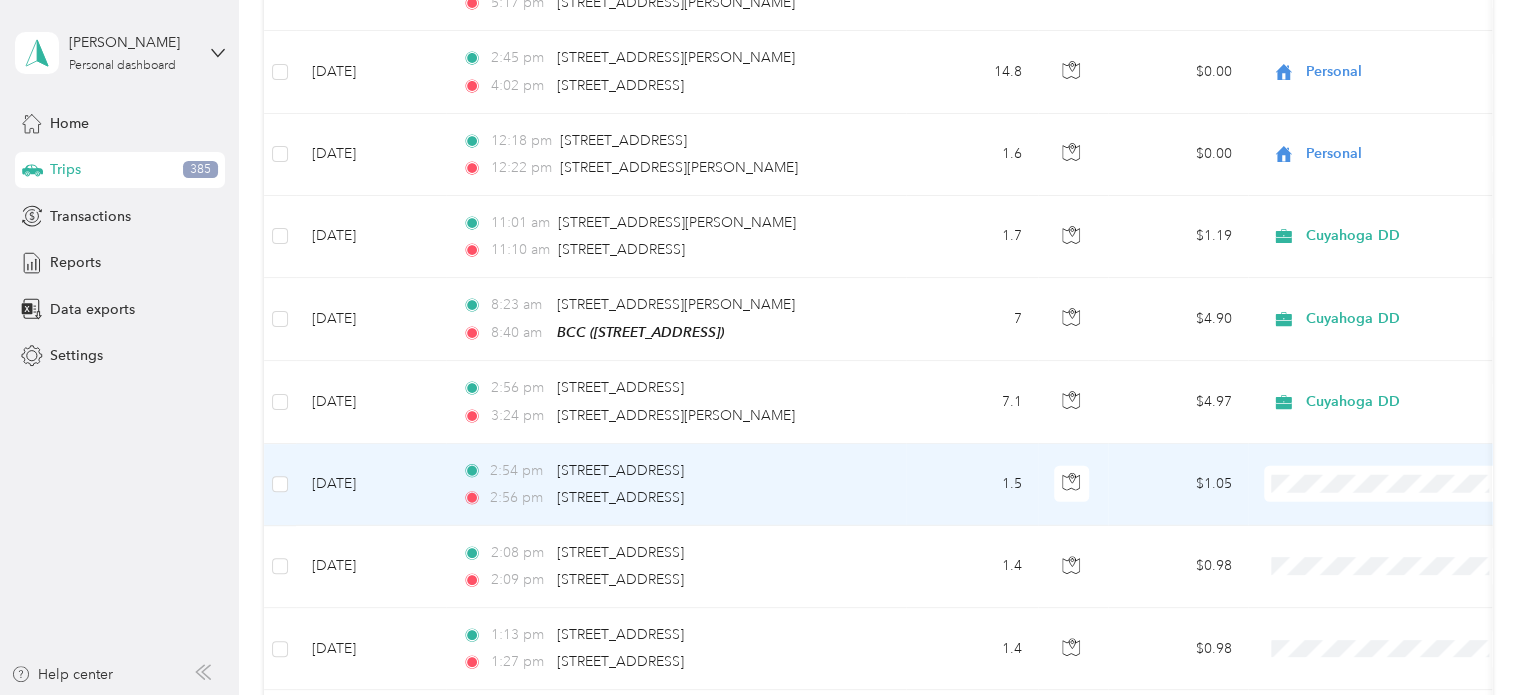 click on "Cuyahoga DD" at bounding box center (1405, 504) 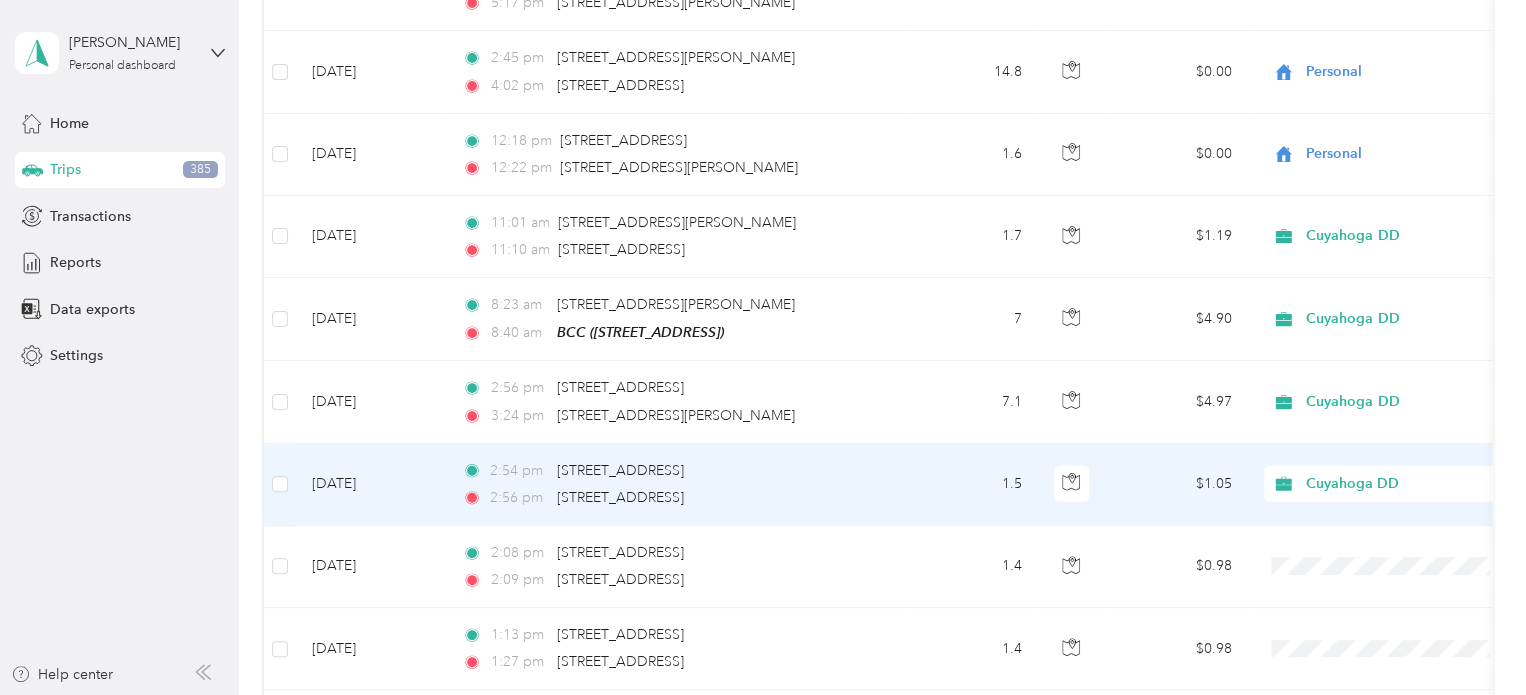 drag, startPoint x: 824, startPoint y: 462, endPoint x: 813, endPoint y: 463, distance: 11.045361 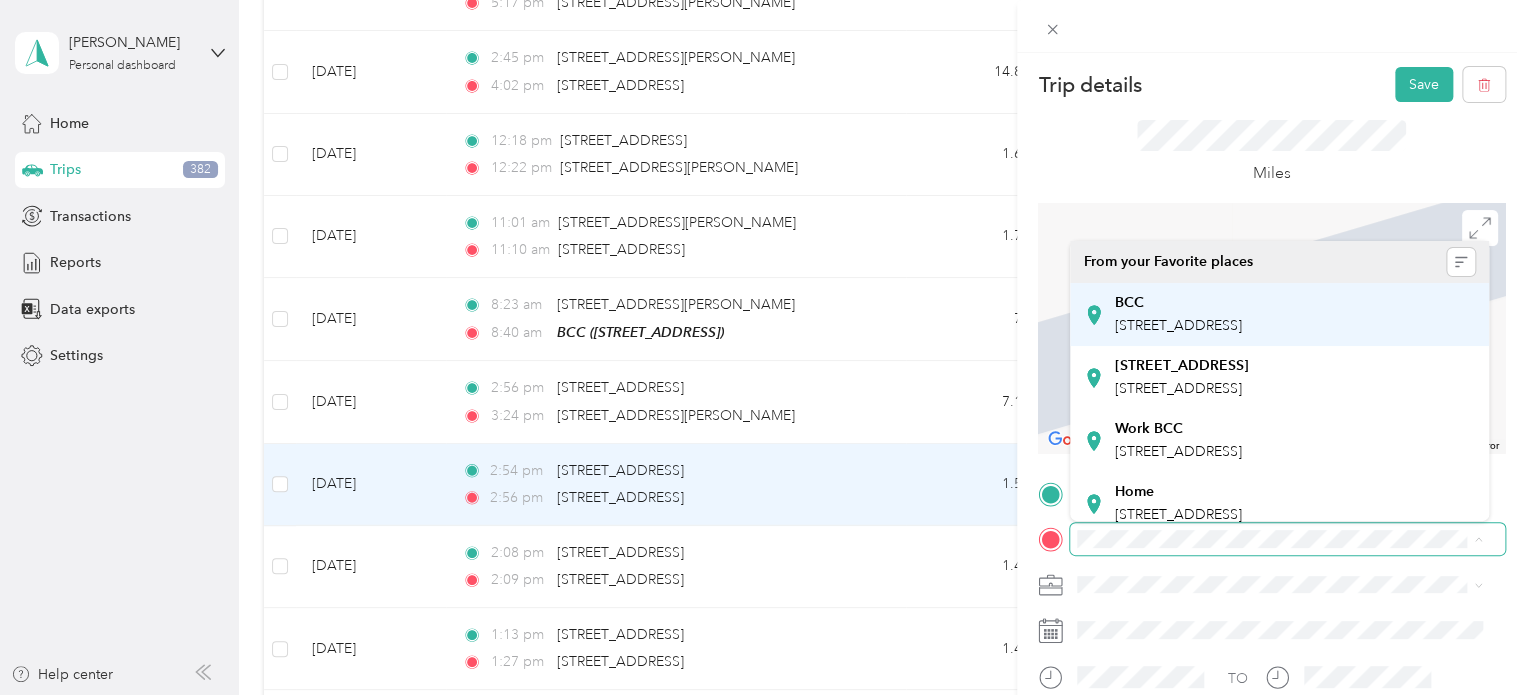 click on "[STREET_ADDRESS]" at bounding box center (1178, 325) 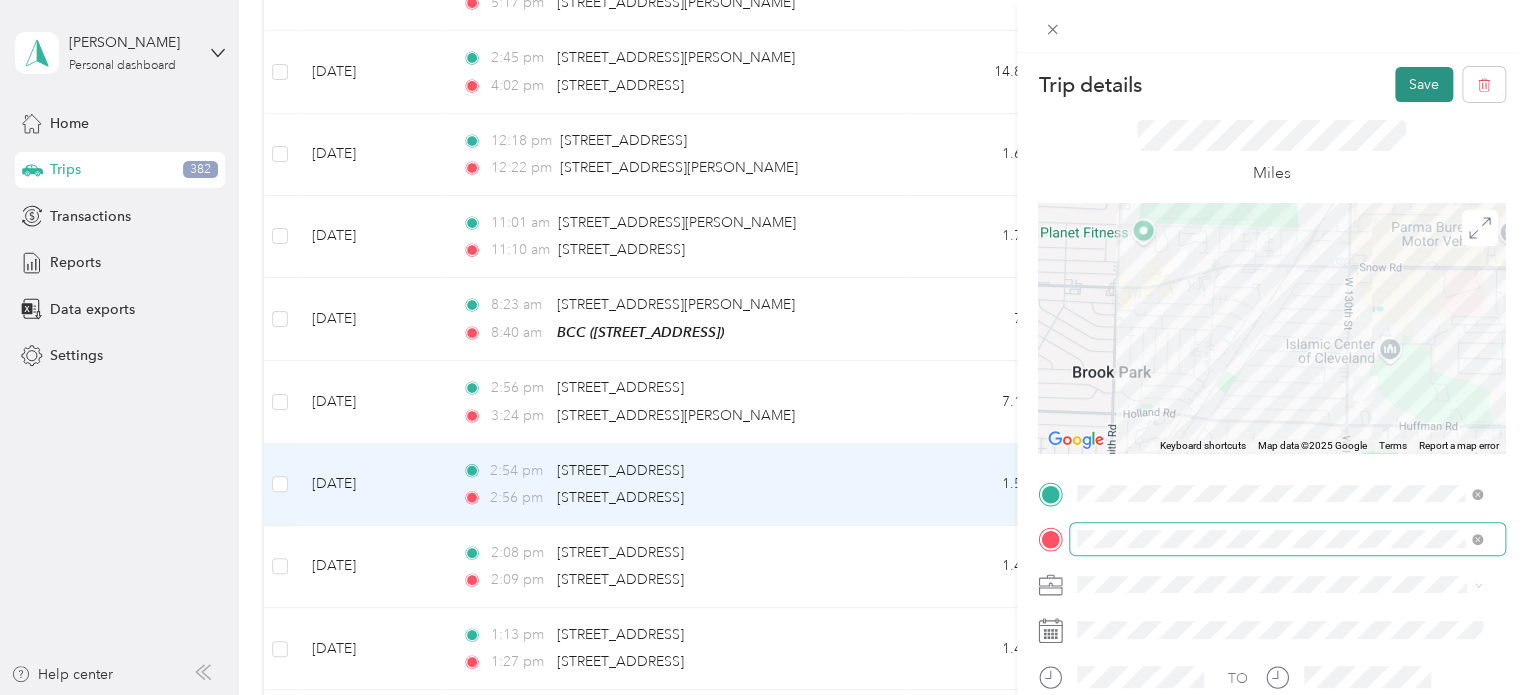 click on "Save" at bounding box center [1424, 84] 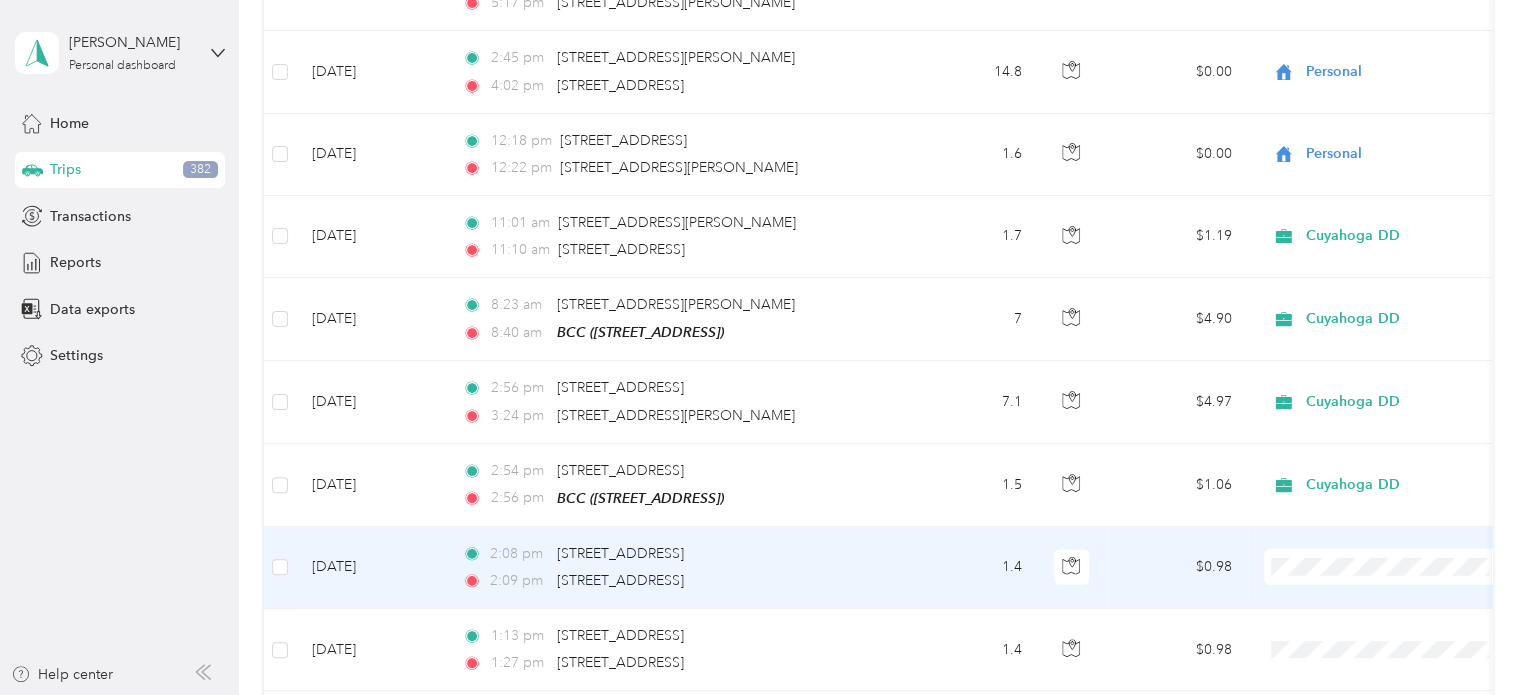 click on "Cuyahoga DD" at bounding box center (1405, 584) 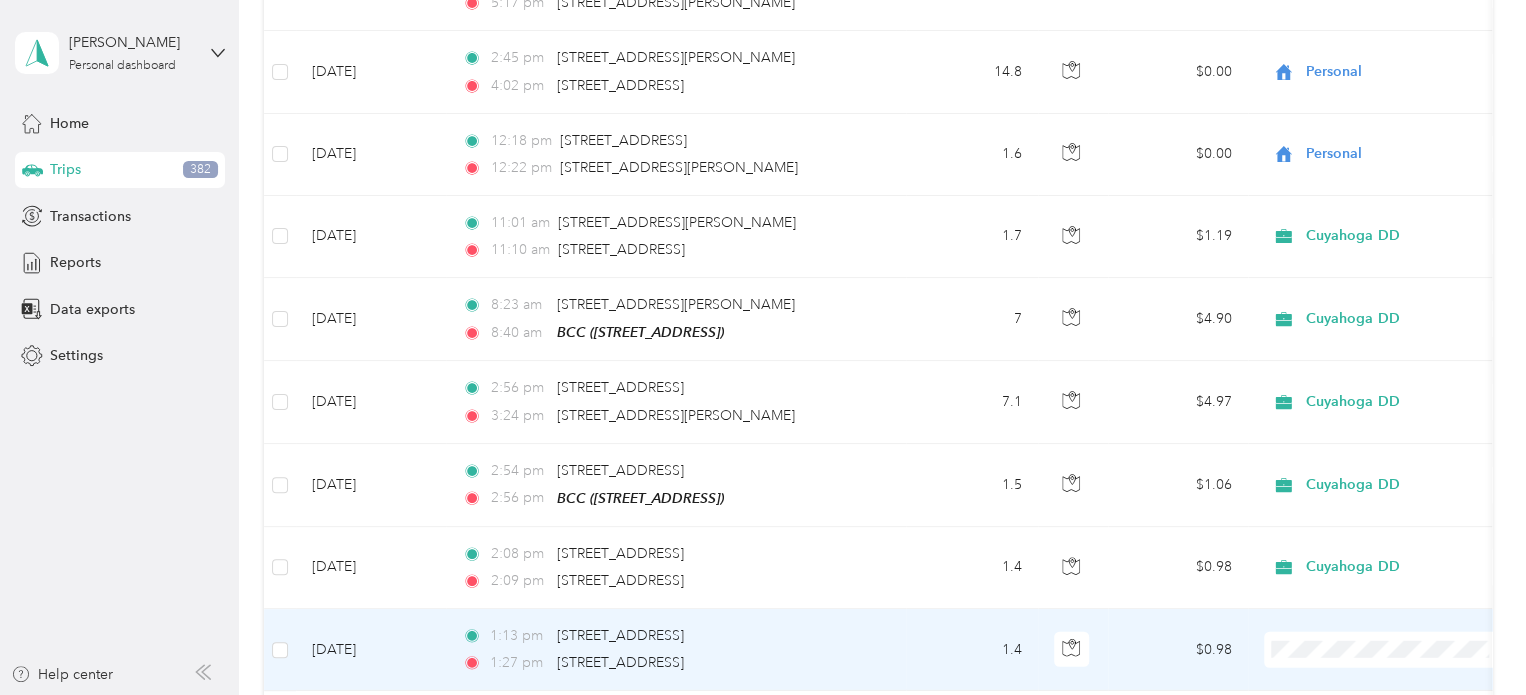 click on "Cuyahoga DD Personal" at bounding box center (1388, 576) 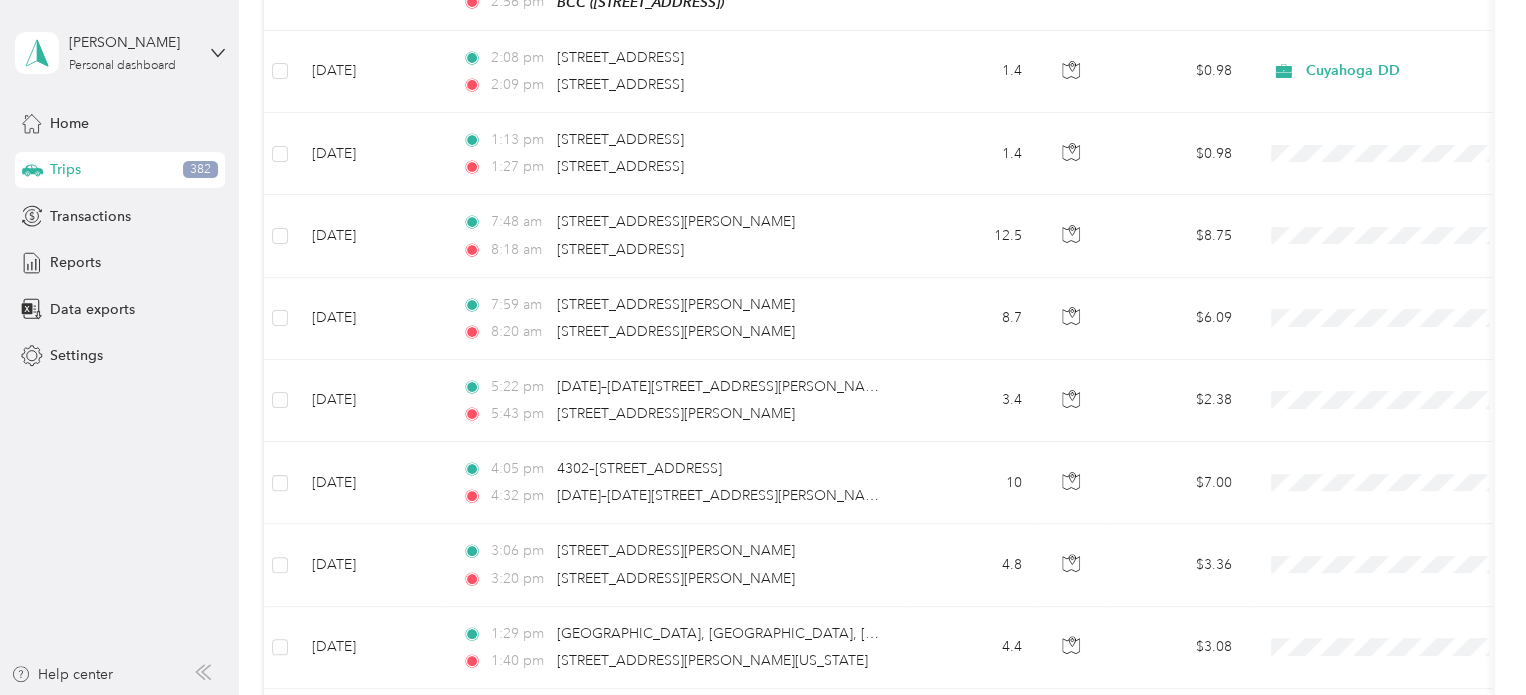 scroll, scrollTop: 3203, scrollLeft: 0, axis: vertical 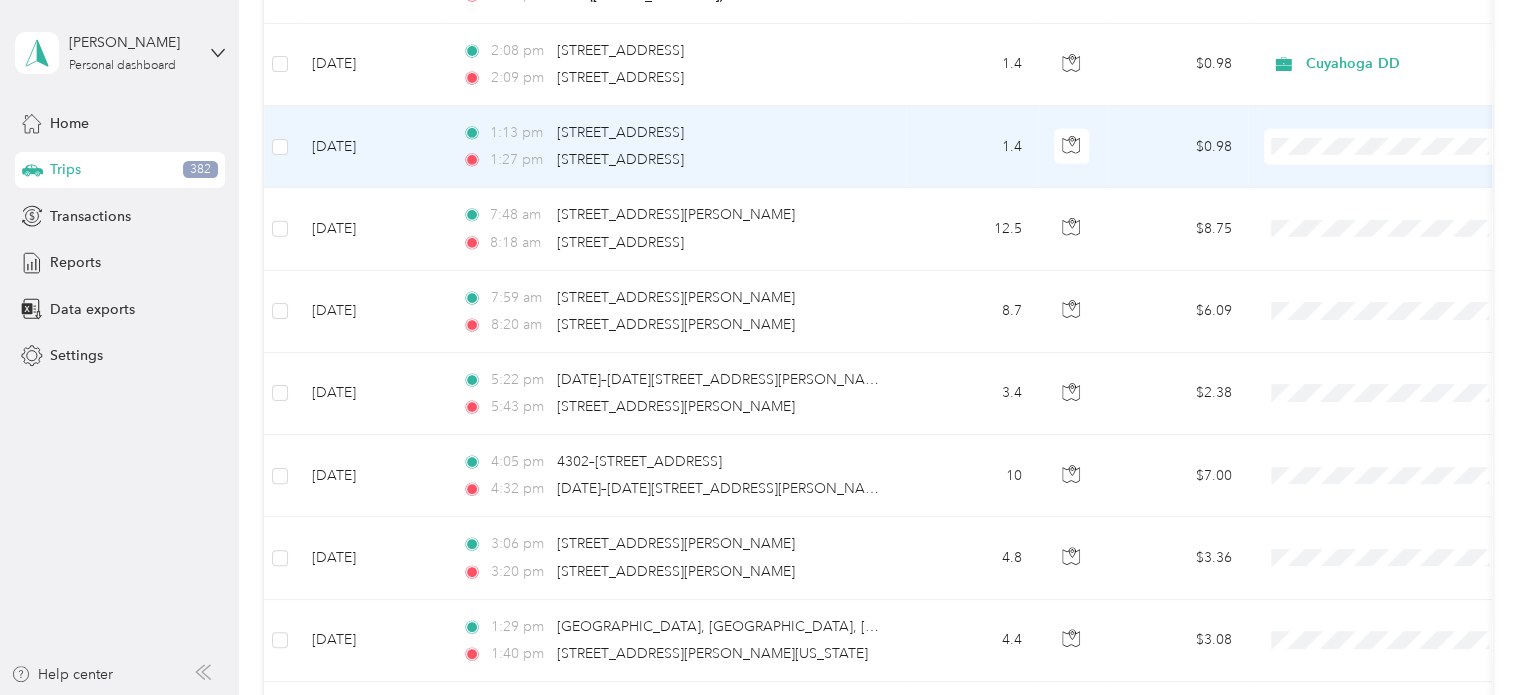 click on "Cuyahoga DD" at bounding box center (1405, 161) 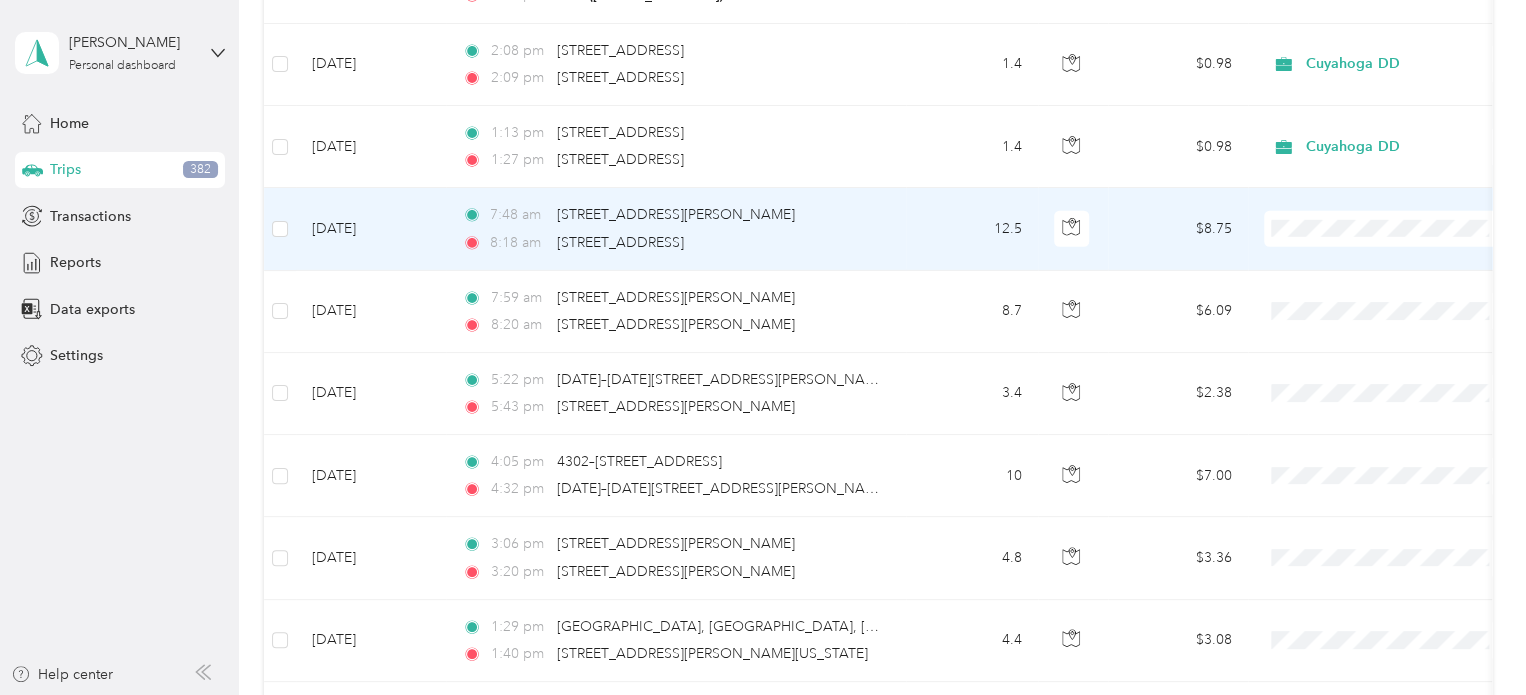 click on "12.5" at bounding box center [972, 229] 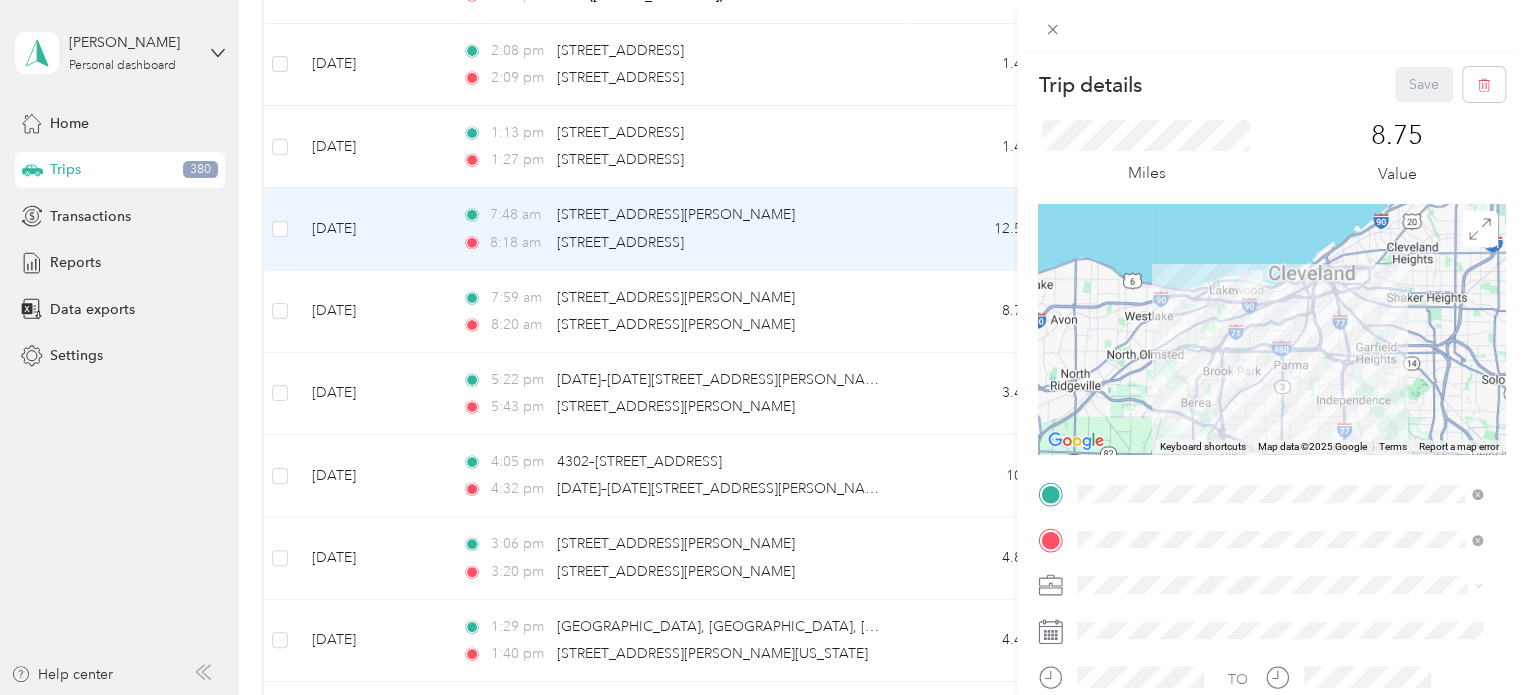 click on "[STREET_ADDRESS]" at bounding box center (1178, 325) 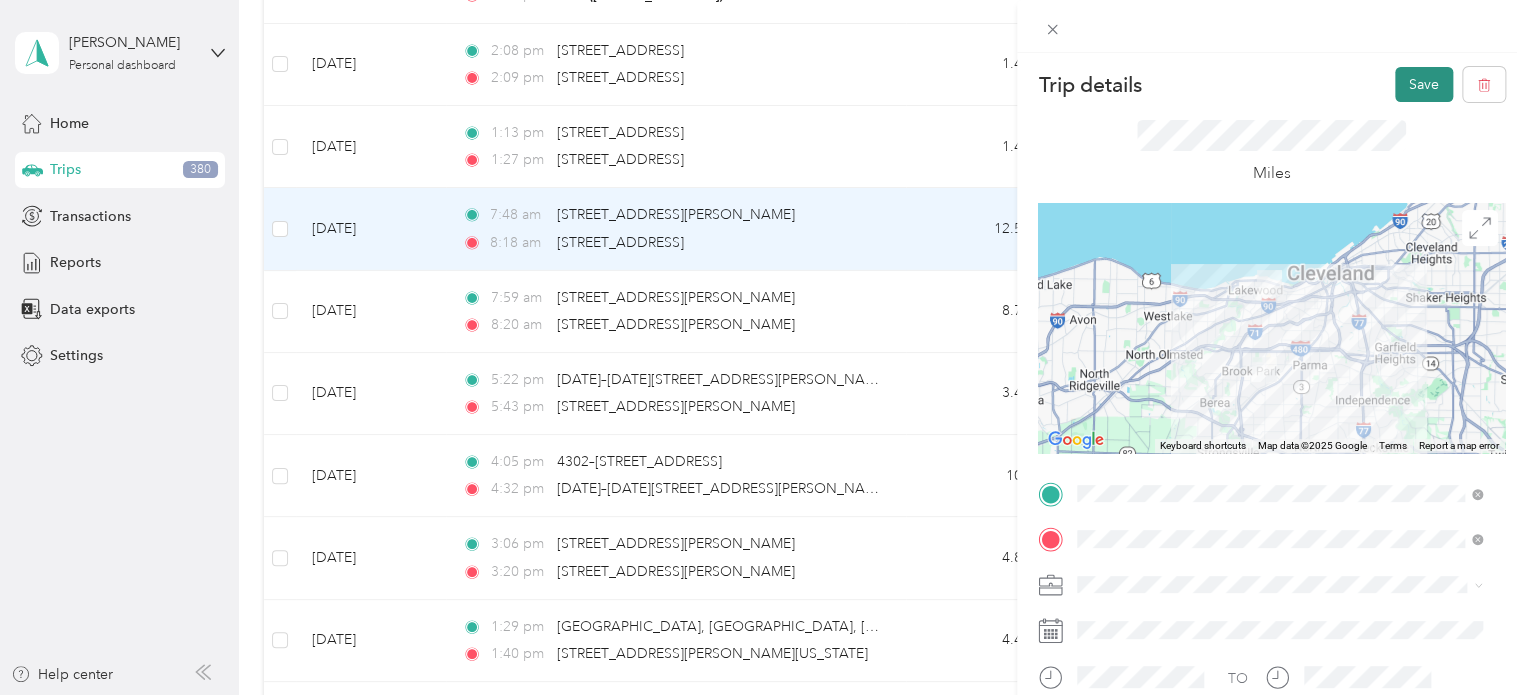 click on "Save" at bounding box center [1424, 84] 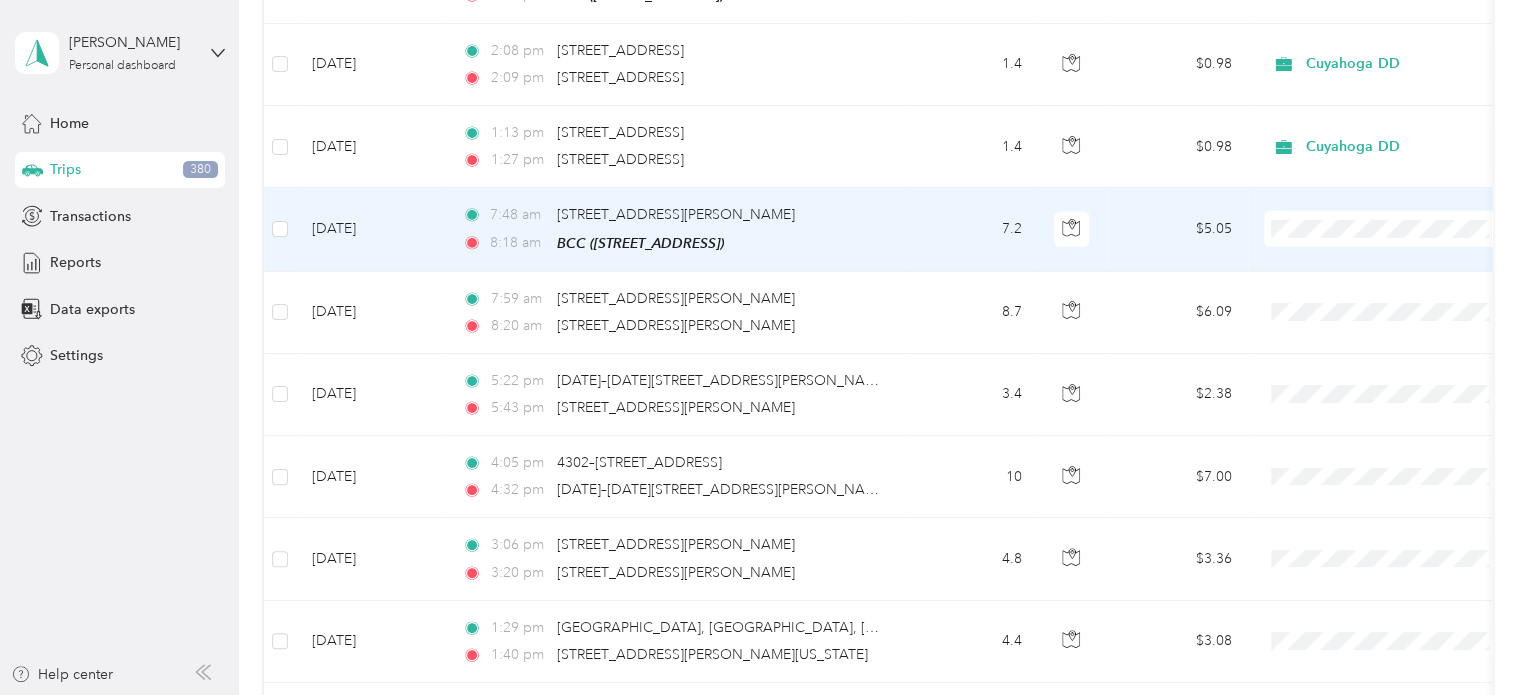 click on "Cuyahoga DD" at bounding box center (1388, 241) 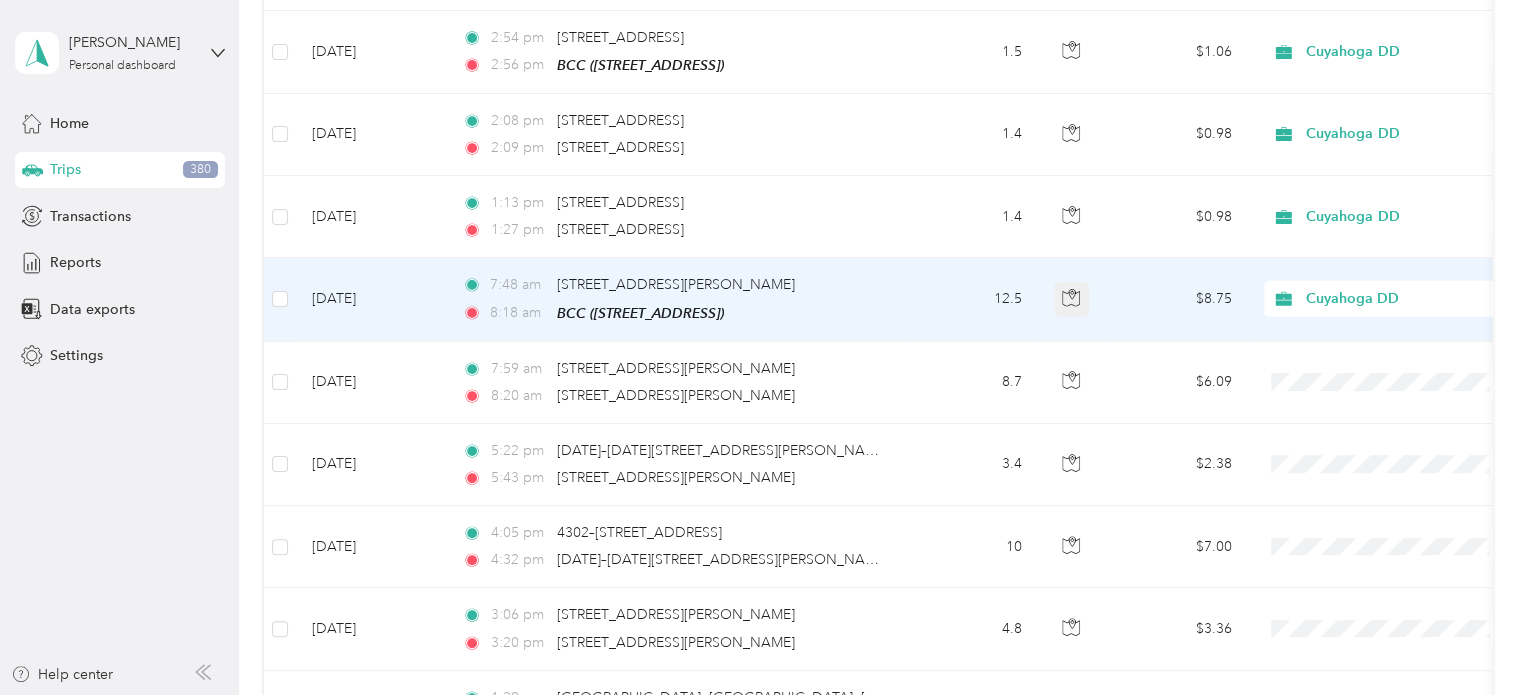 scroll, scrollTop: 3103, scrollLeft: 0, axis: vertical 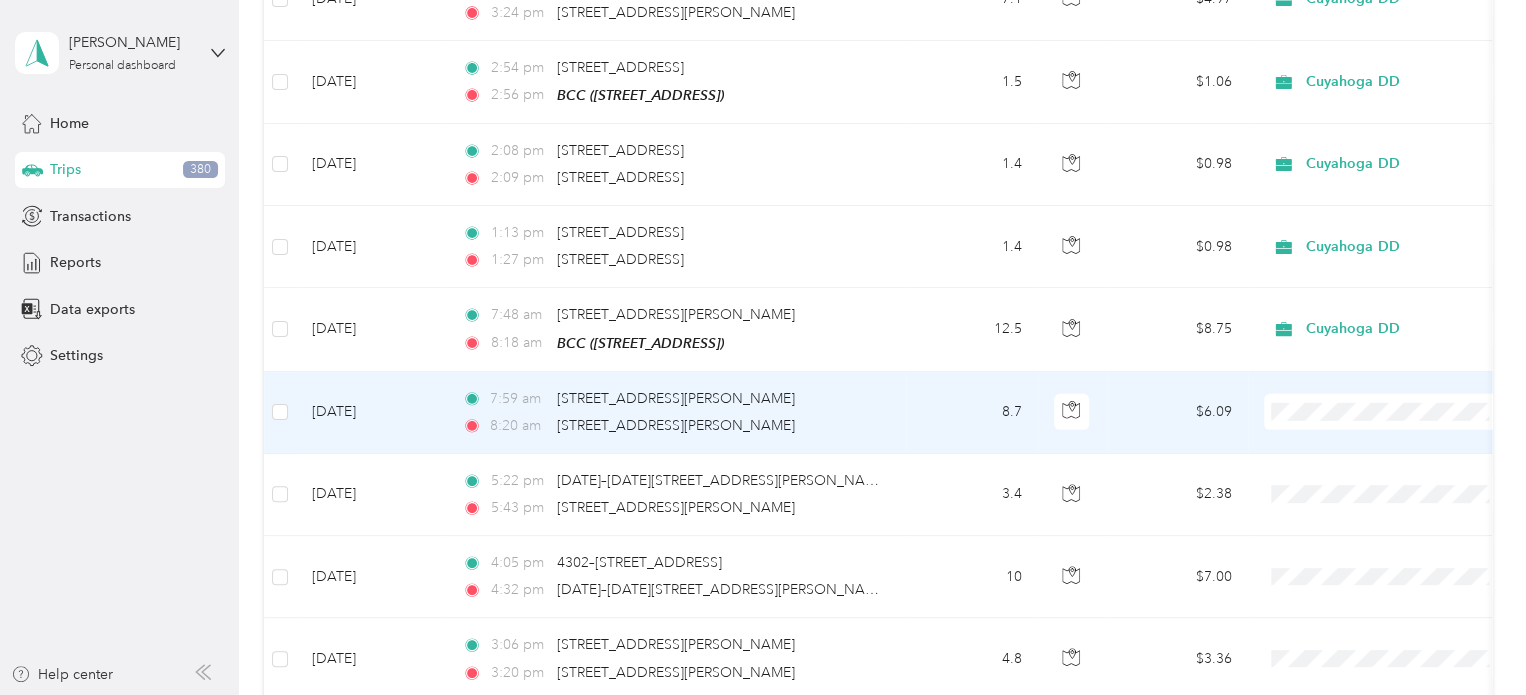 click at bounding box center [1388, 412] 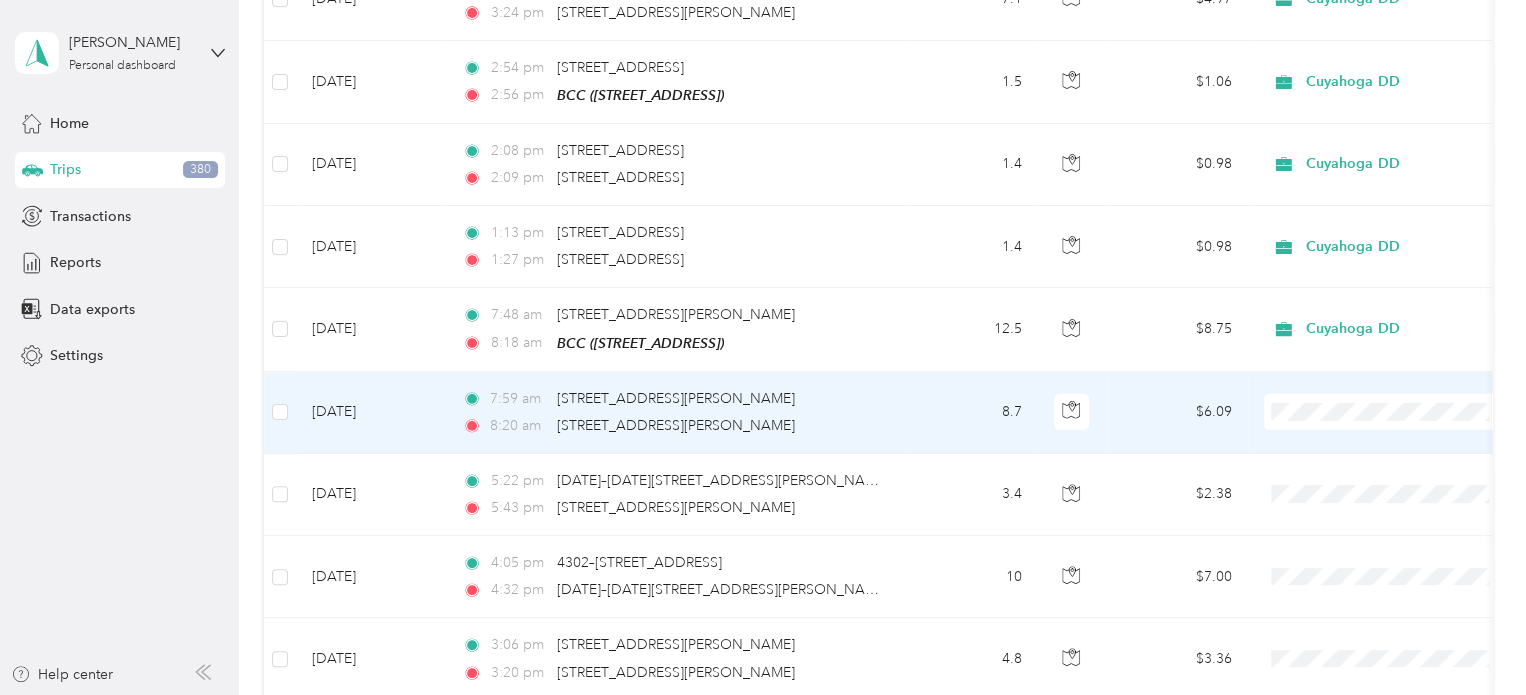 click on "[PERSON_NAME] Personal dashboard Home Trips 380 Transactions Reports Data exports Settings   Help center Trips New trip 325.41   mi Work 46.2   mi Personal 208.6   mi Unclassified $227.79 Value All purposes Filters Date Locations Mileage (mi) Map Mileage value Purpose Track Method Report                     [DATE] 5:31 pm BCC ([STREET_ADDRESS]) 5:31 pm Home ([STREET_ADDRESS] , [GEOGRAPHIC_DATA], [GEOGRAPHIC_DATA]) 7.2 $5.04 Cuyahoga DD Manual [DATE] [DATE] 2:32 pm BCC ([STREET_ADDRESS]) 2:32 pm Home ([STREET_ADDRESS]) 7.2 $5.04 Cuyahoga DD Manual [DATE] [DATE] 3:52 pm [STREET_ADDRESS][GEOGRAPHIC_DATA], [GEOGRAPHIC_DATA], [GEOGRAPHIC_DATA][US_STATE], [GEOGRAPHIC_DATA] 4:03 pm [STREET_ADDRESS][PERSON_NAME][US_STATE] 3.8 $0.00 Personal GPS -- [DATE] 2:32 pm BCC ([STREET_ADDRESS]) 2:32 pm 7.2 $5.04" at bounding box center (758, 347) 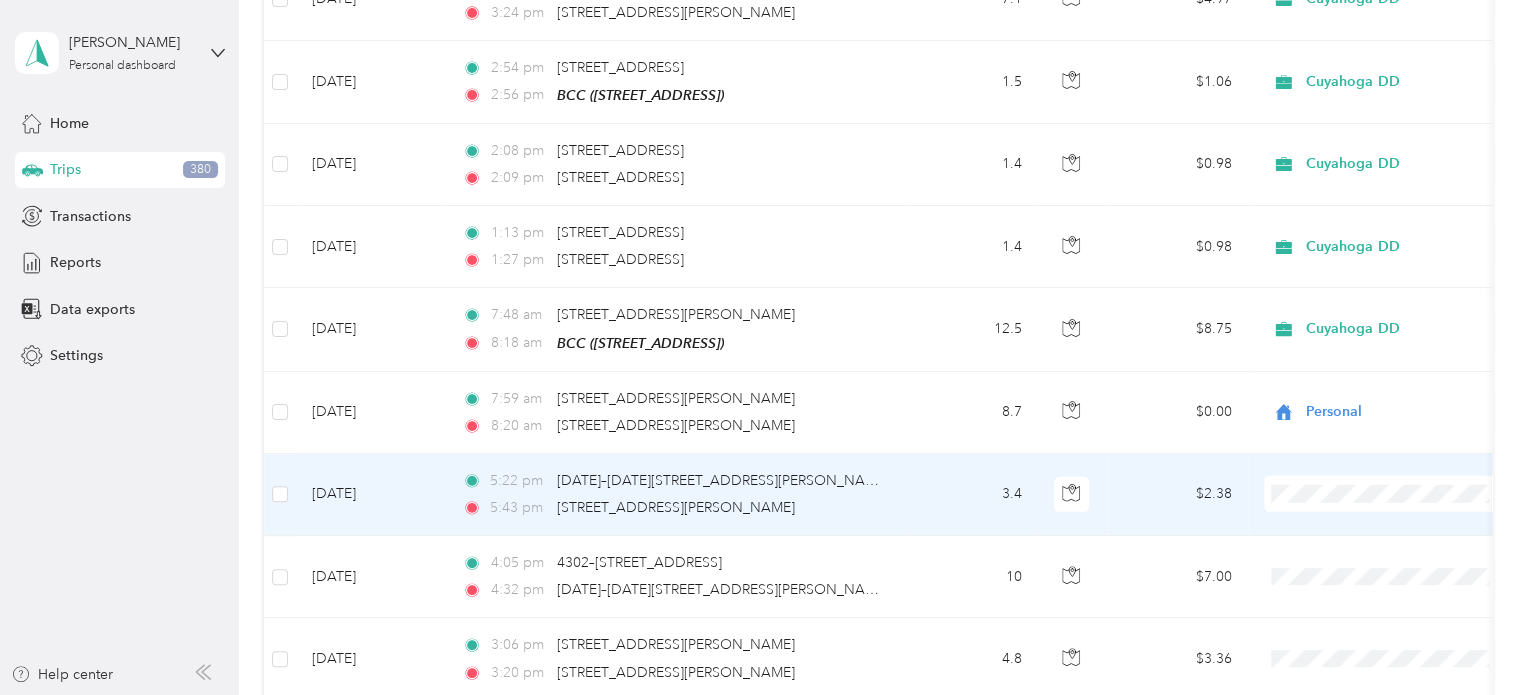 click on "Personal" at bounding box center [1405, 545] 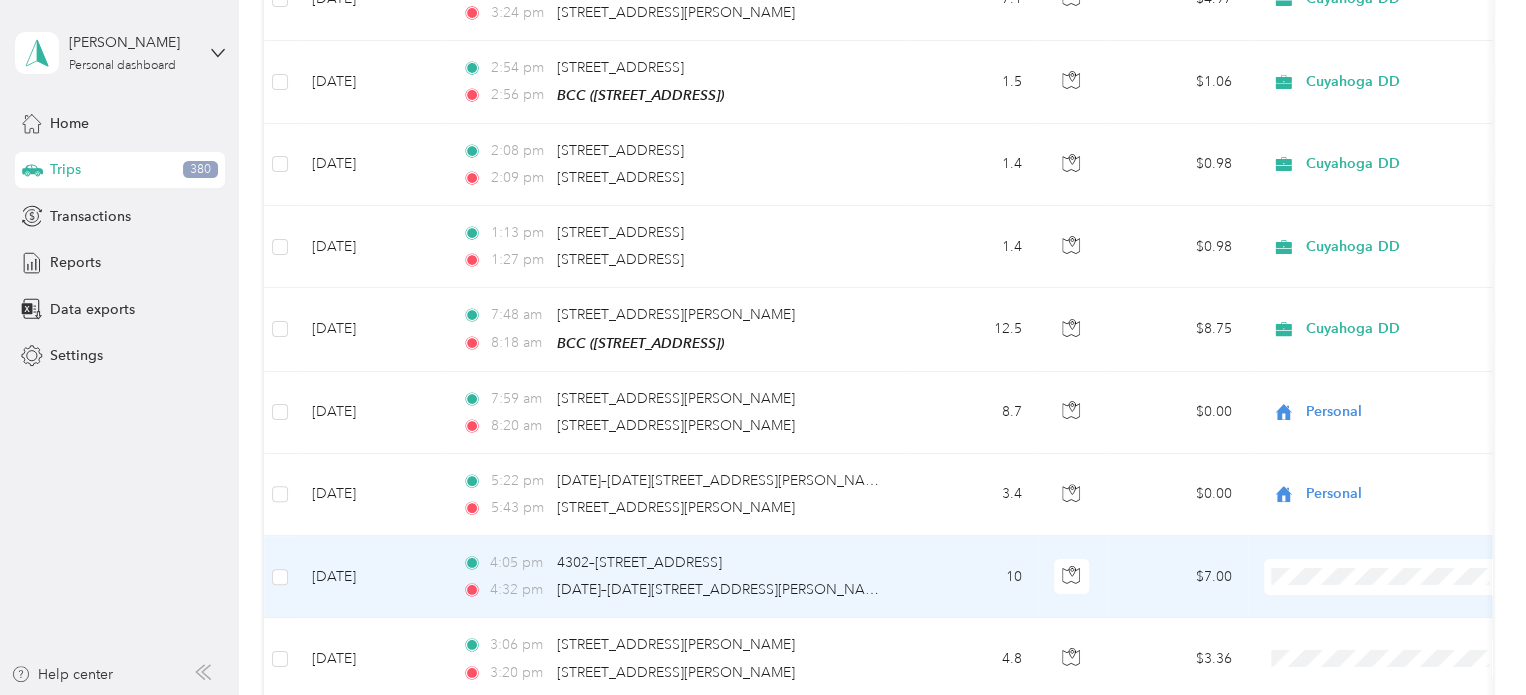 click on "Personal" at bounding box center [1405, 621] 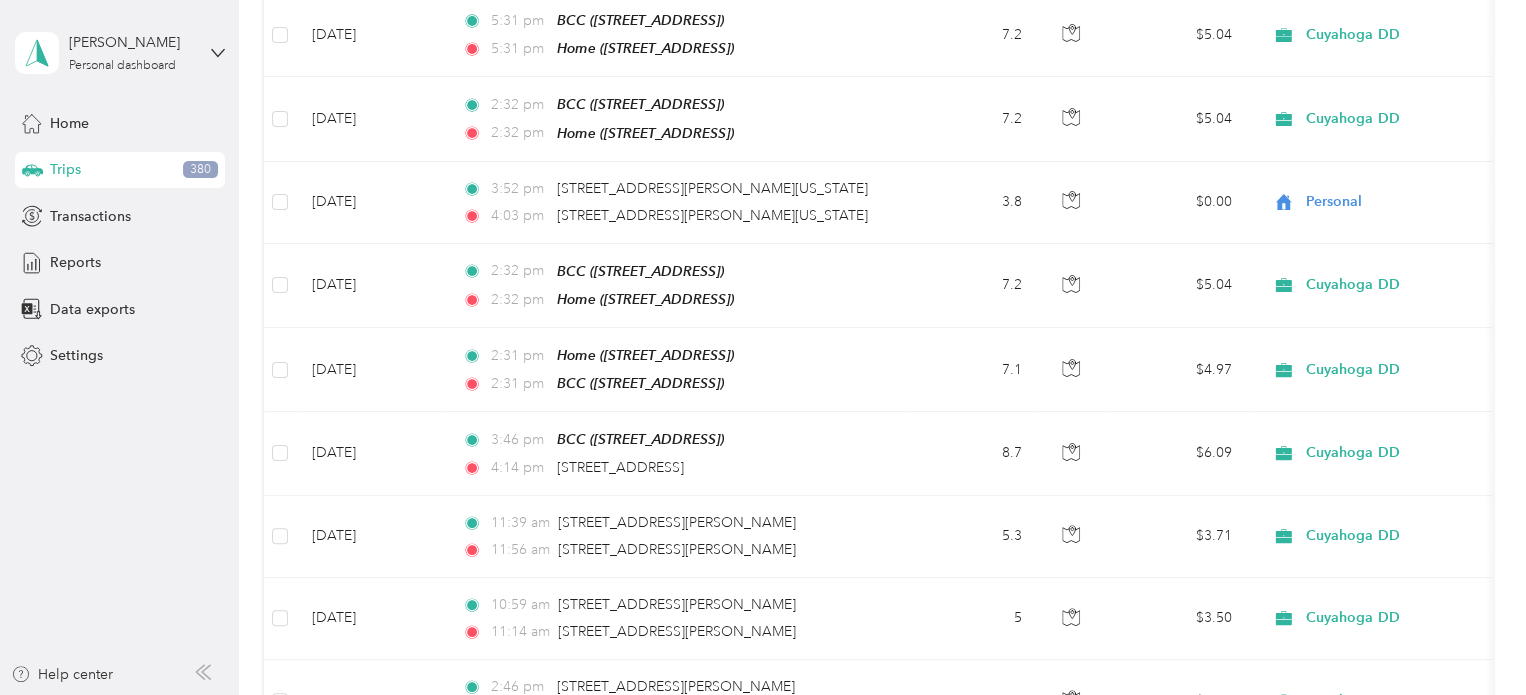 scroll, scrollTop: 0, scrollLeft: 0, axis: both 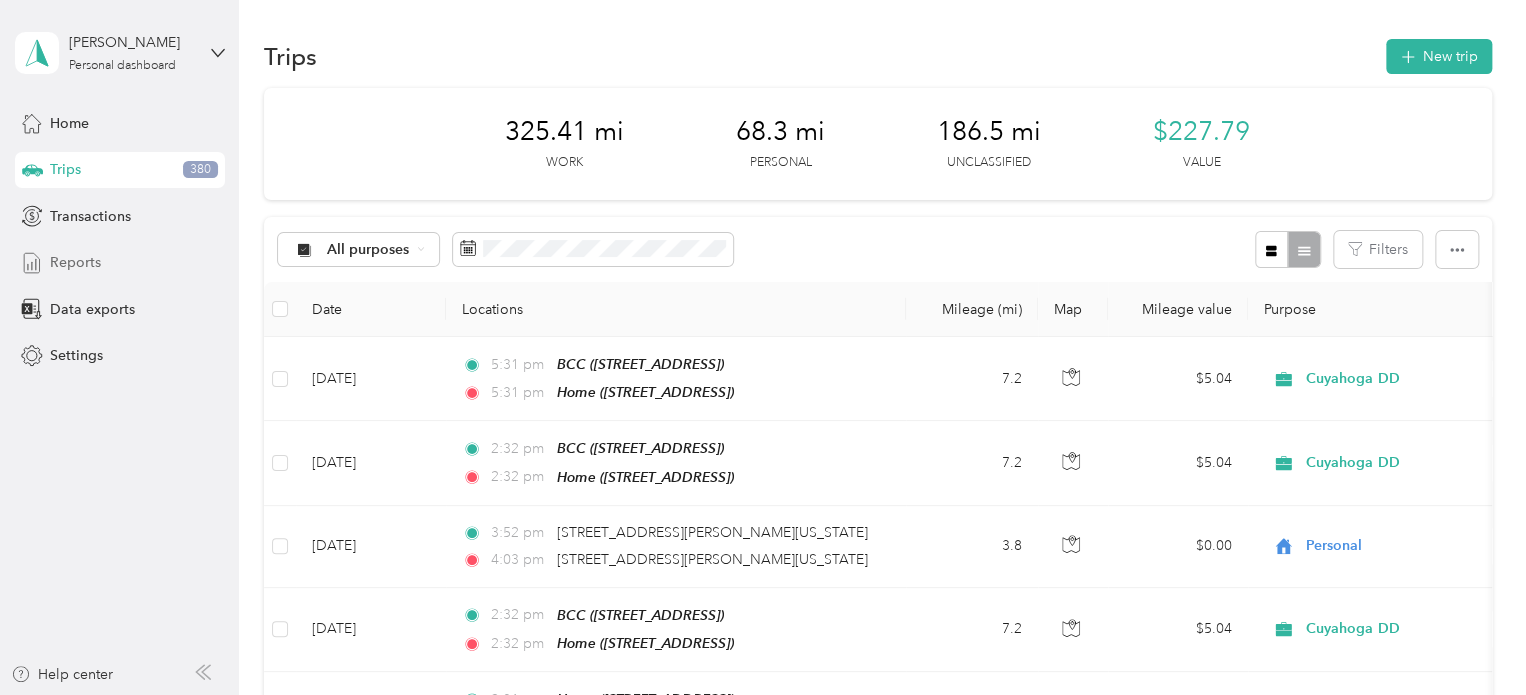 click on "Reports" at bounding box center [75, 262] 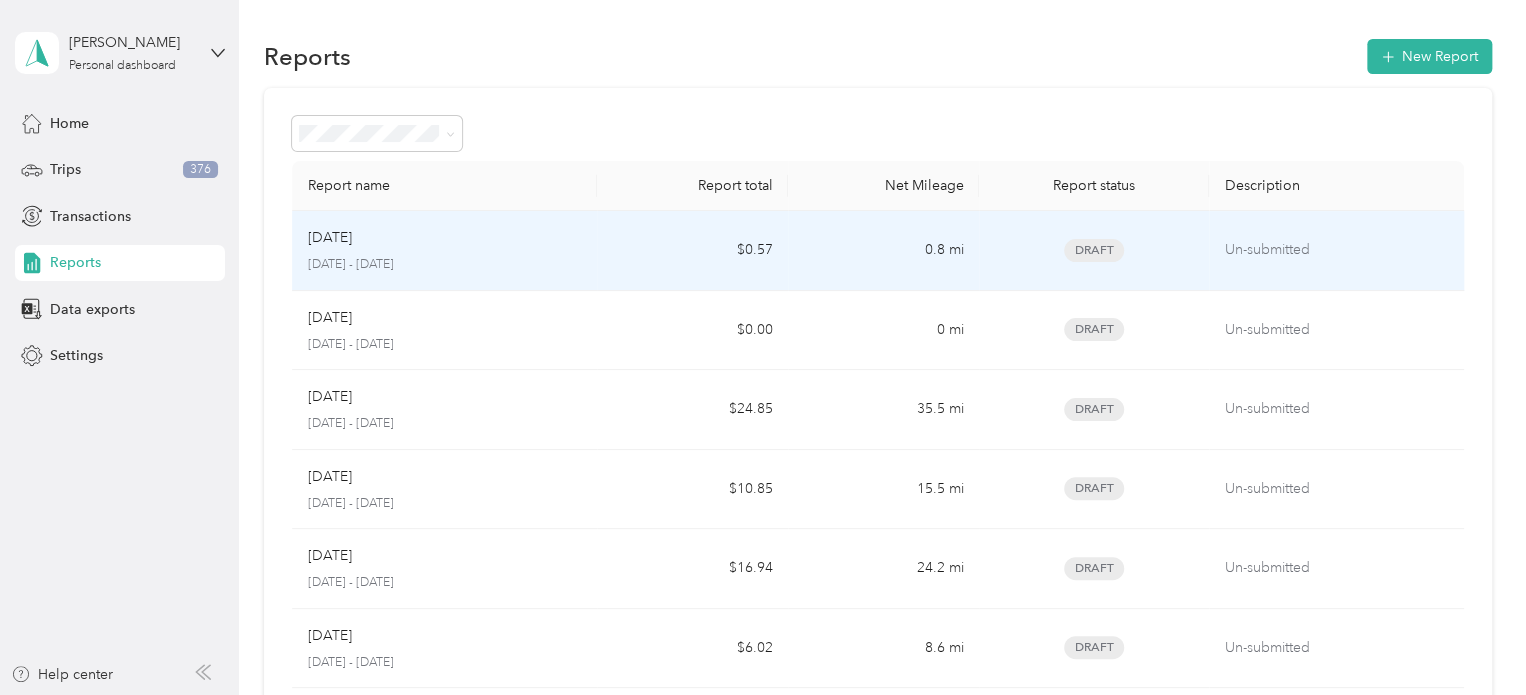 click on "Apr [DATE] - [DATE]" at bounding box center (445, 251) 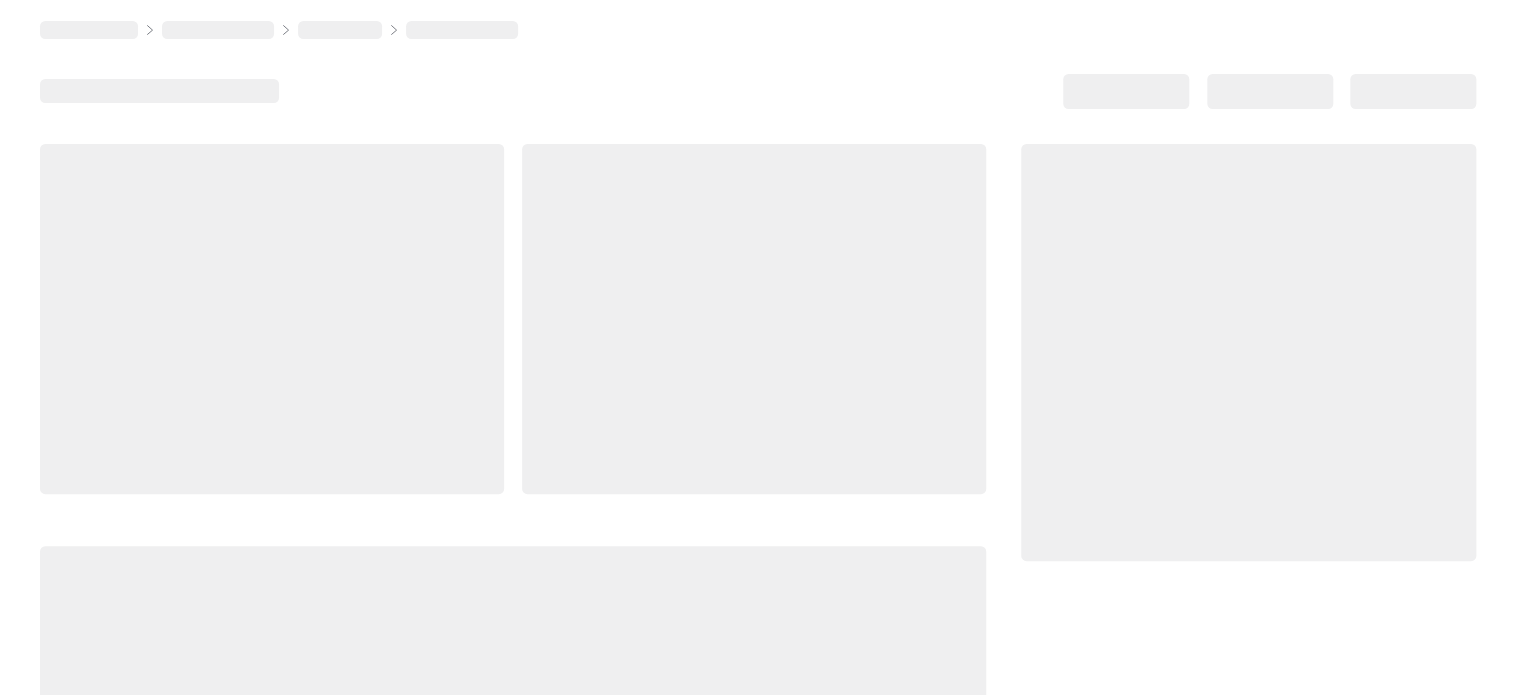 click at bounding box center (754, 319) 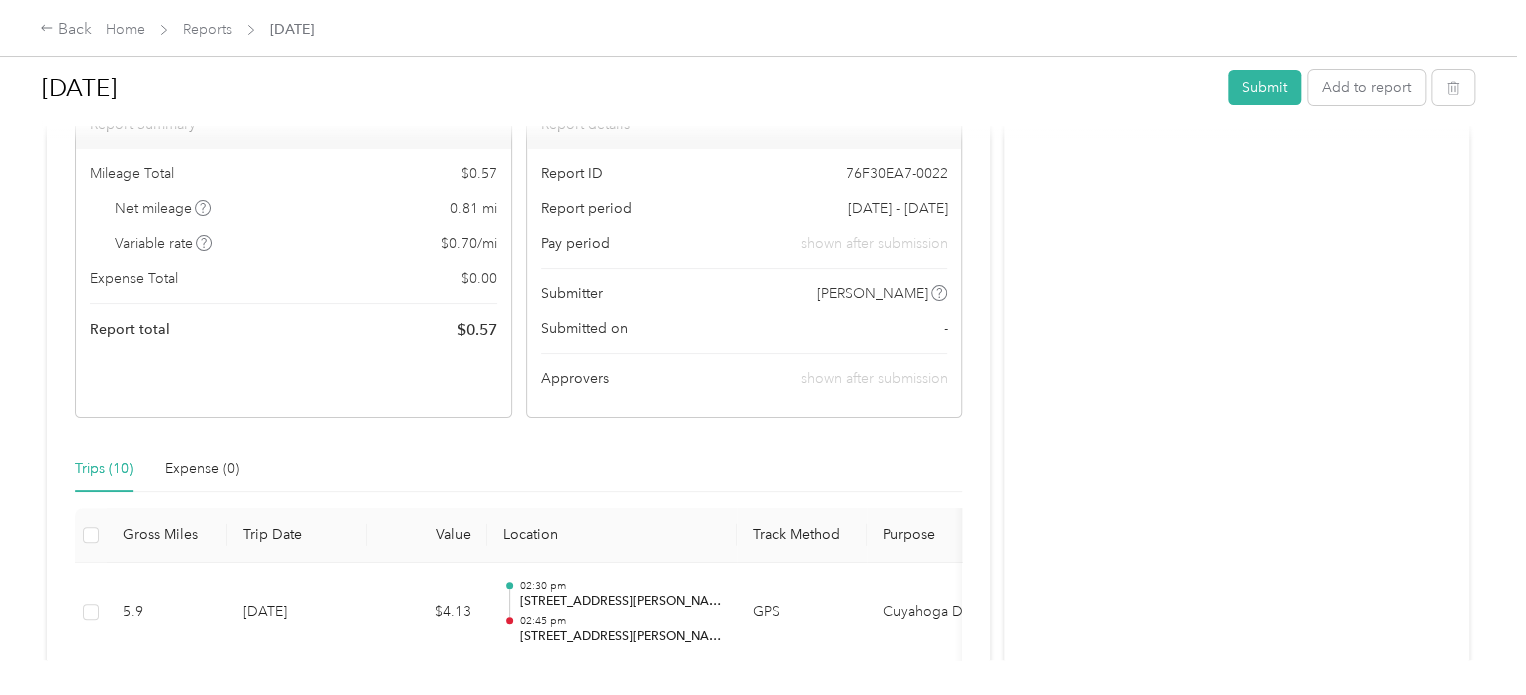 scroll, scrollTop: 141, scrollLeft: 0, axis: vertical 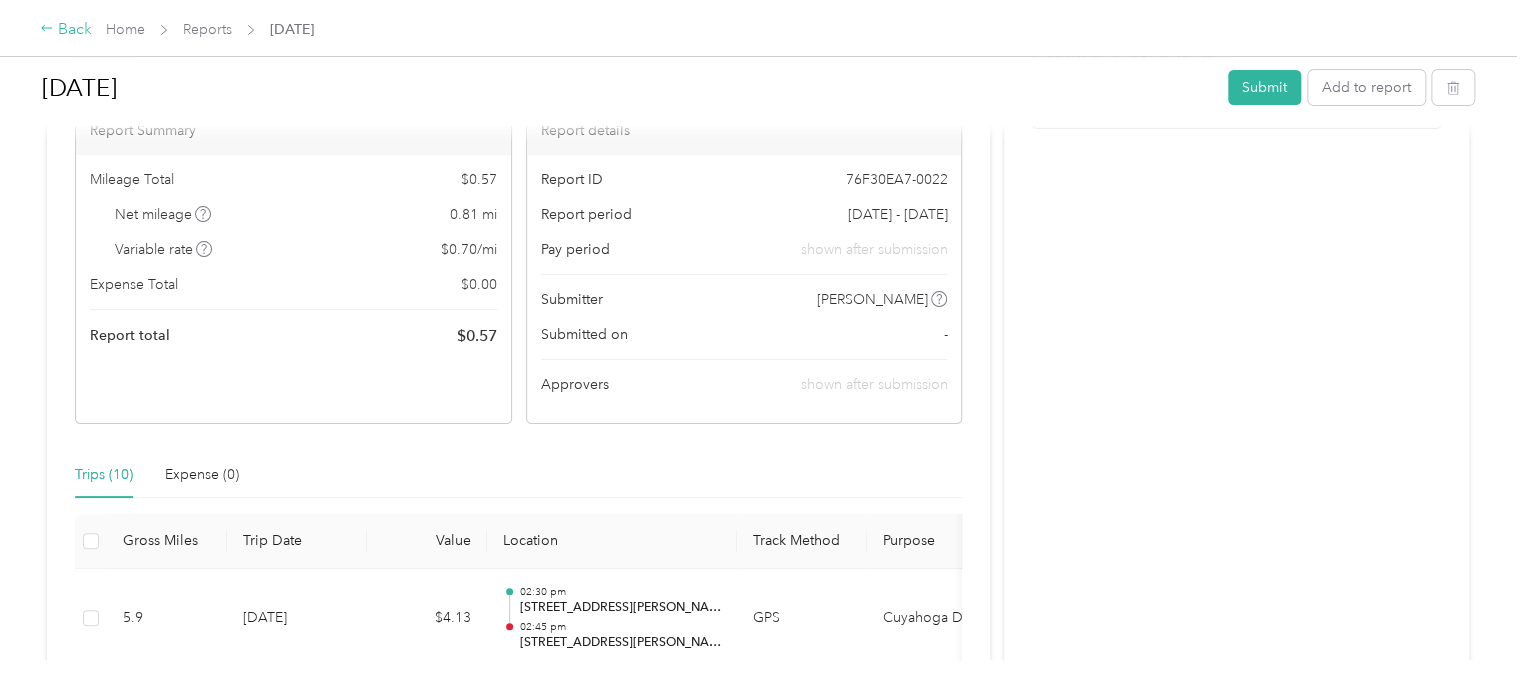 click 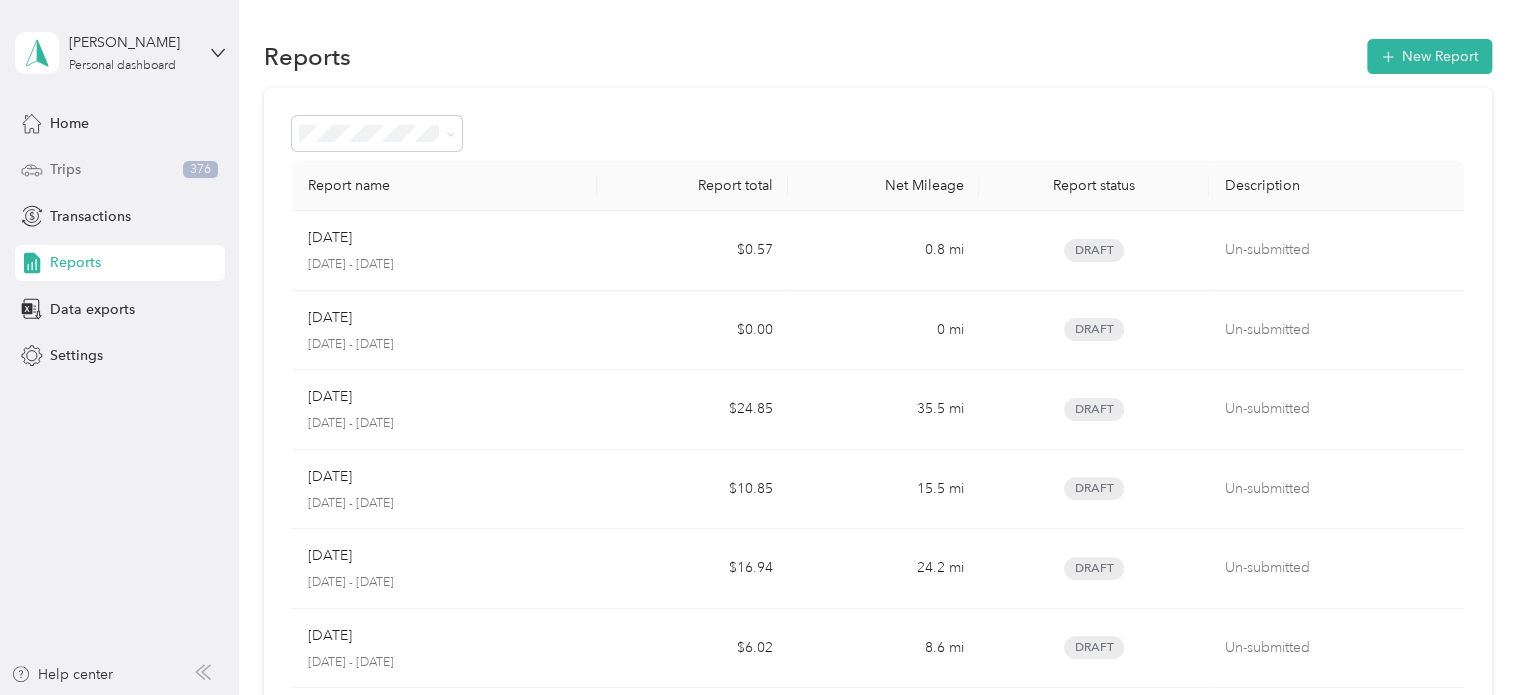 click on "Trips" at bounding box center [65, 169] 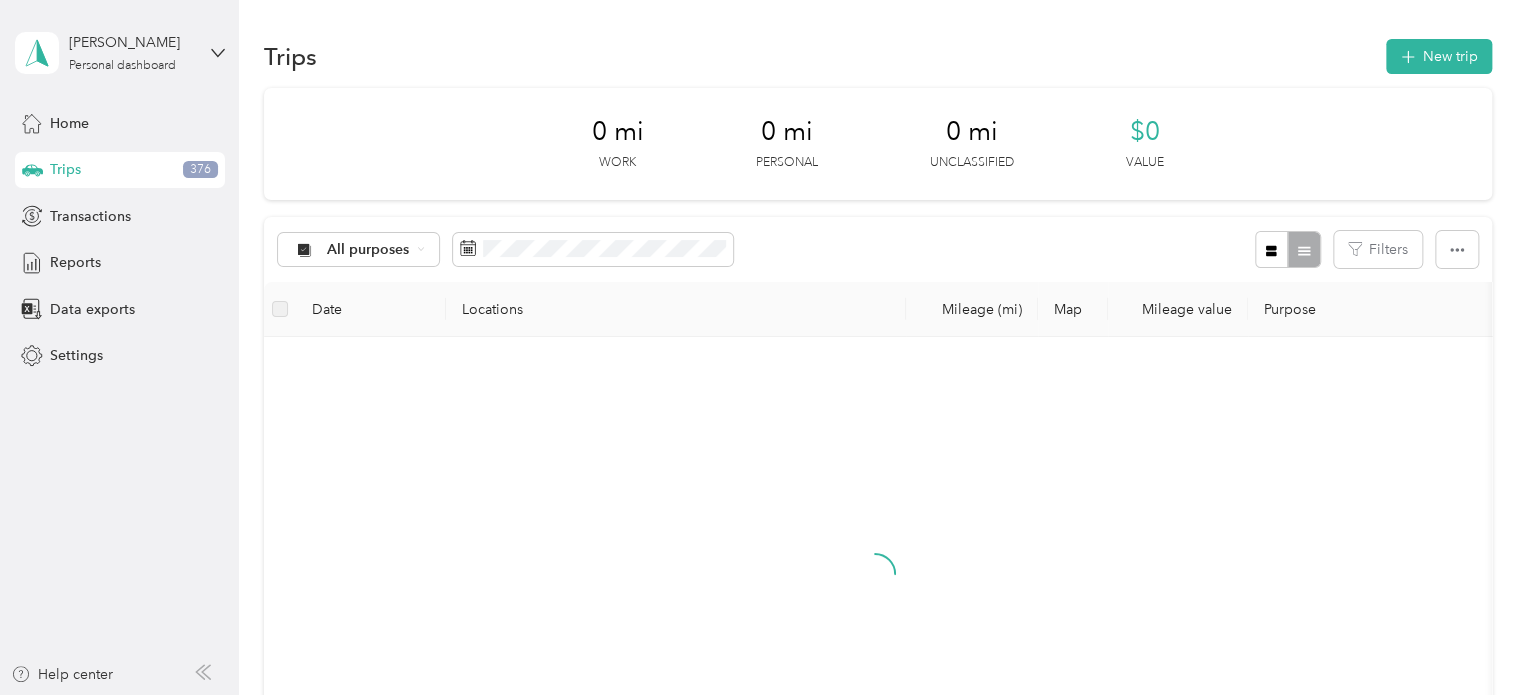 click on "Trips" at bounding box center [65, 169] 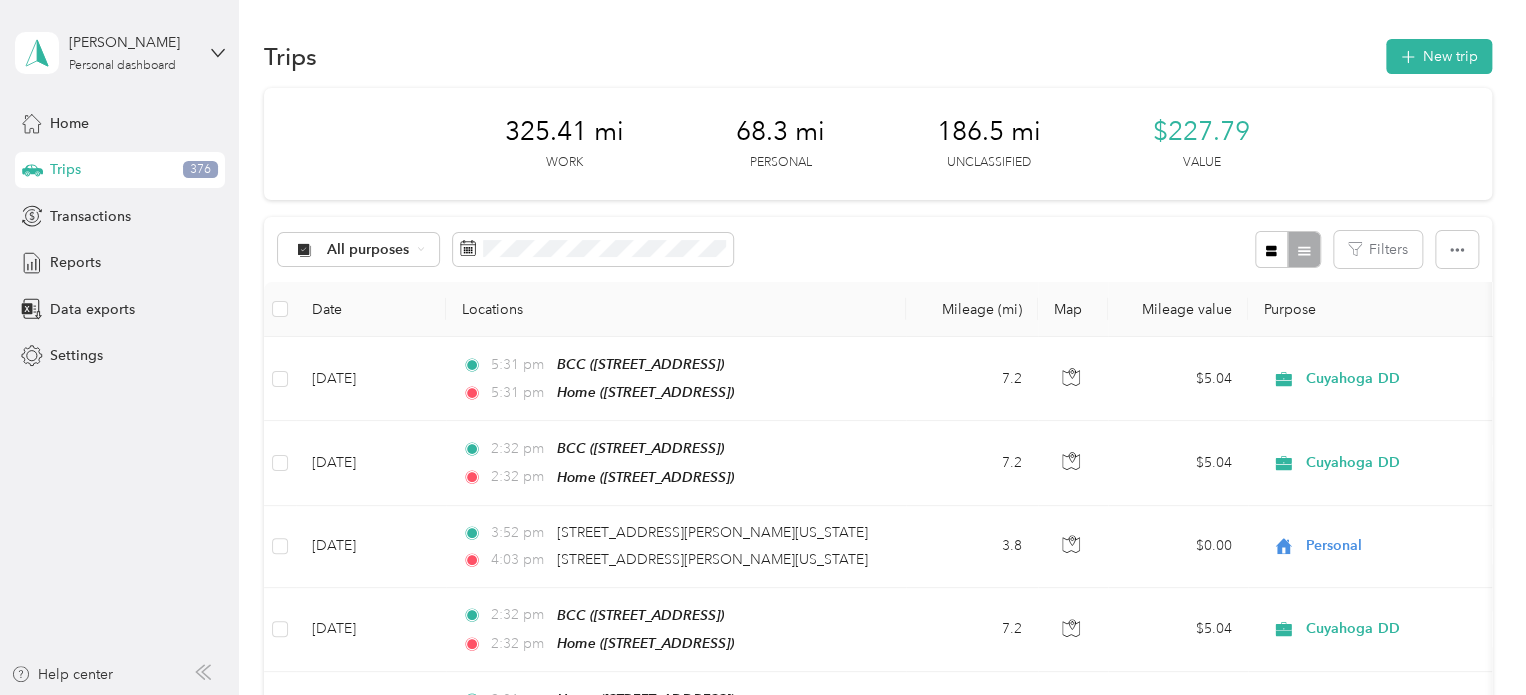 scroll, scrollTop: 2054, scrollLeft: 0, axis: vertical 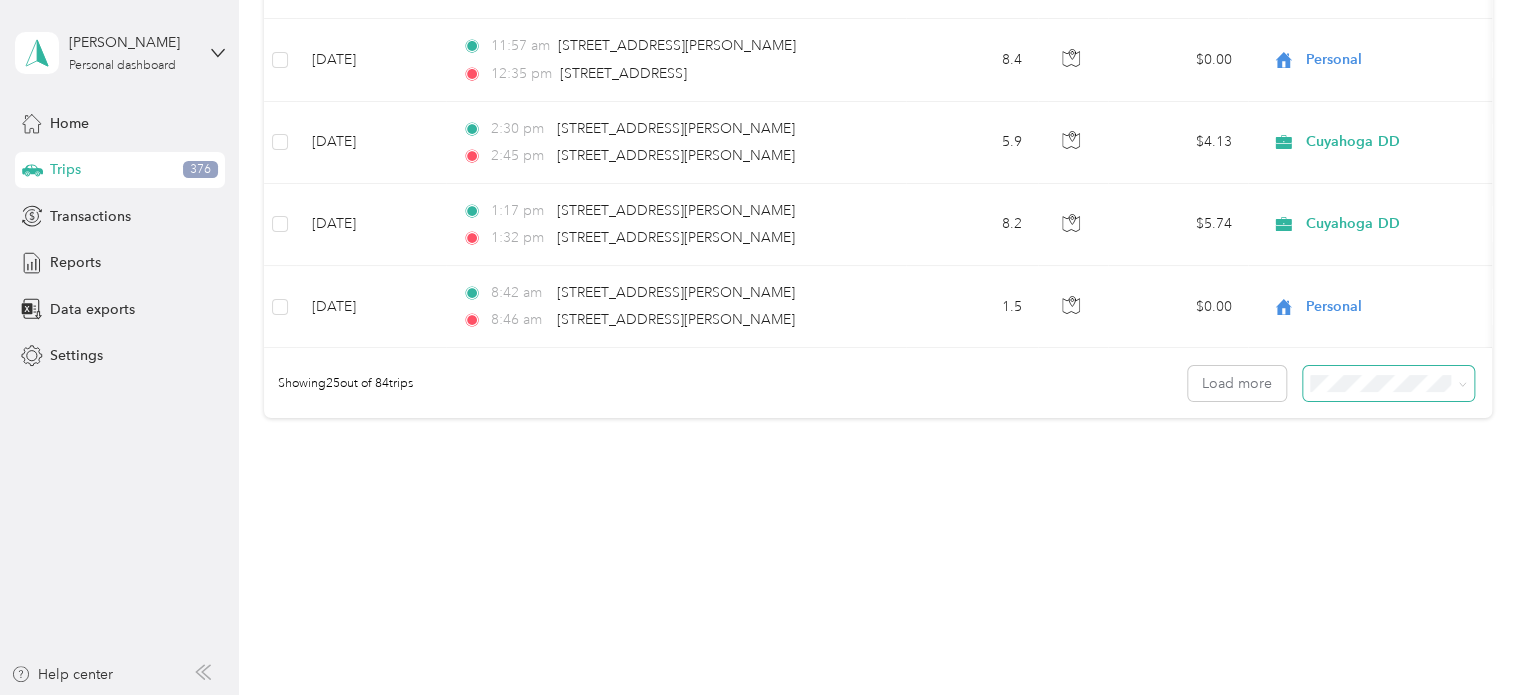 click at bounding box center (1388, 383) 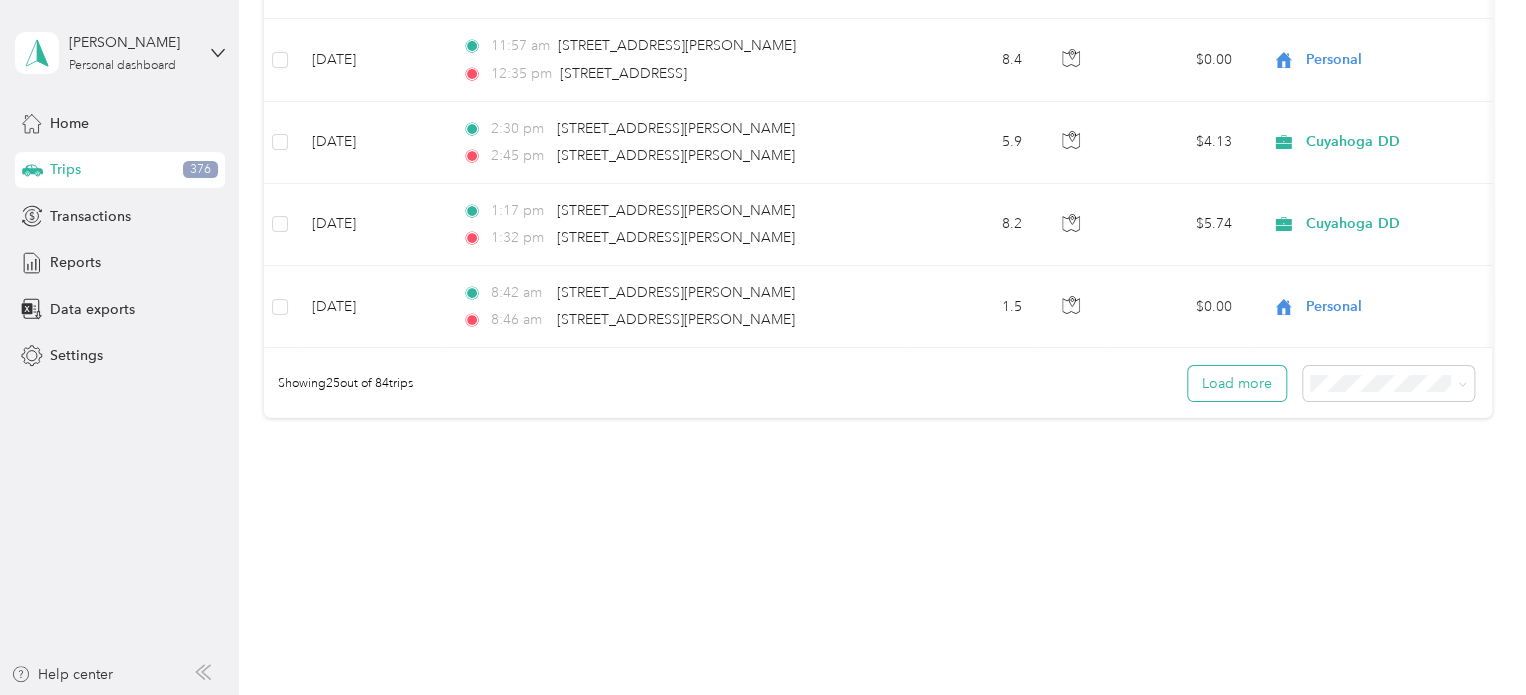 click on "Load more" at bounding box center [1237, 383] 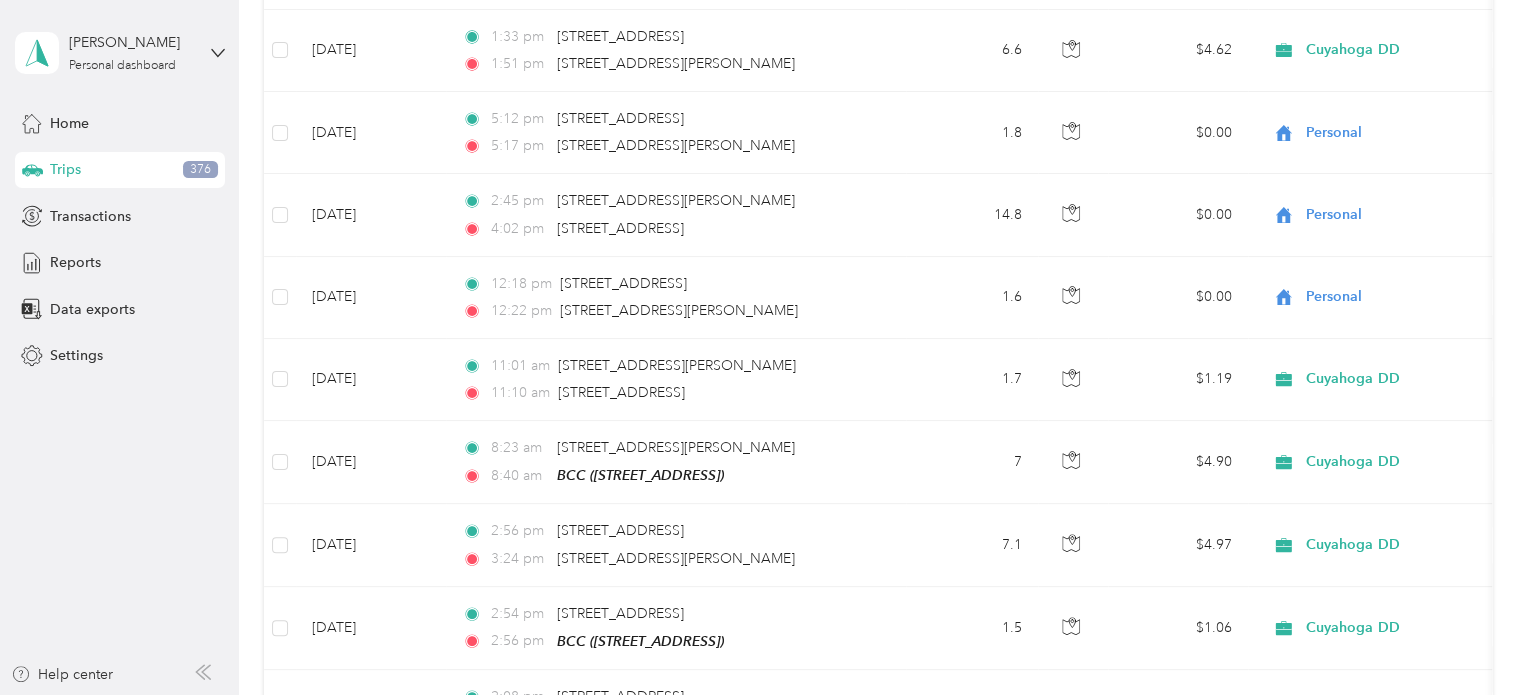 scroll, scrollTop: 0, scrollLeft: 0, axis: both 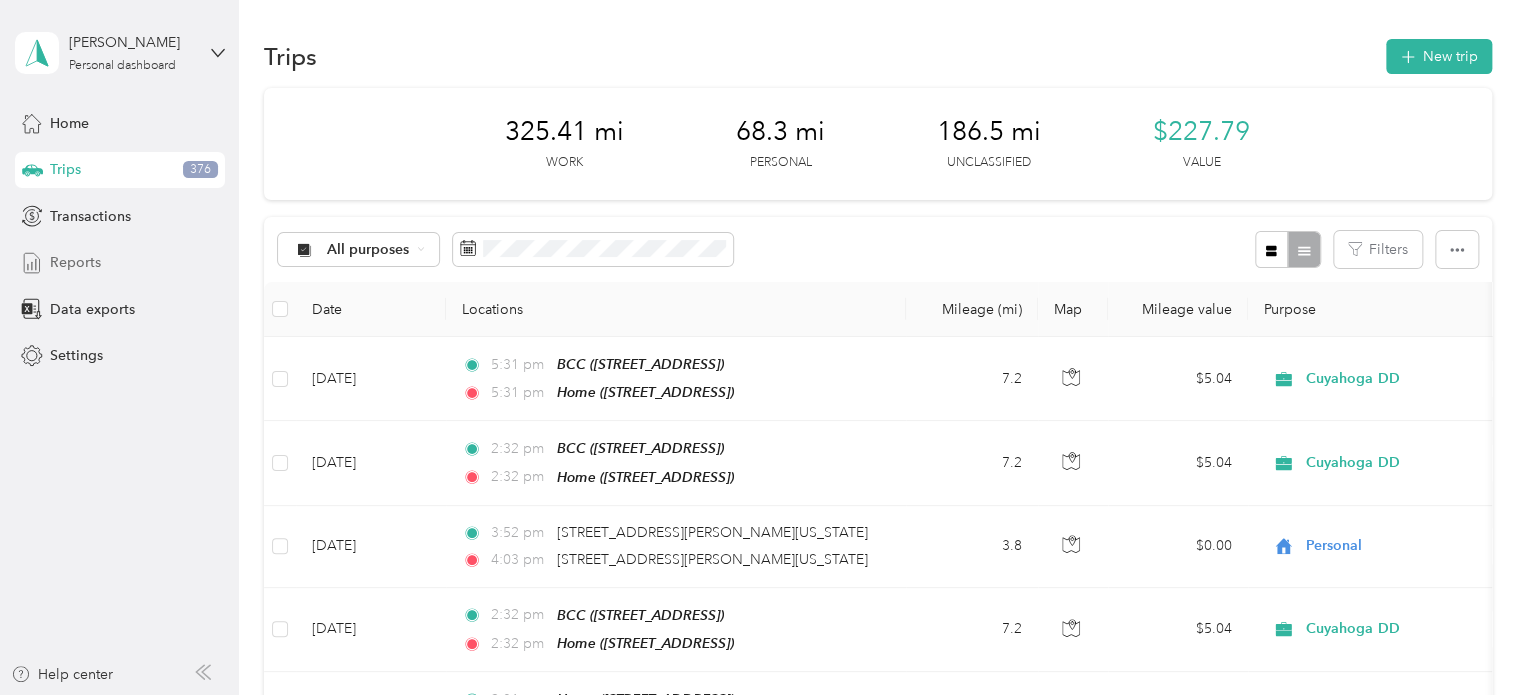 click on "Reports" at bounding box center (75, 262) 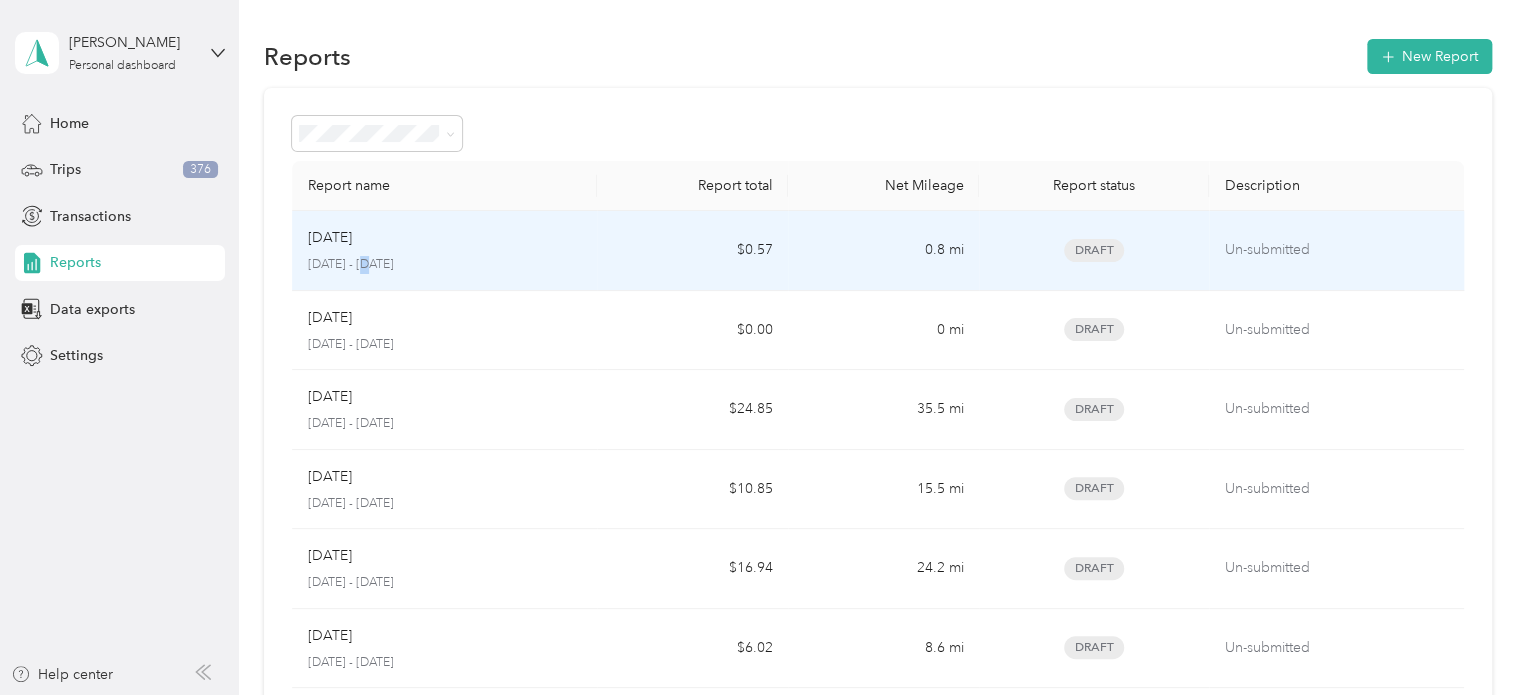click on "[DATE] - [DATE]" at bounding box center (445, 265) 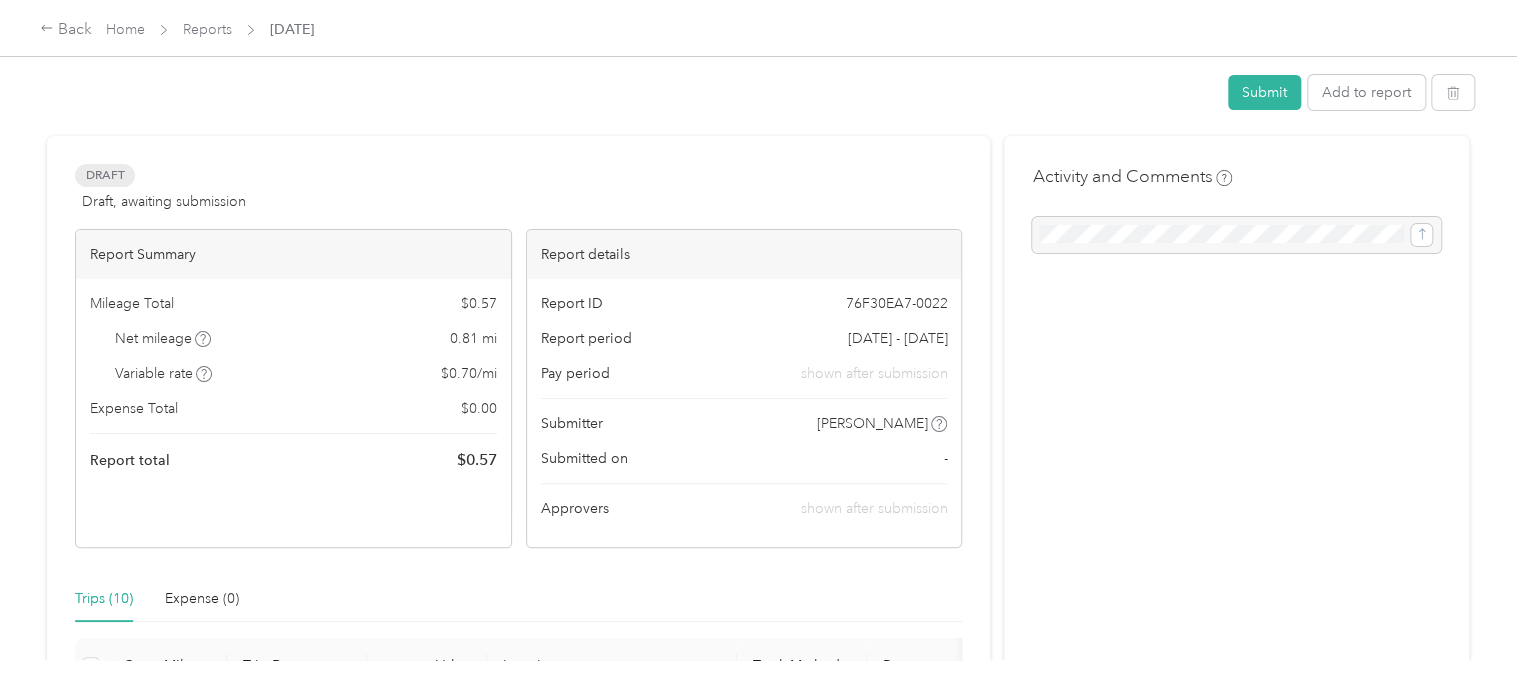 click on "Report Summary" at bounding box center (293, 254) 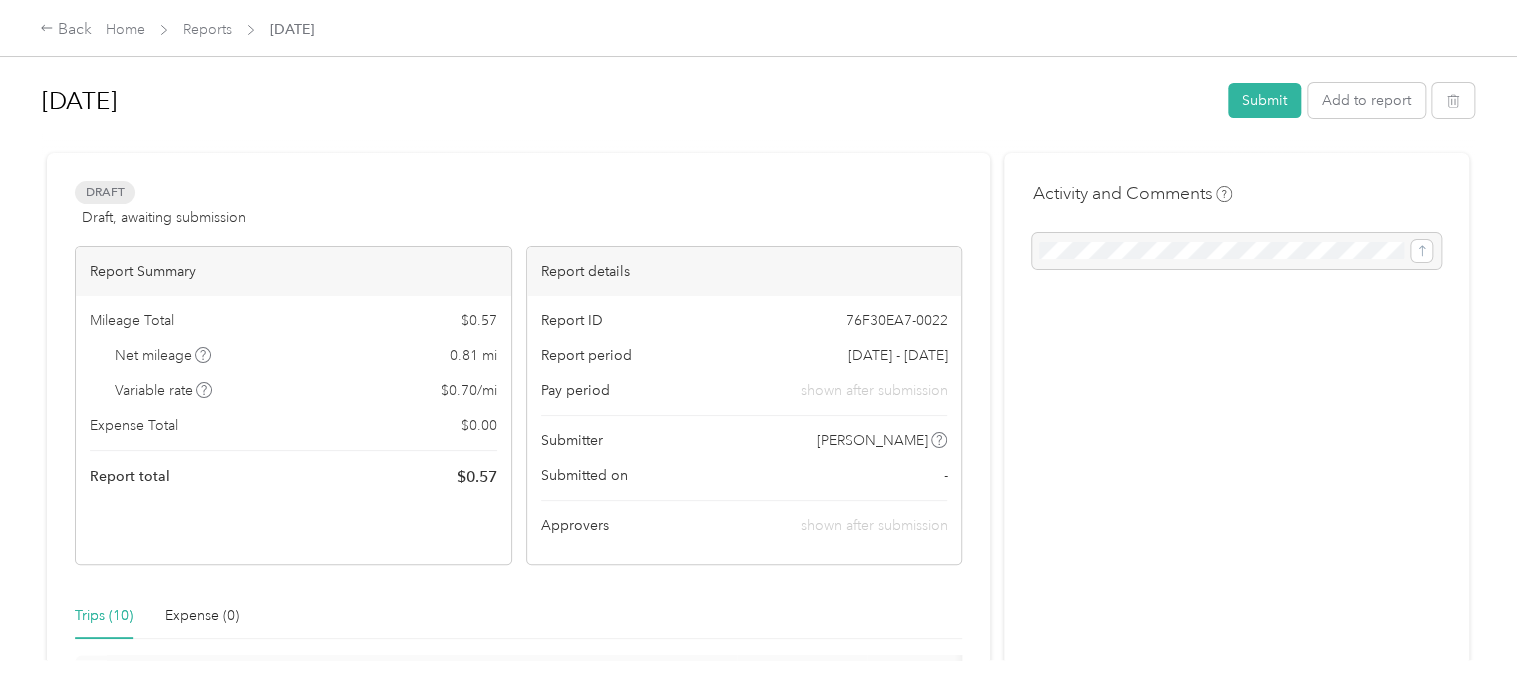 click on "[DATE] - [DATE]" at bounding box center [897, 355] 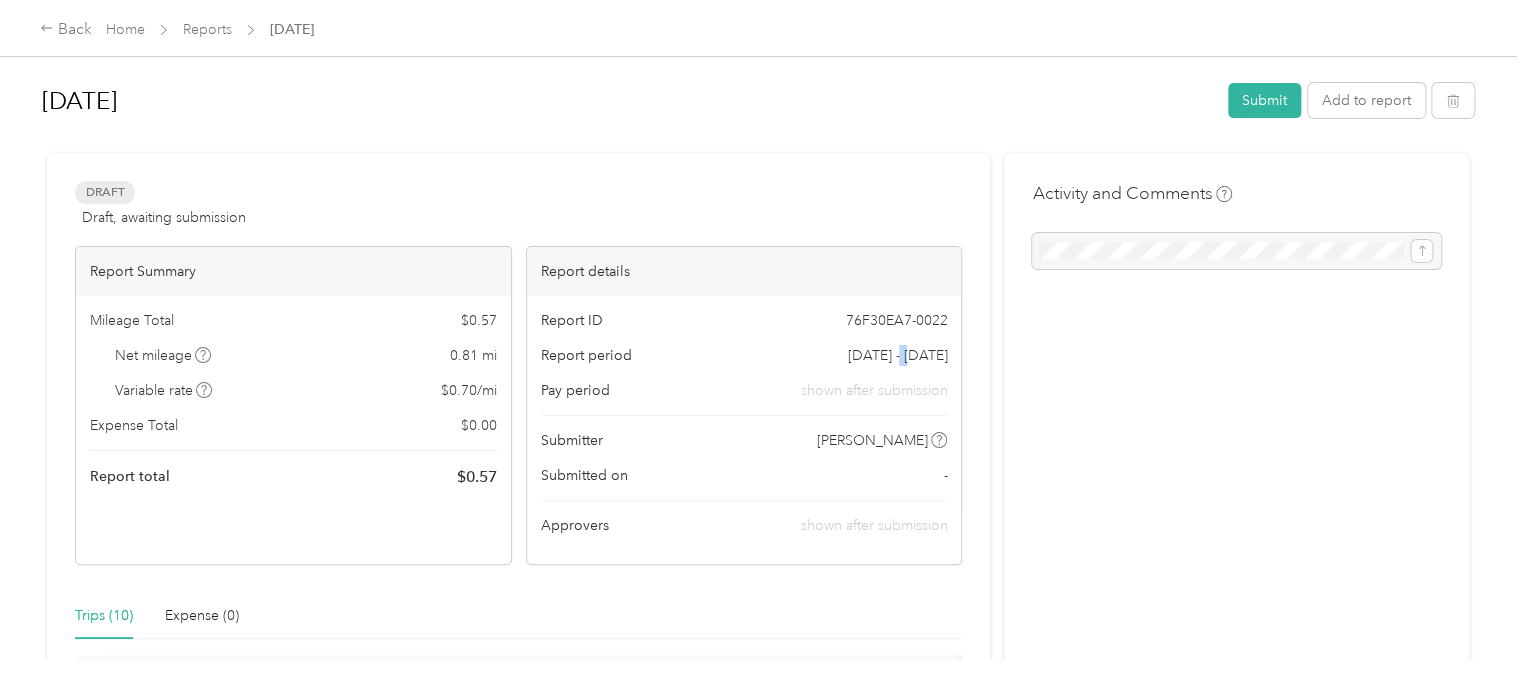 click on "[DATE] - [DATE]" at bounding box center (897, 355) 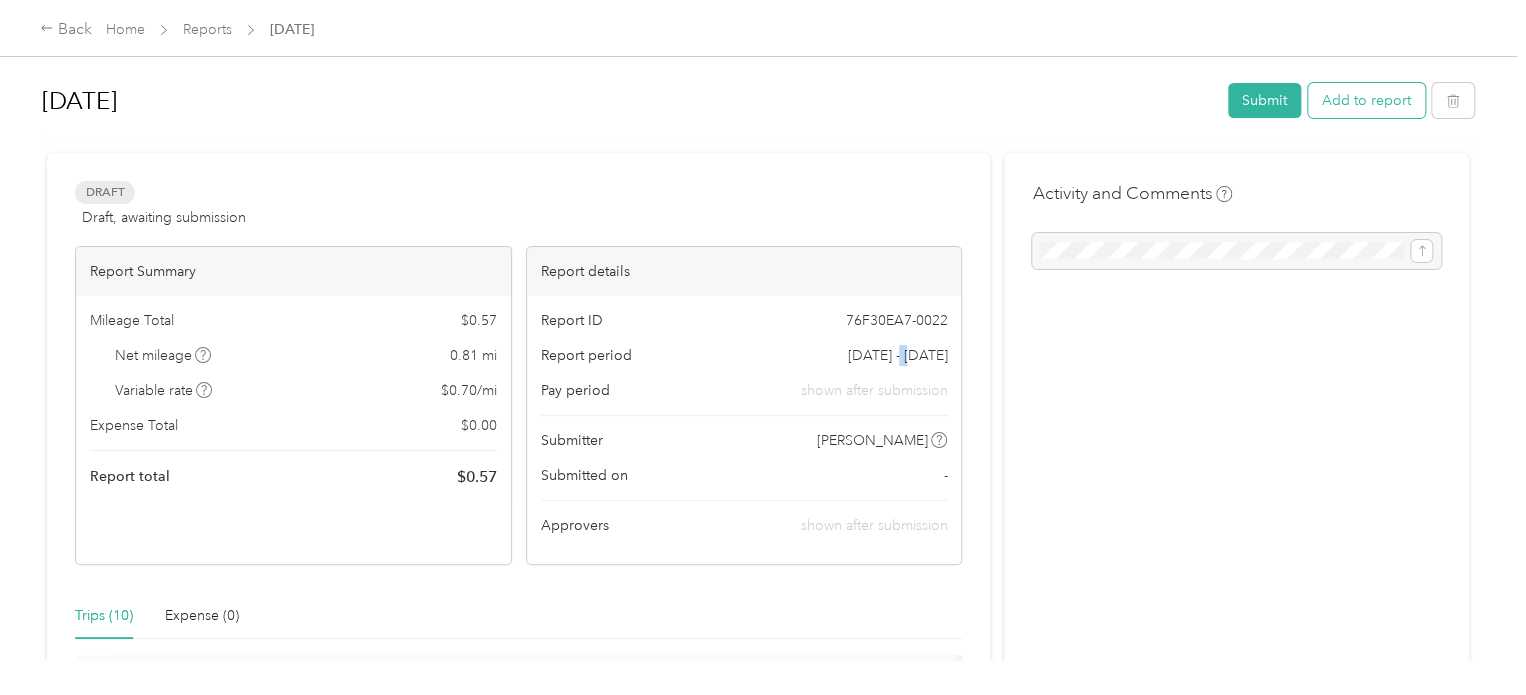 click on "Add to report" at bounding box center (1366, 100) 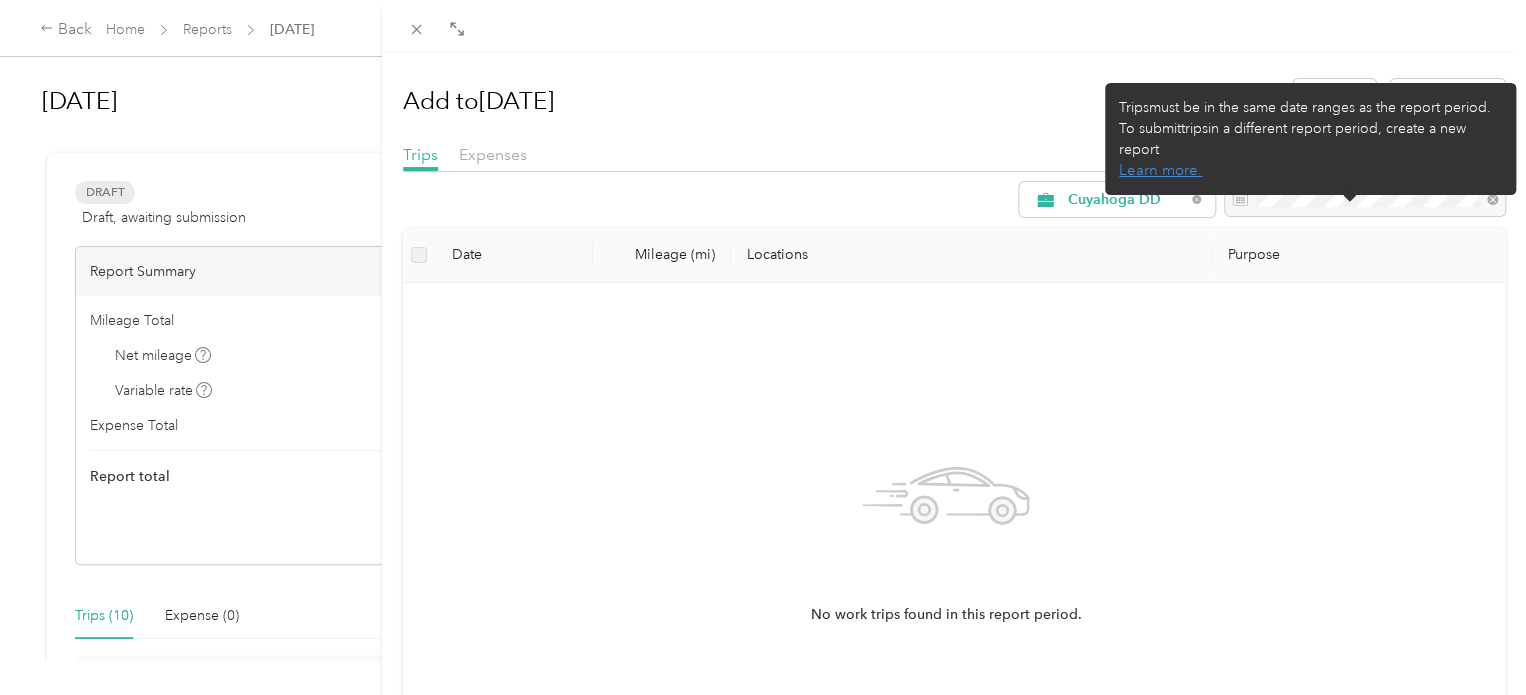 click at bounding box center [1365, 200] 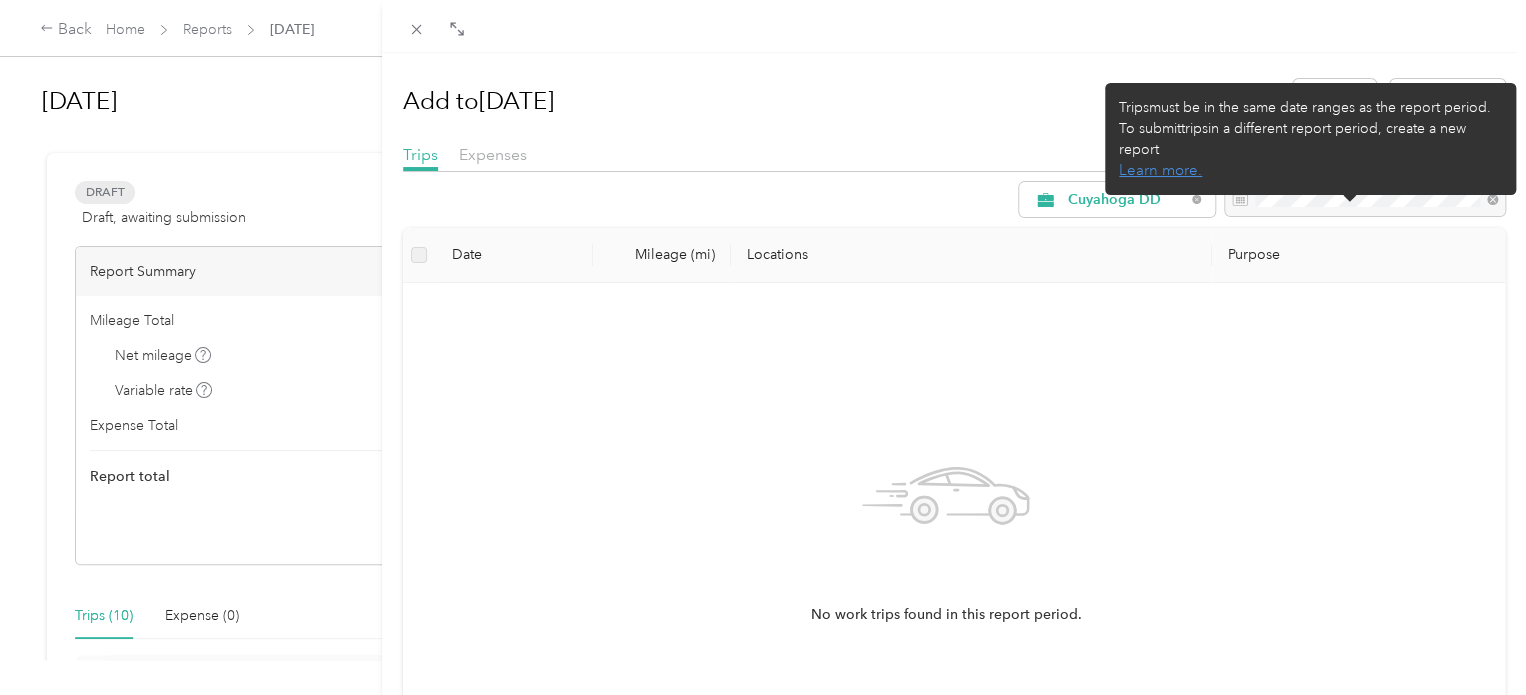 click at bounding box center [1365, 200] 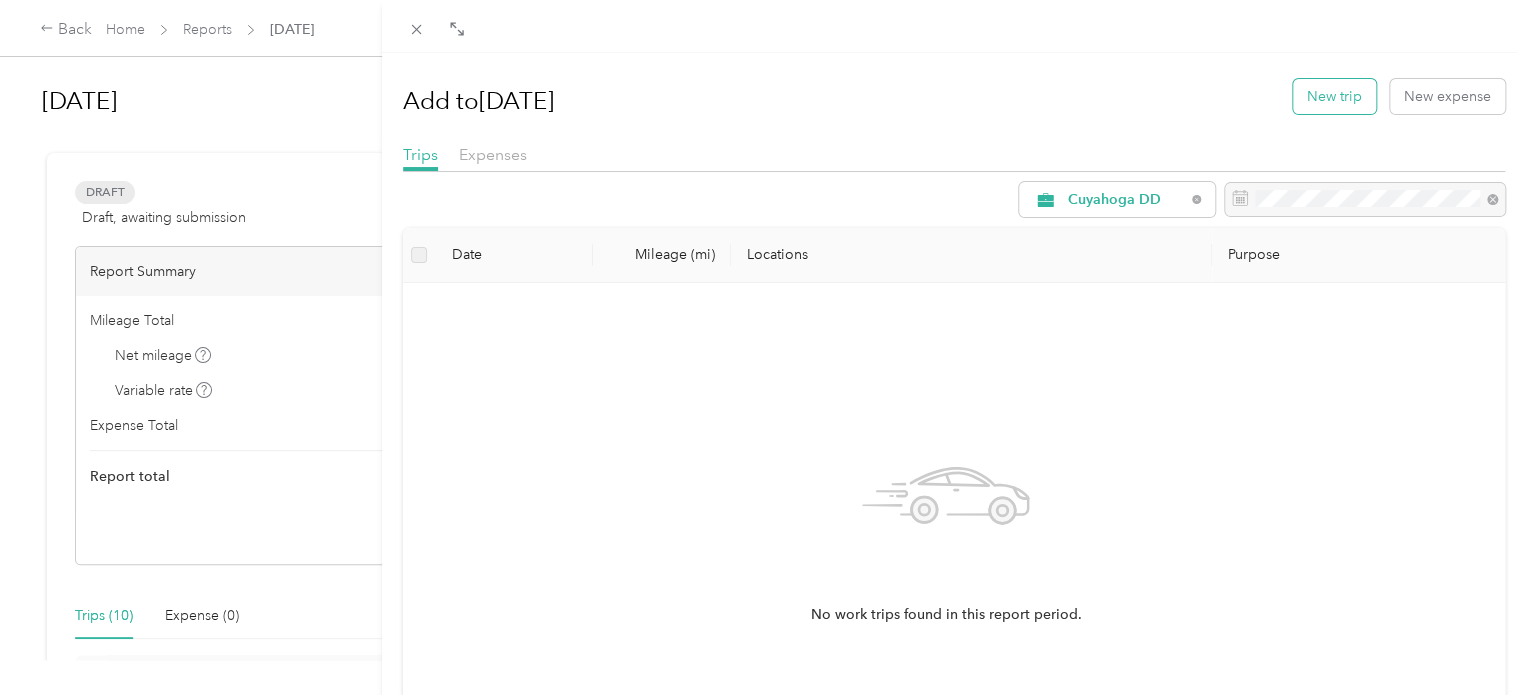 click on "New trip" at bounding box center [1334, 96] 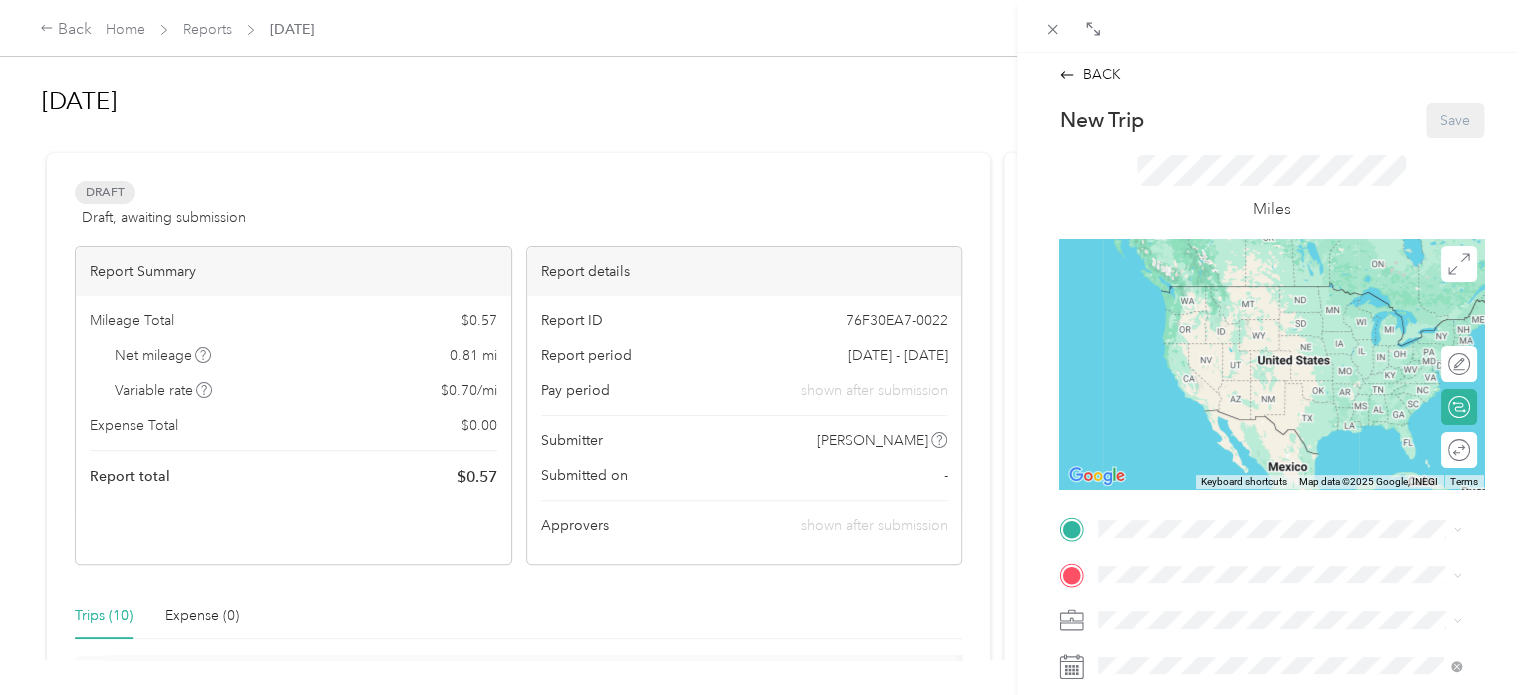 scroll, scrollTop: 0, scrollLeft: 0, axis: both 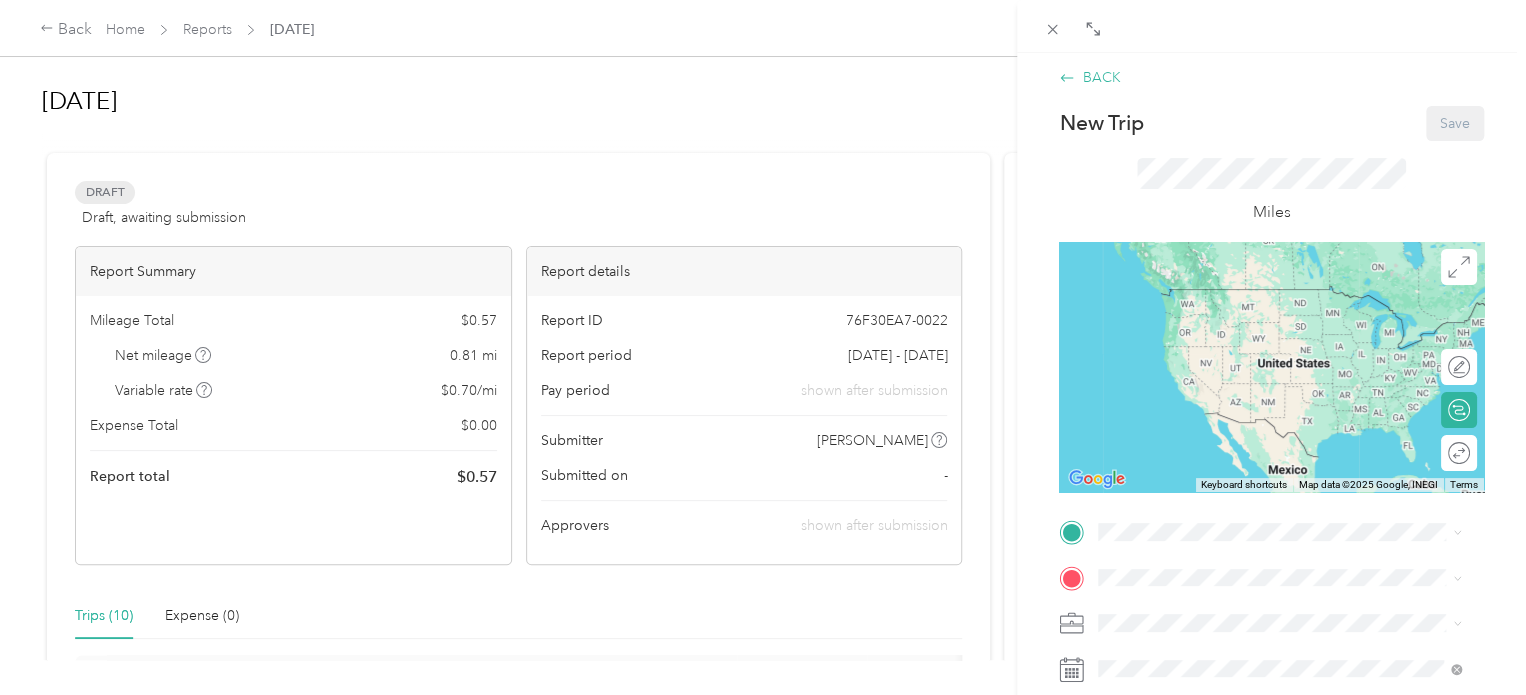 click 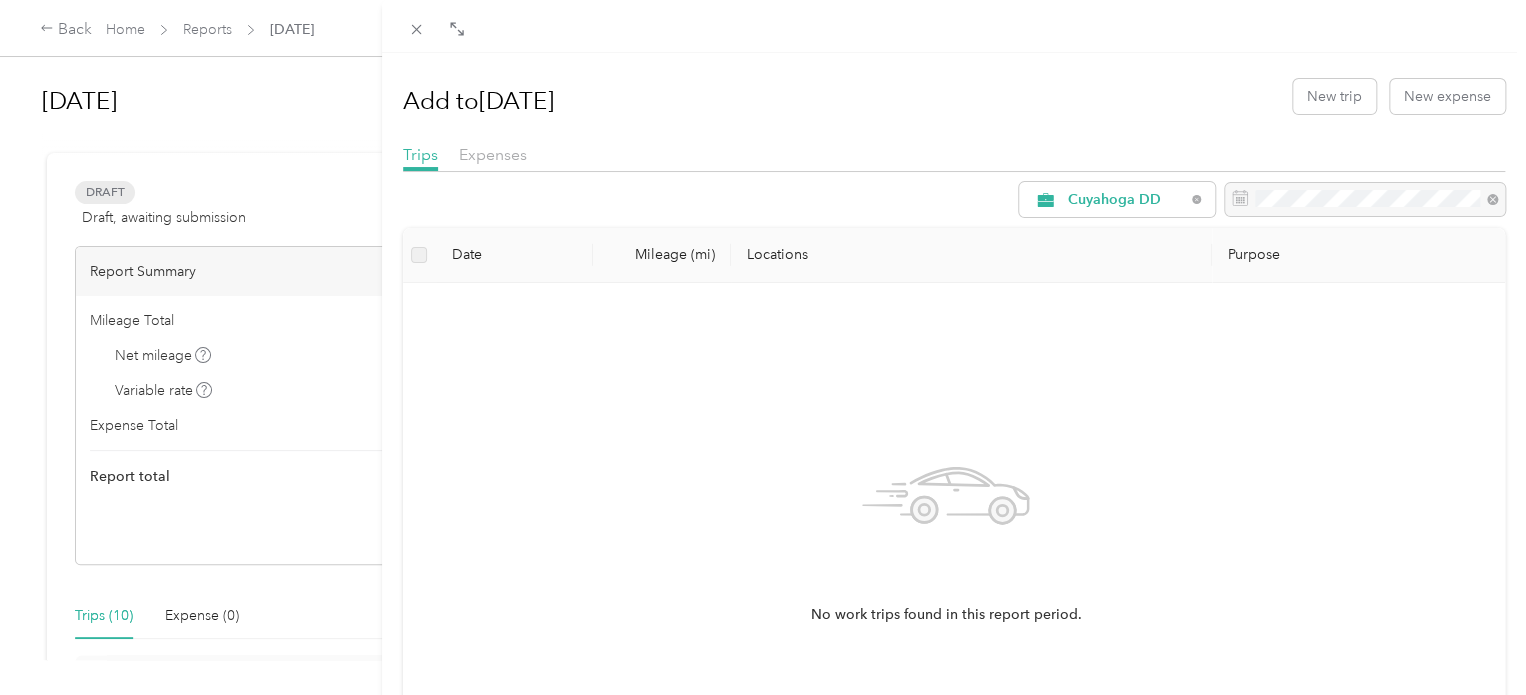 click on "Add to  [DATE]" at bounding box center (478, 101) 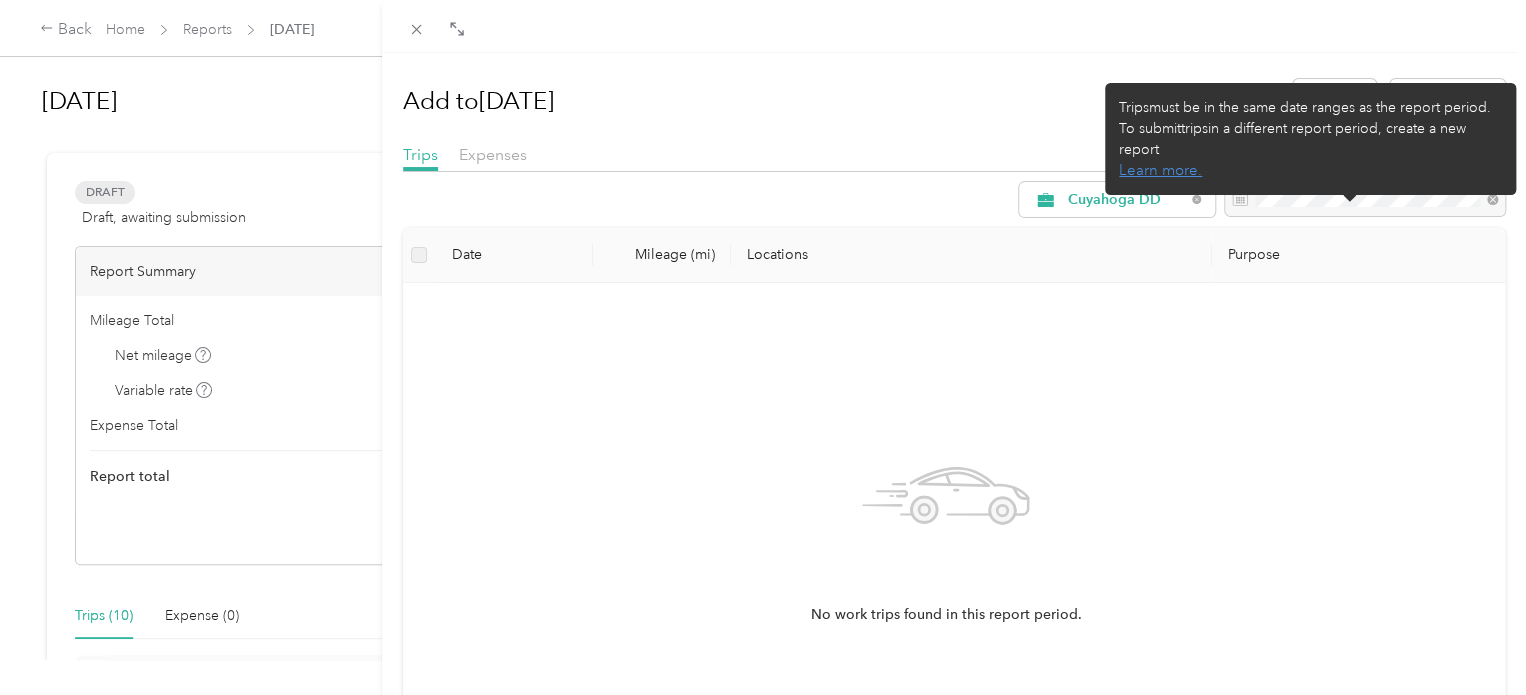 click at bounding box center [1365, 200] 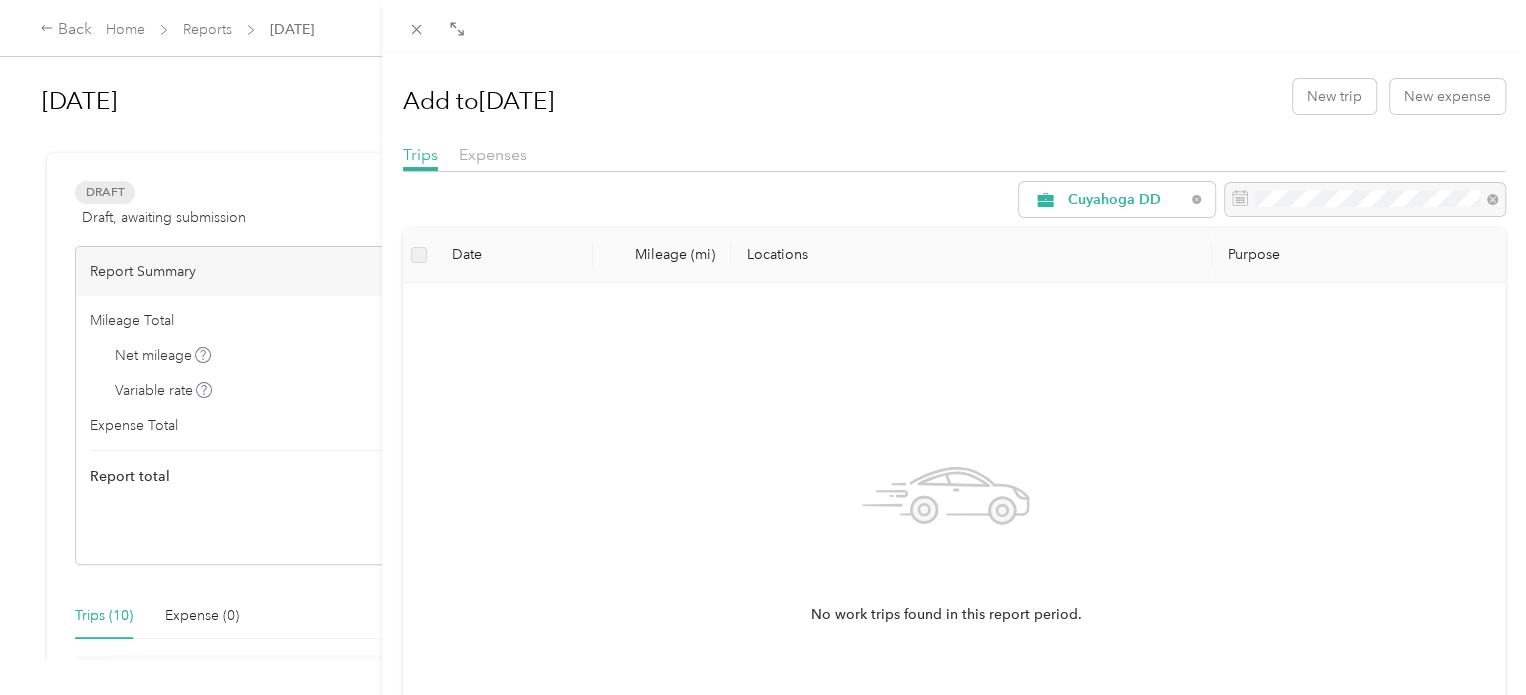 click on "Add to  [DATE] New trip New expense Trips Expenses Cuyahoga DD Date Mileage (mi) Locations Purpose           No work trips found in this report period." at bounding box center (763, 347) 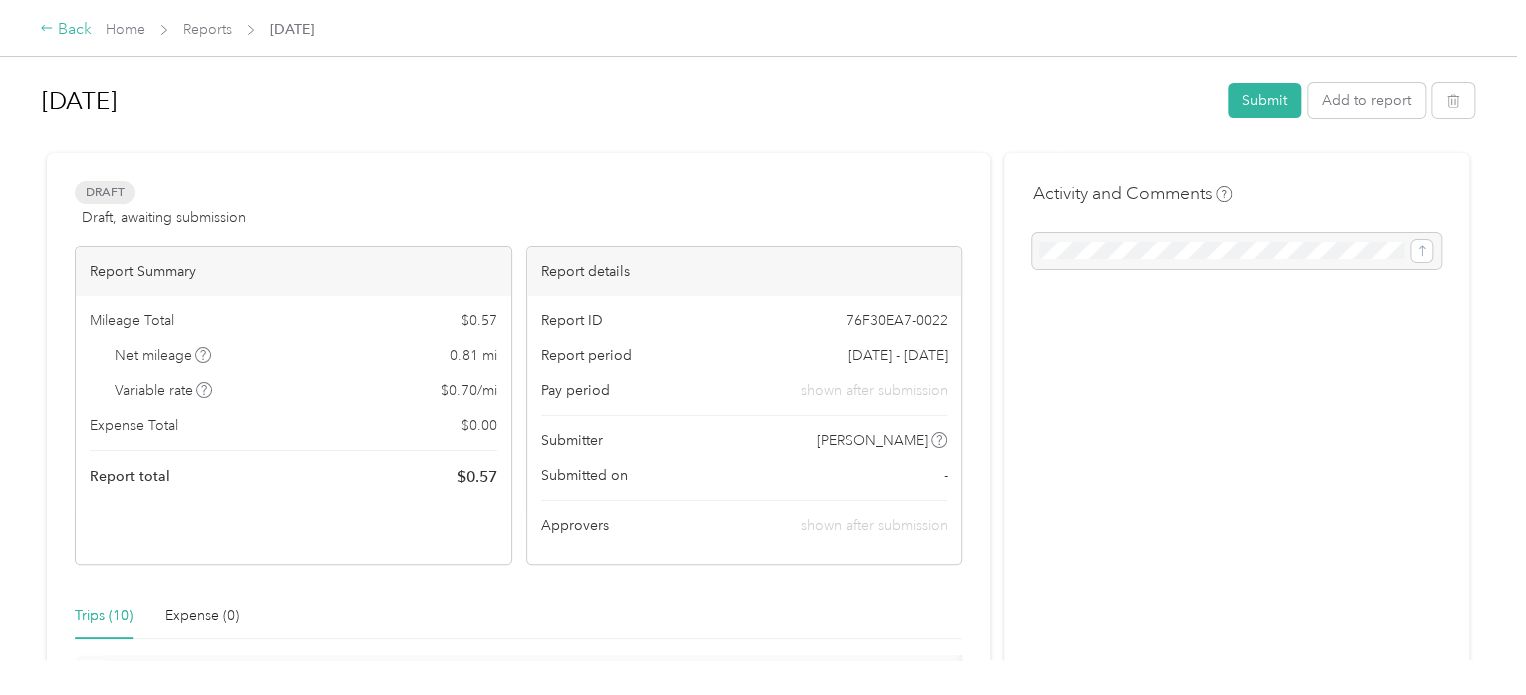 click 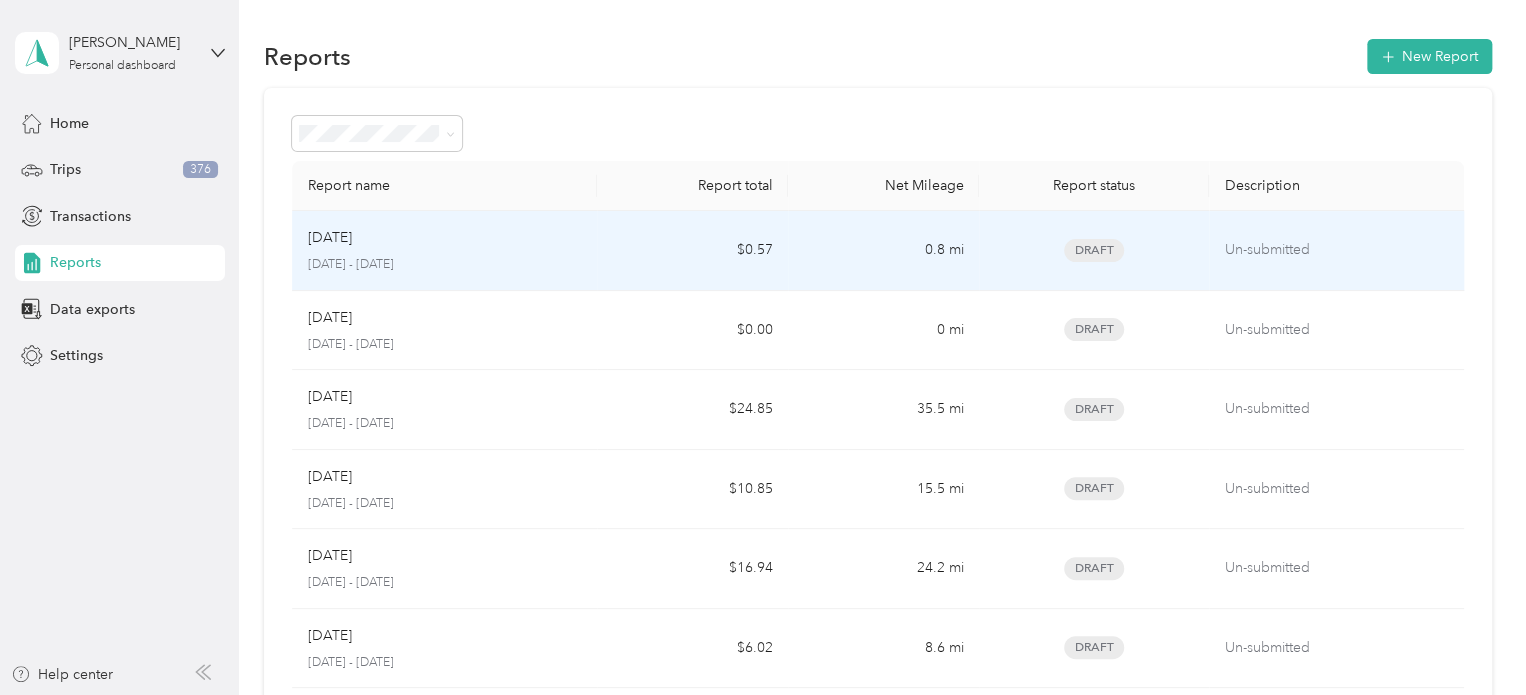 click on "[DATE]" at bounding box center [330, 238] 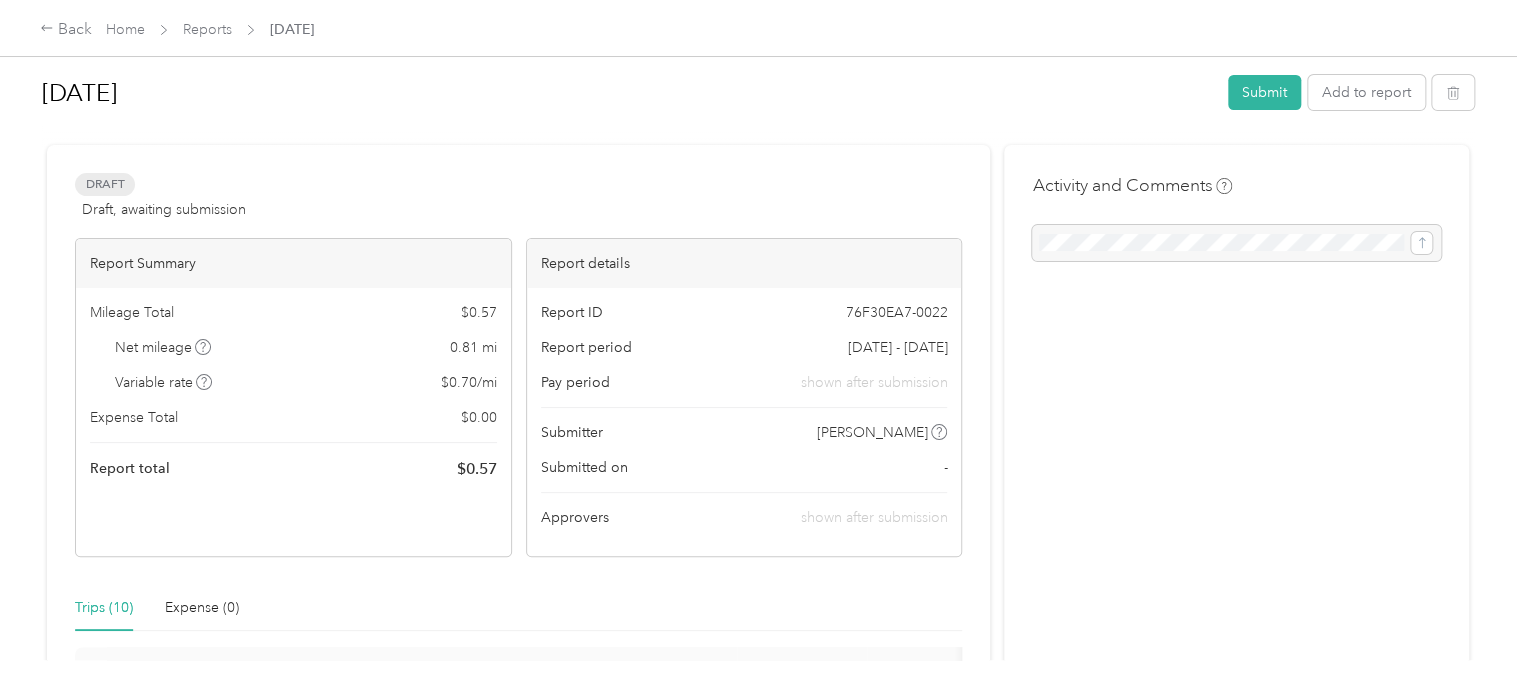 scroll, scrollTop: 0, scrollLeft: 0, axis: both 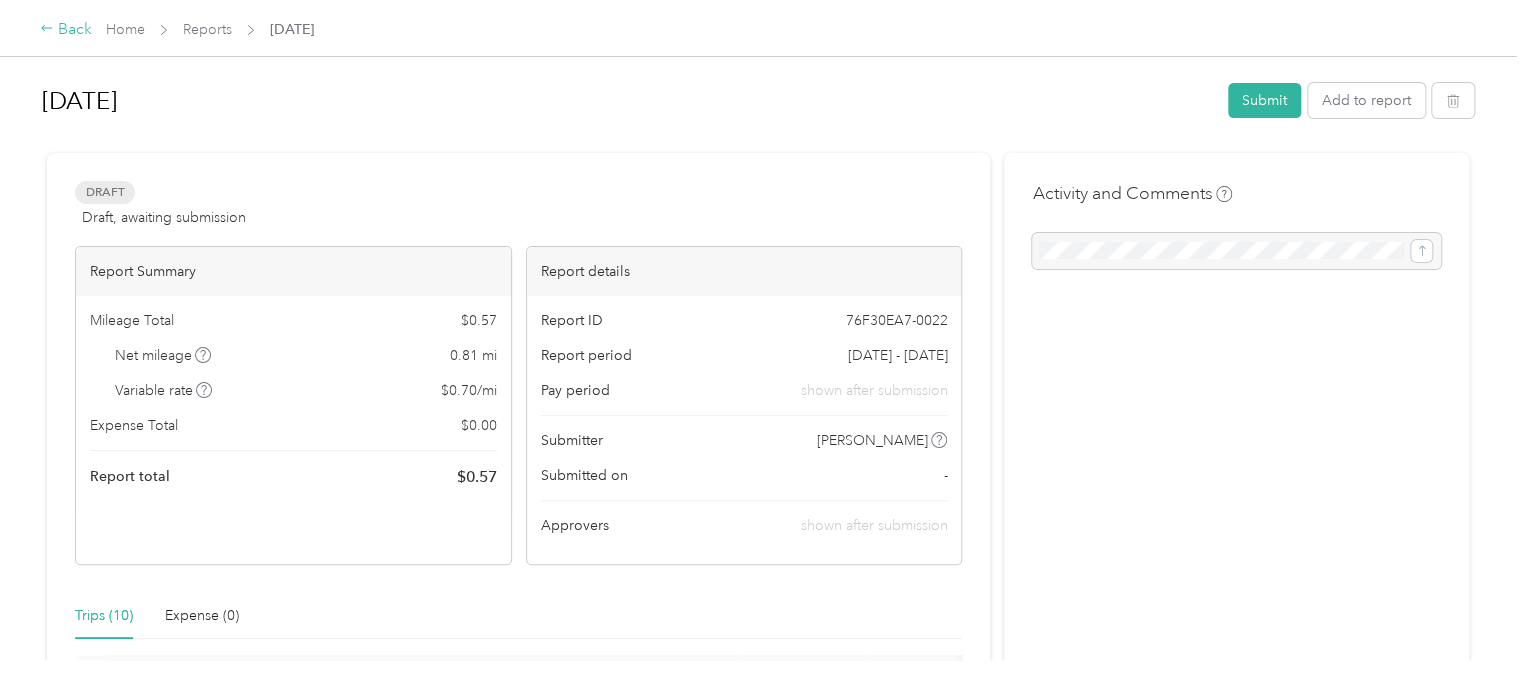 click 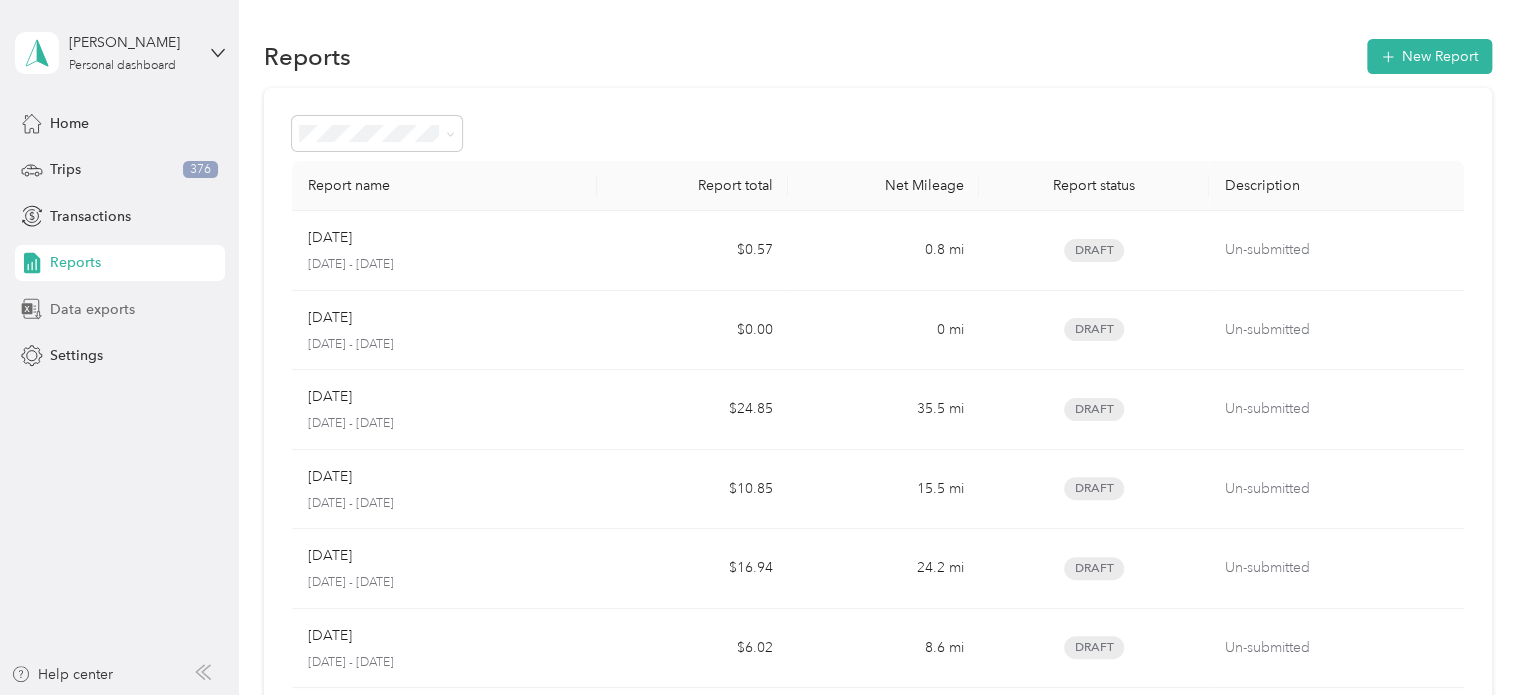 click on "Data exports" at bounding box center [92, 309] 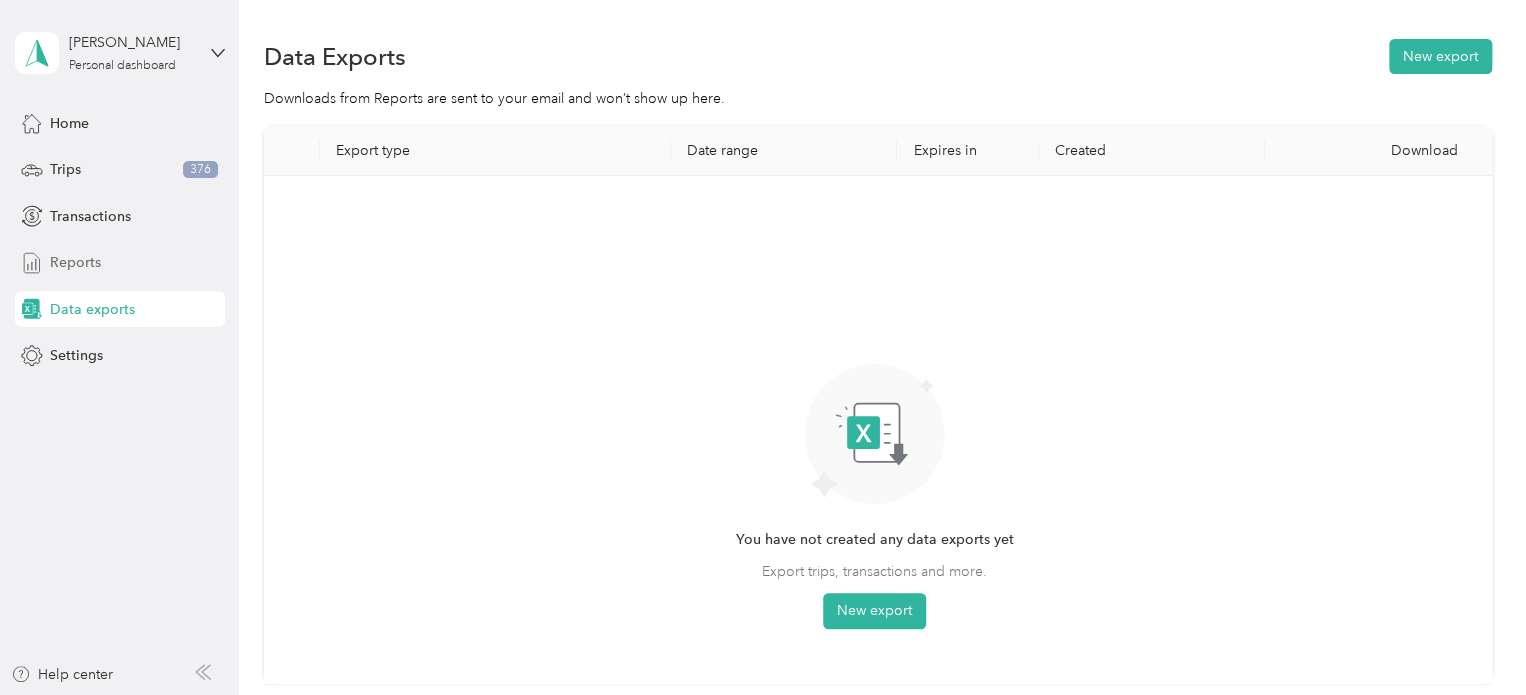 click on "Reports" at bounding box center [75, 262] 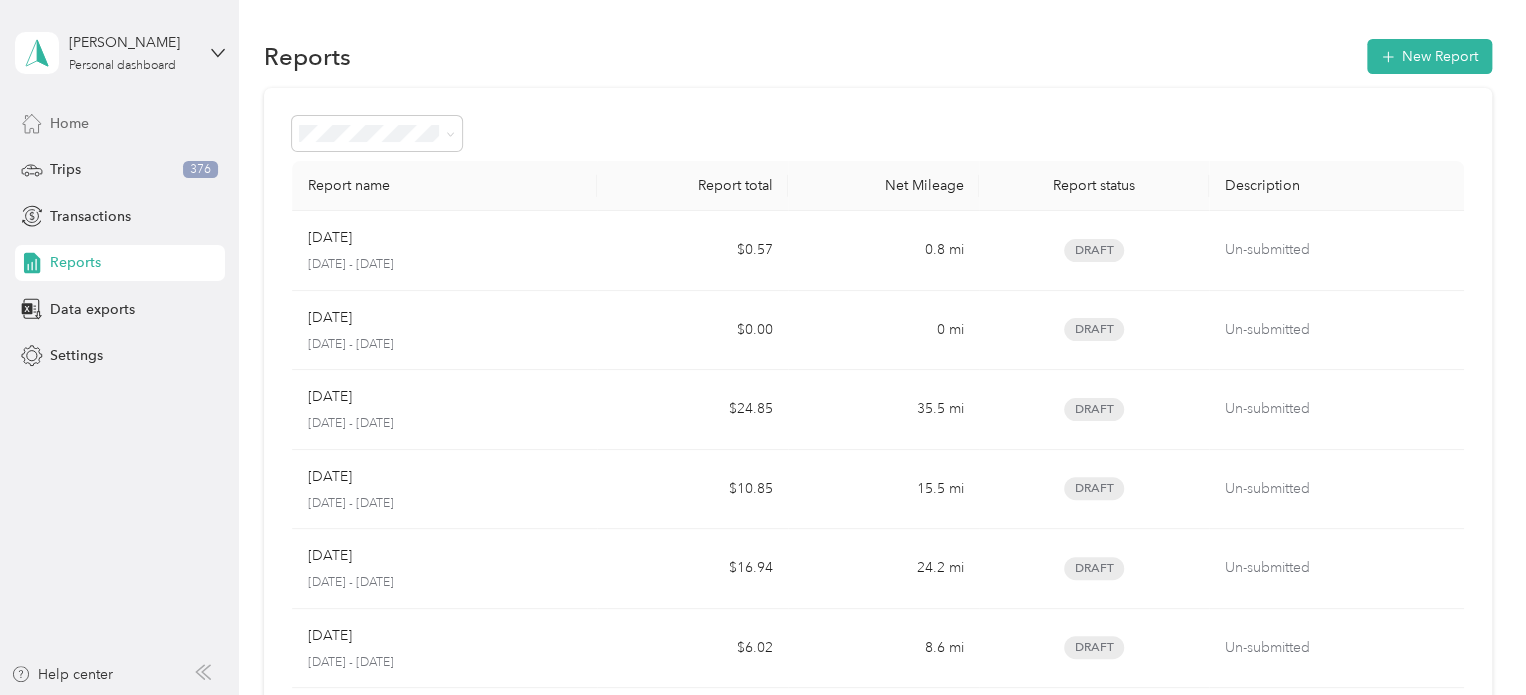 click on "Home" at bounding box center (69, 123) 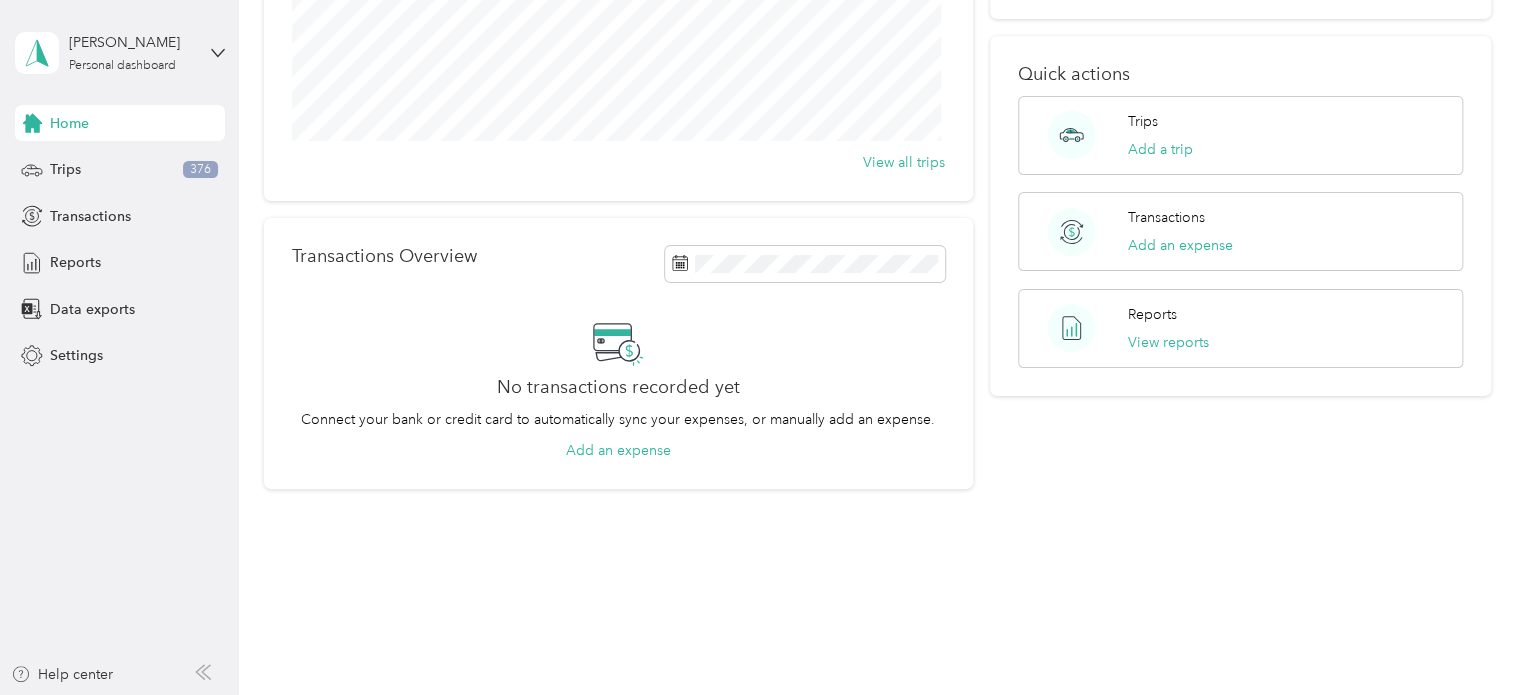 scroll, scrollTop: 300, scrollLeft: 0, axis: vertical 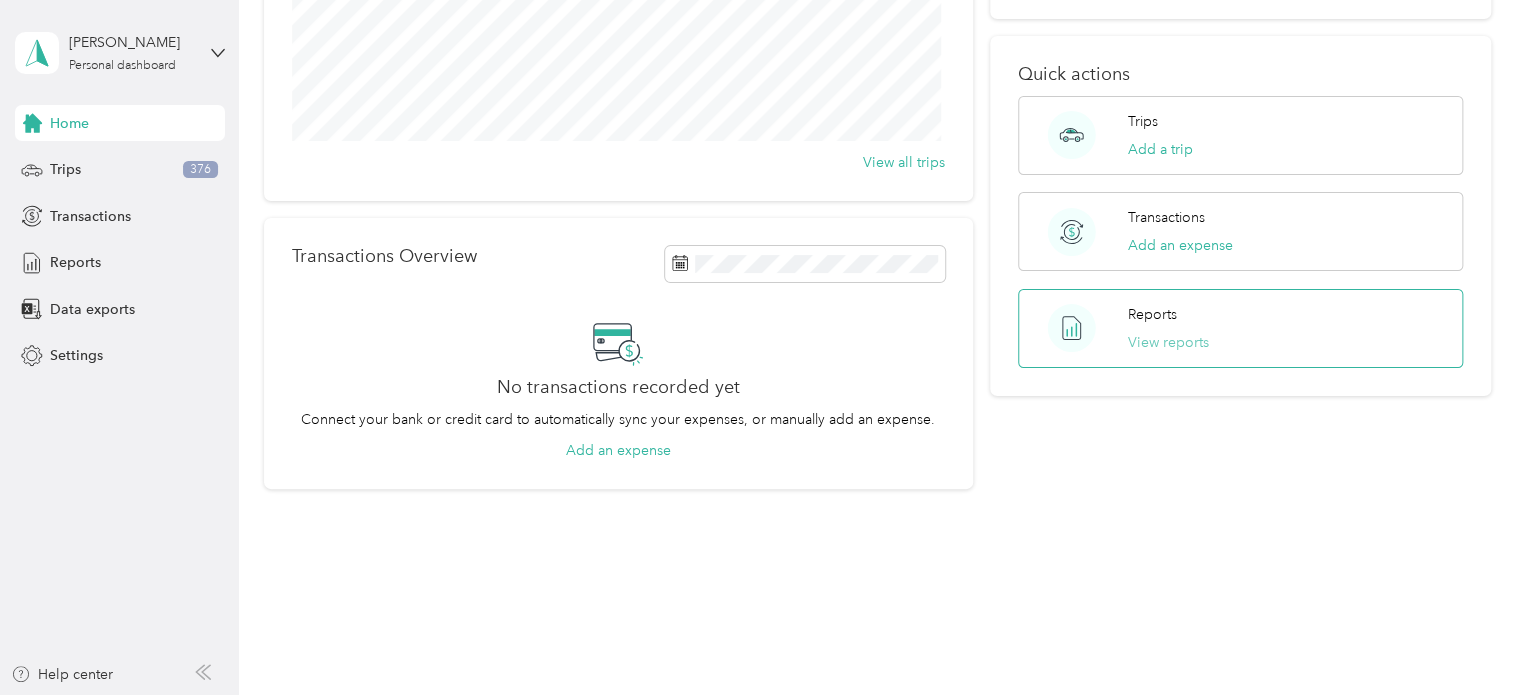 click on "View reports" at bounding box center (1168, 342) 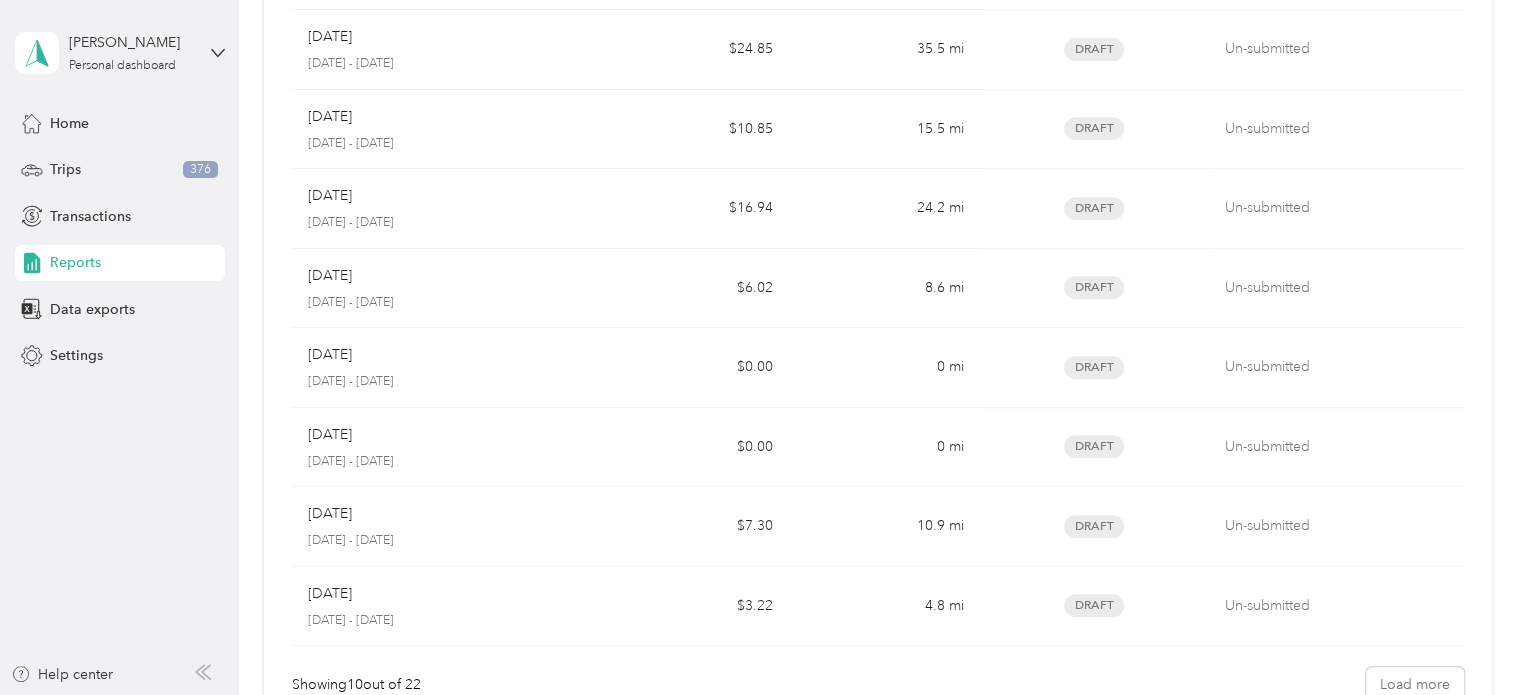 scroll, scrollTop: 293, scrollLeft: 0, axis: vertical 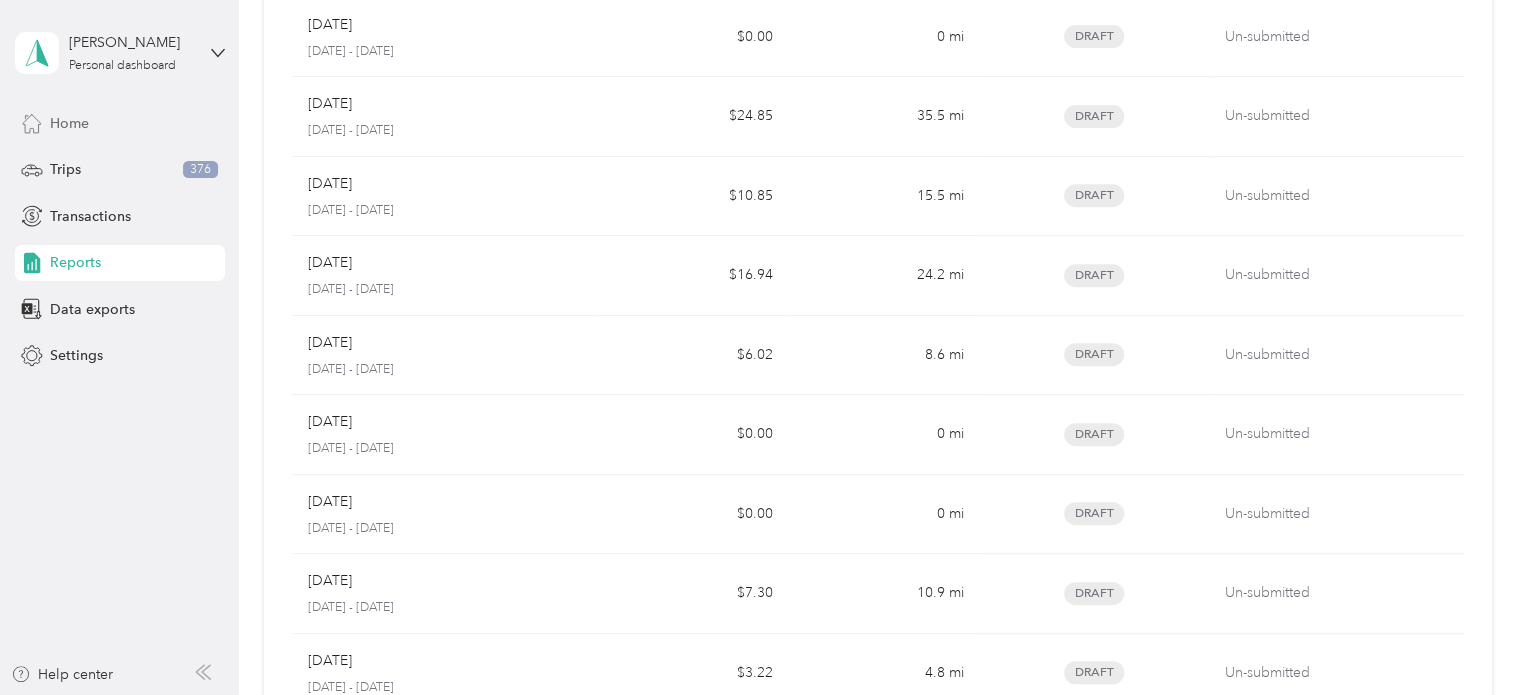 click on "Home" at bounding box center [120, 123] 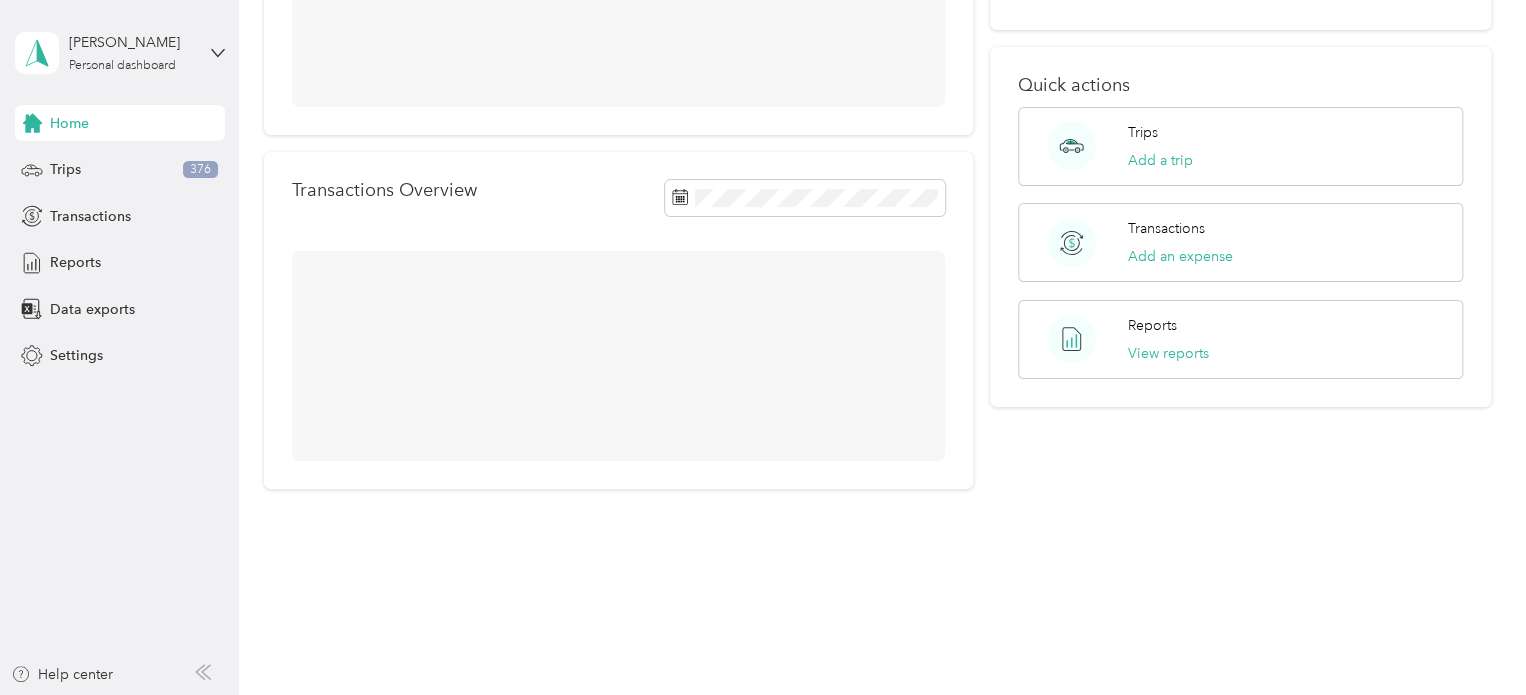 scroll, scrollTop: 293, scrollLeft: 0, axis: vertical 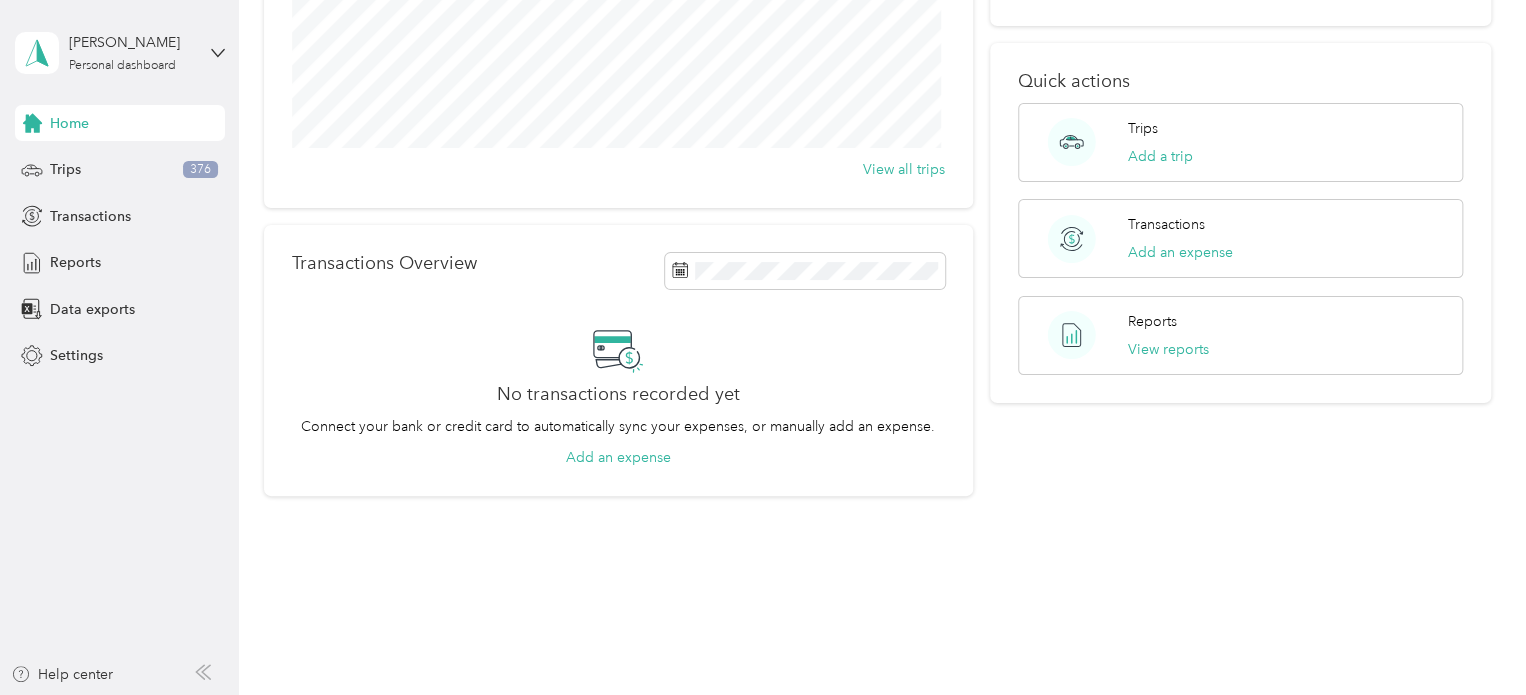 drag, startPoint x: 1516, startPoint y: 311, endPoint x: 84, endPoint y: 128, distance: 1443.6458 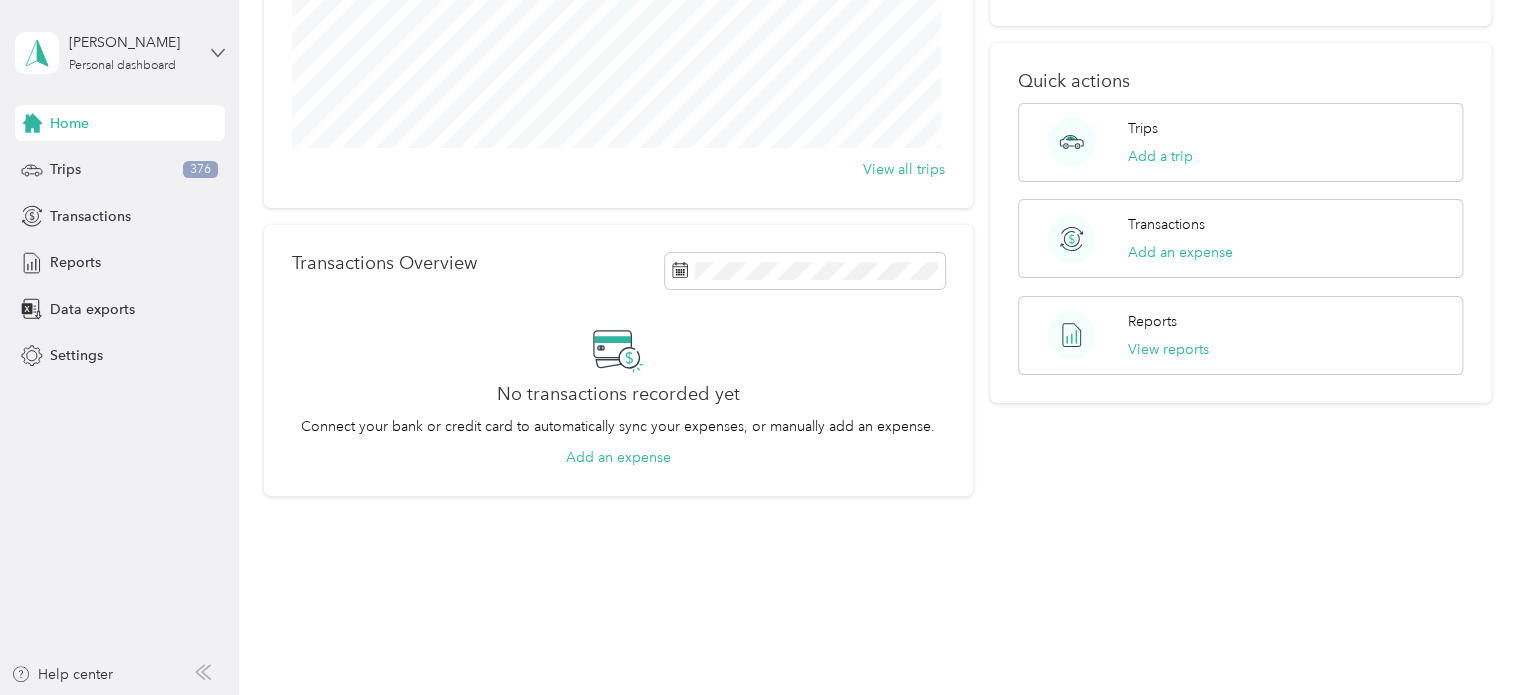 click 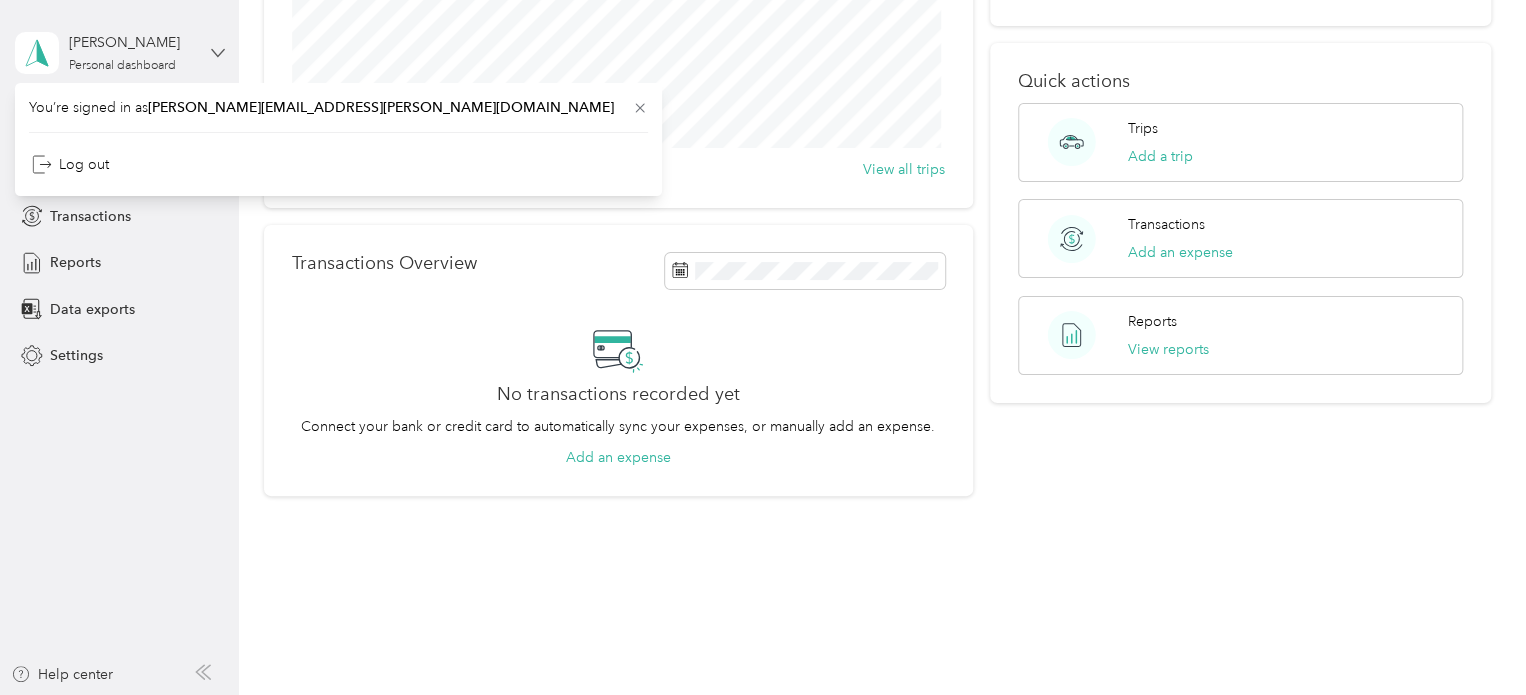 click 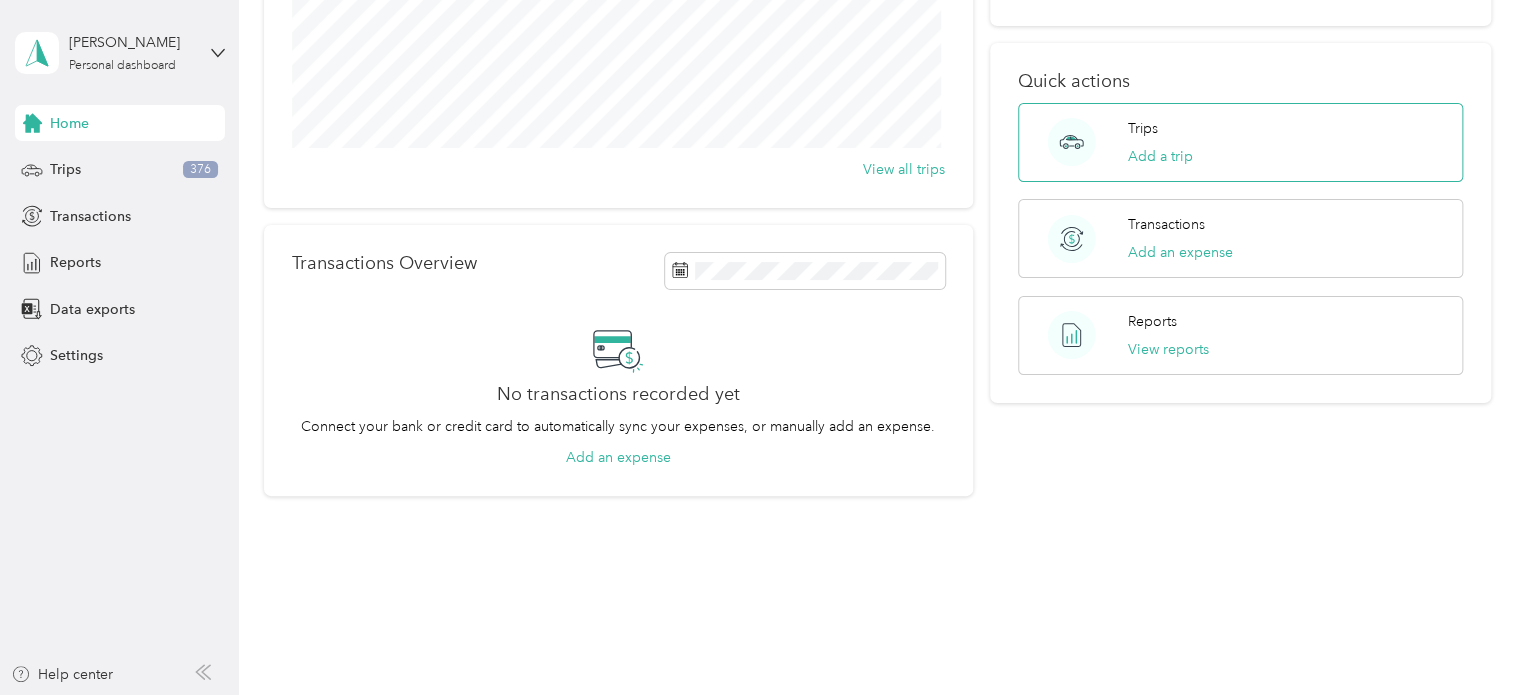 click on "Trips Add a trip" at bounding box center (1240, 142) 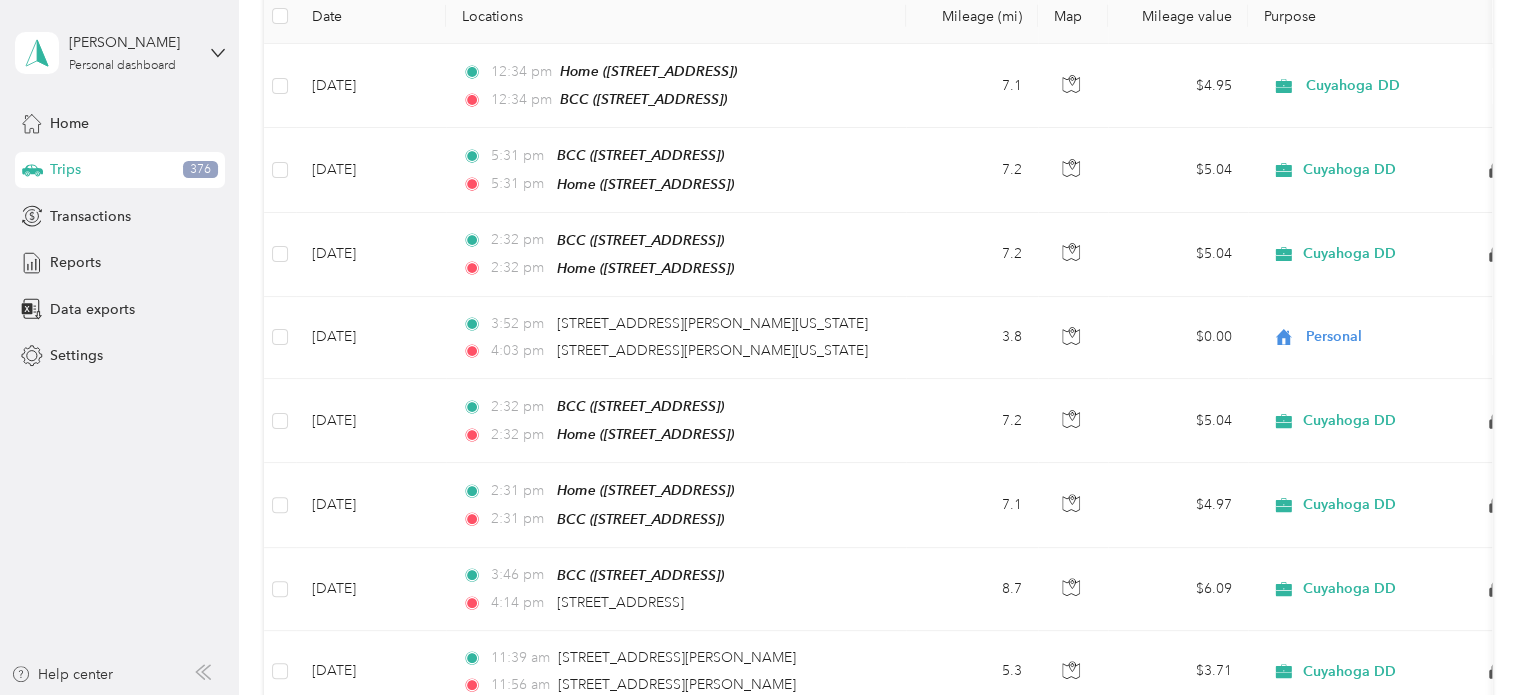 scroll, scrollTop: 0, scrollLeft: 0, axis: both 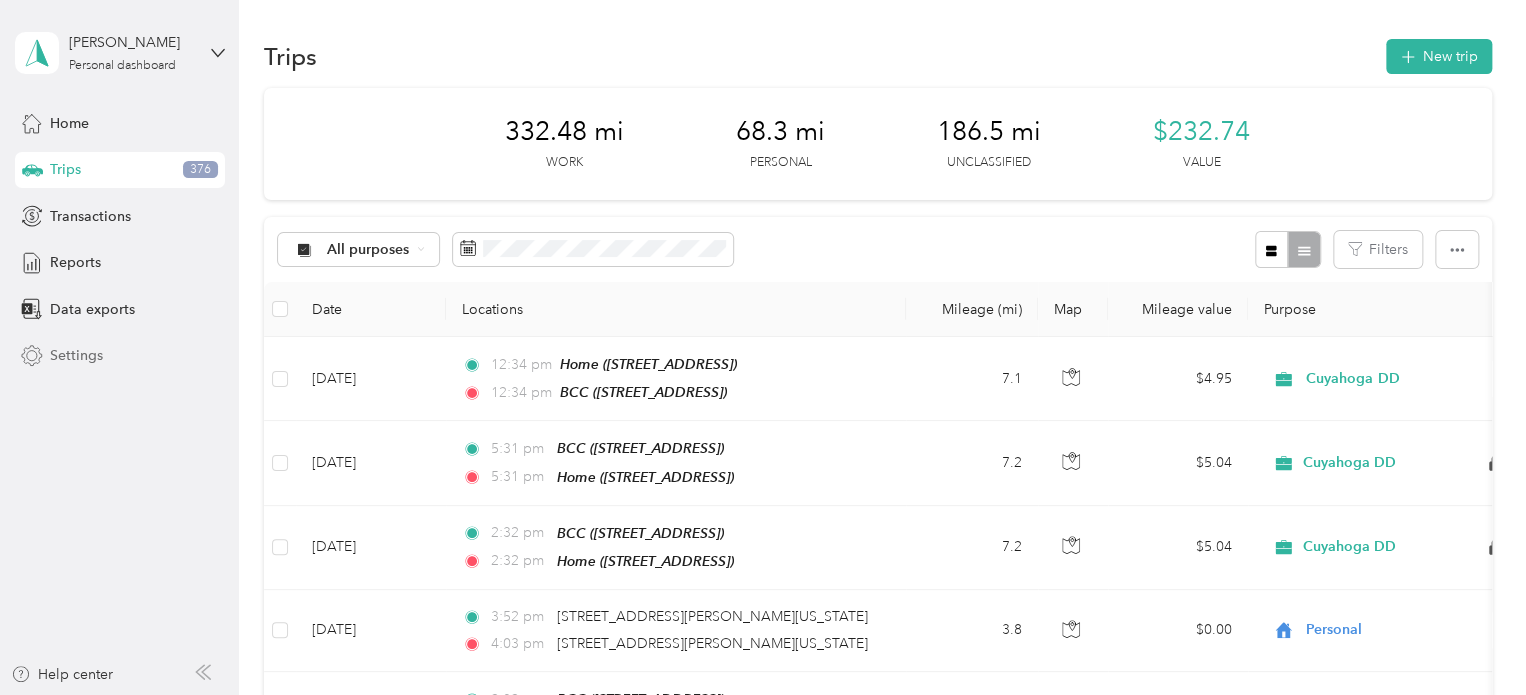 click on "Settings" at bounding box center [76, 355] 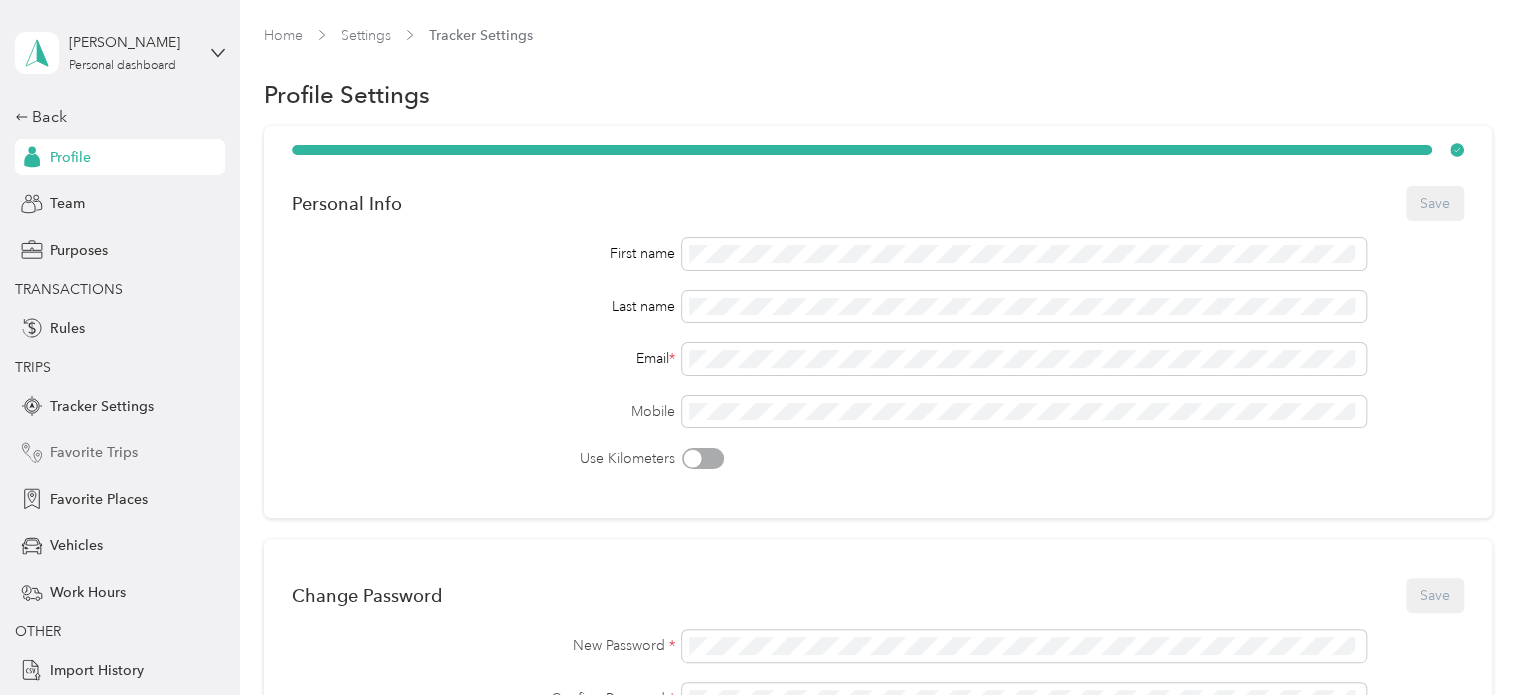 click on "Favorite Trips" at bounding box center [94, 452] 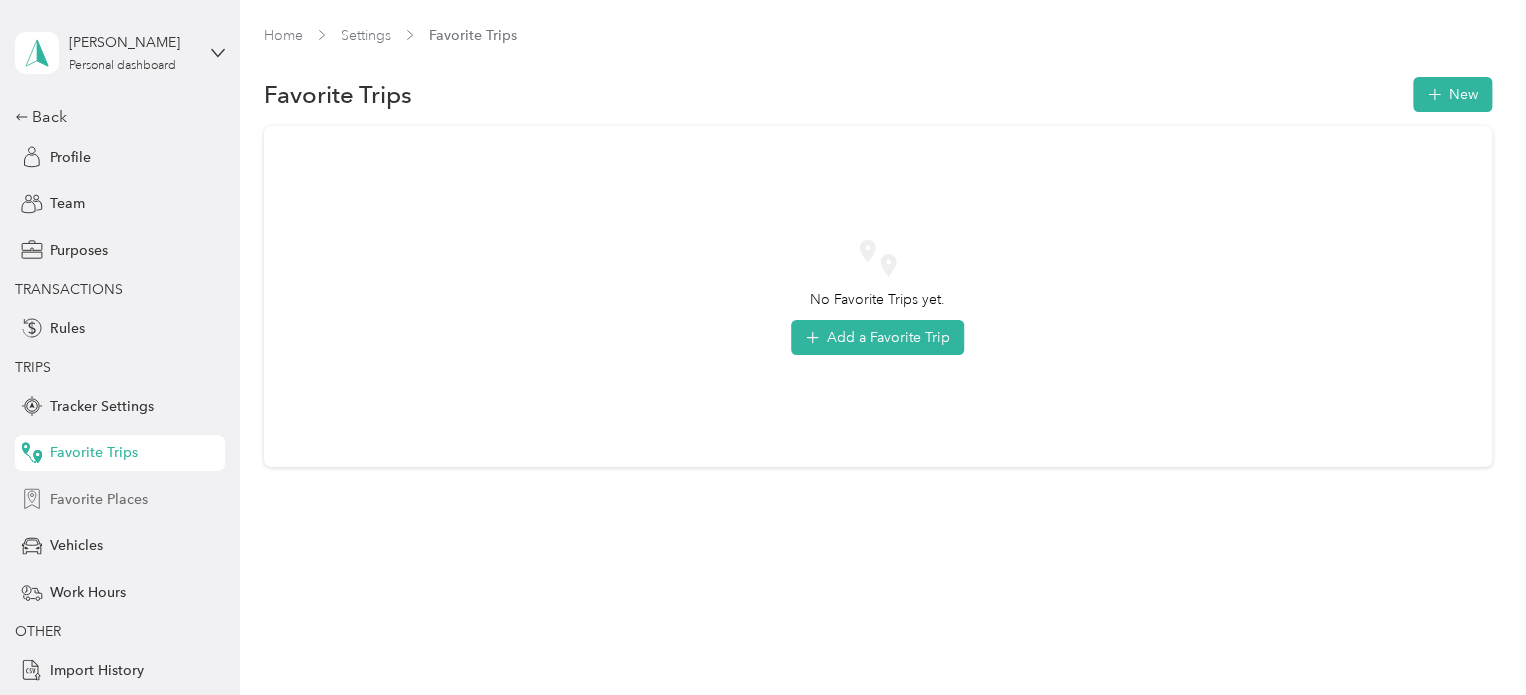 click on "Favorite Places" at bounding box center [99, 499] 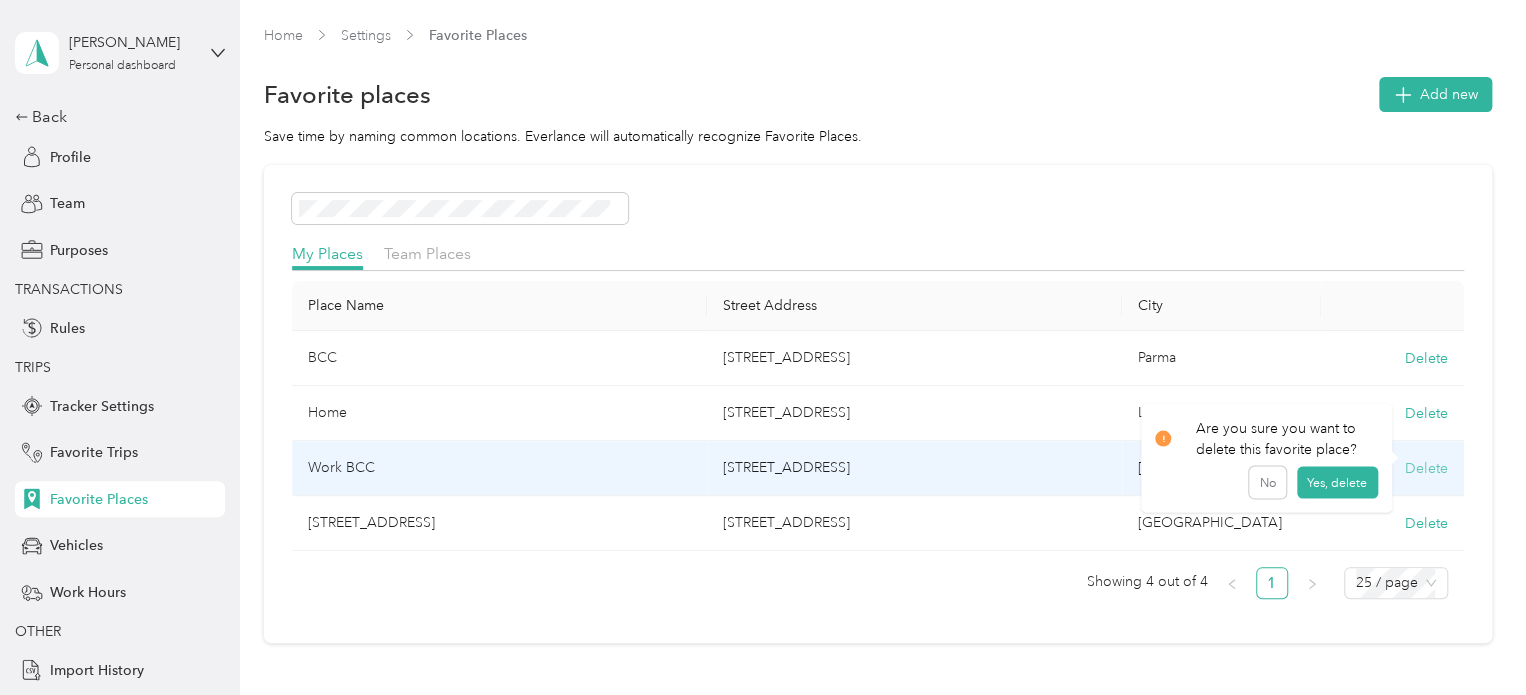 click on "Delete" at bounding box center (1426, 468) 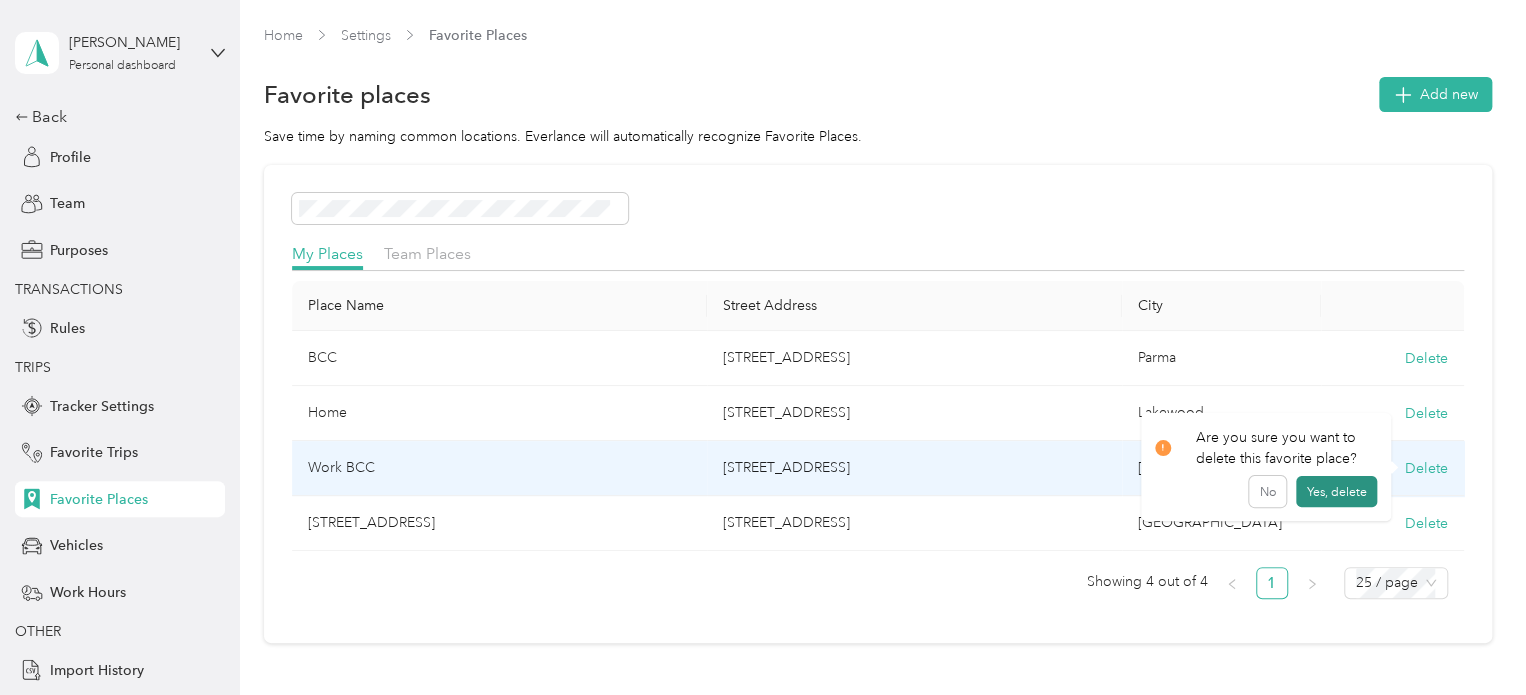 click on "Yes, delete" at bounding box center (1336, 492) 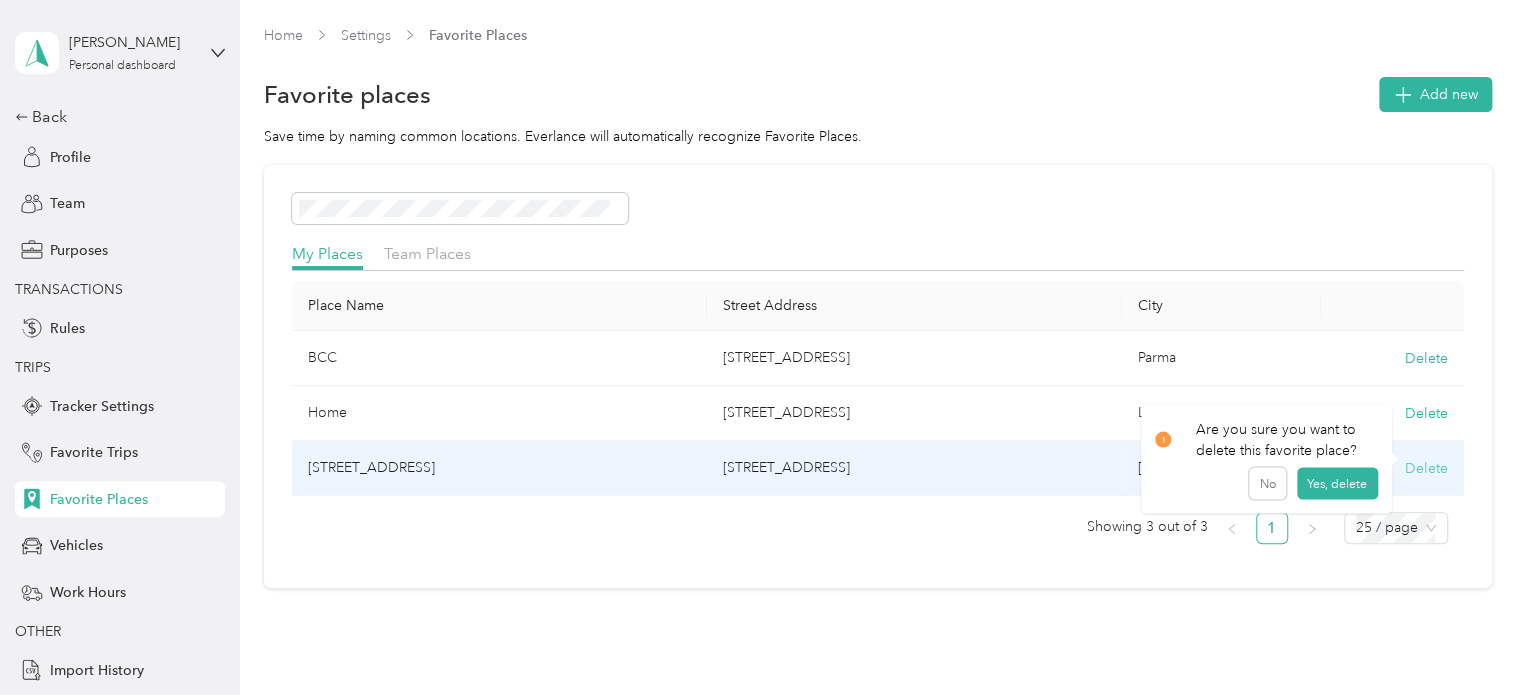 click on "Delete" at bounding box center (1426, 468) 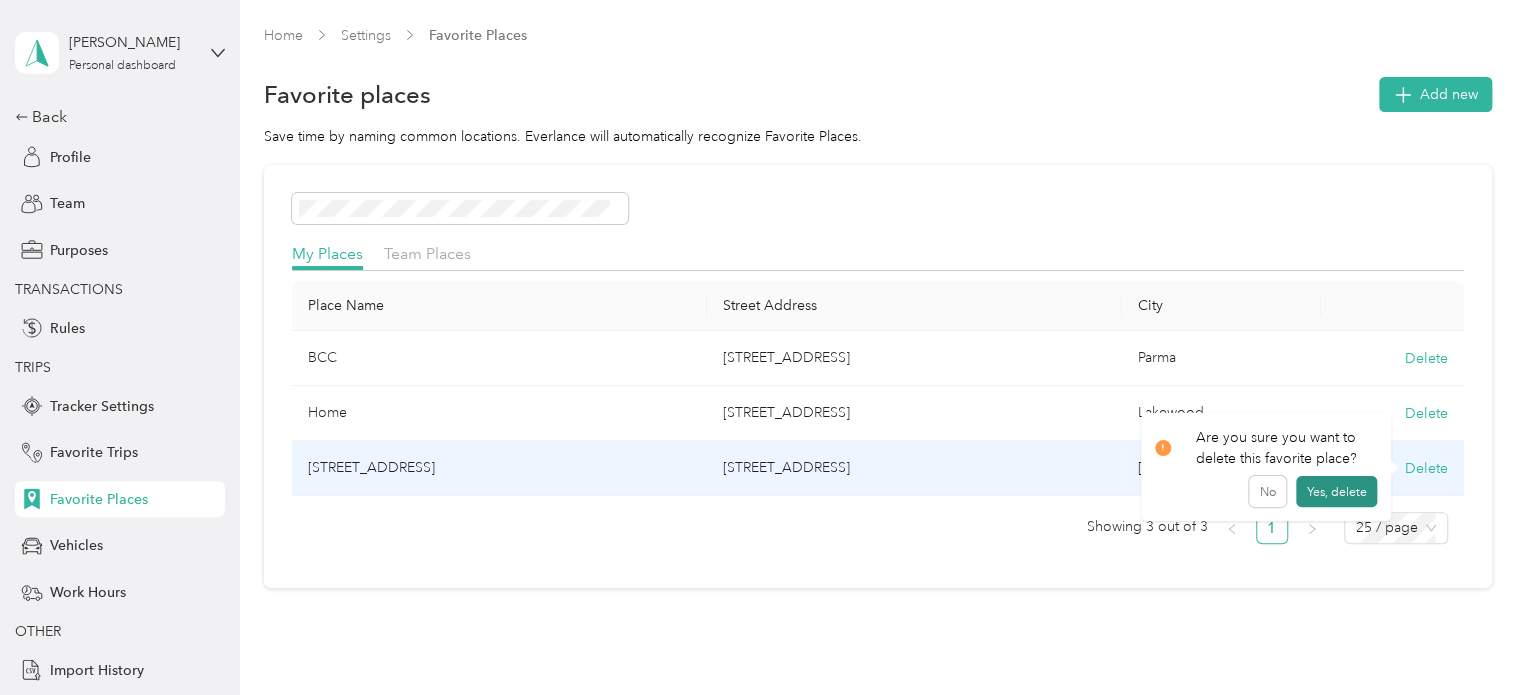 click on "Yes, delete" at bounding box center [1336, 492] 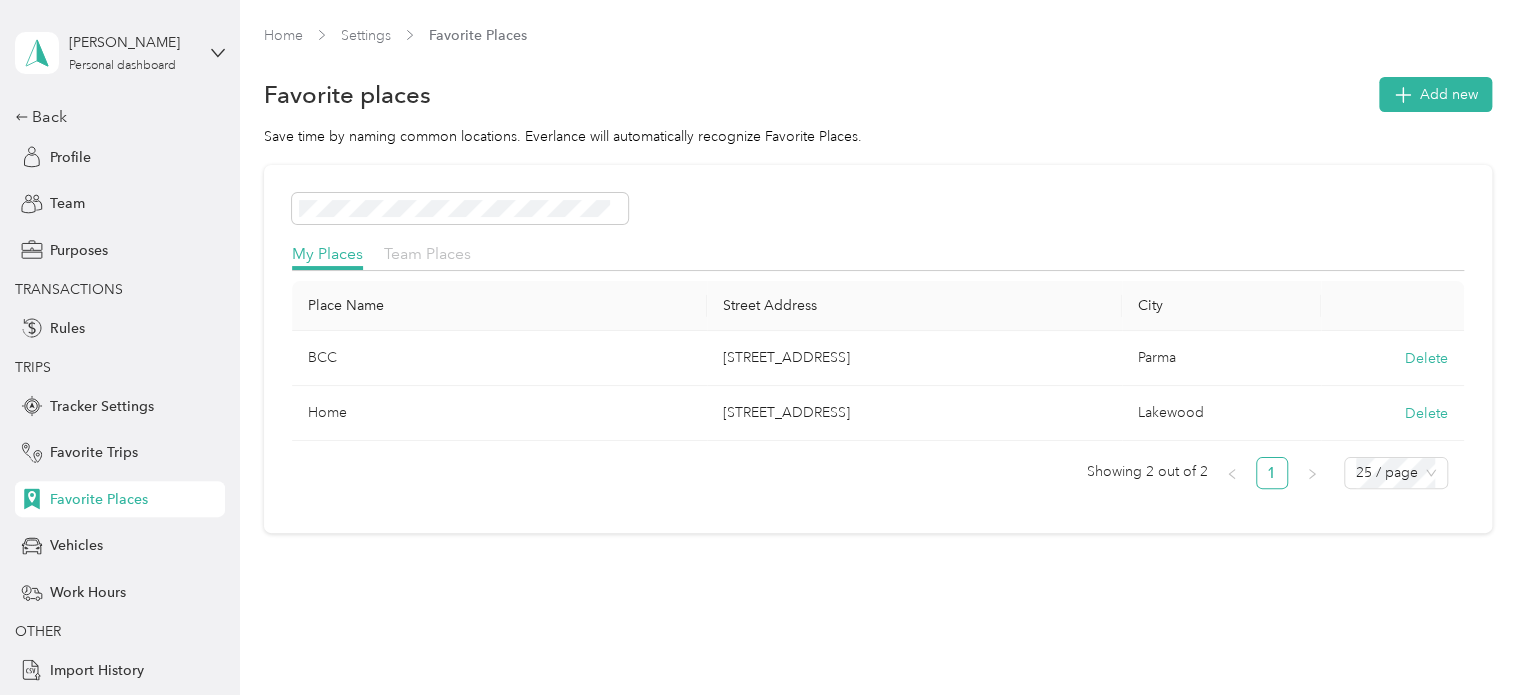 click on "Team Places" at bounding box center (427, 253) 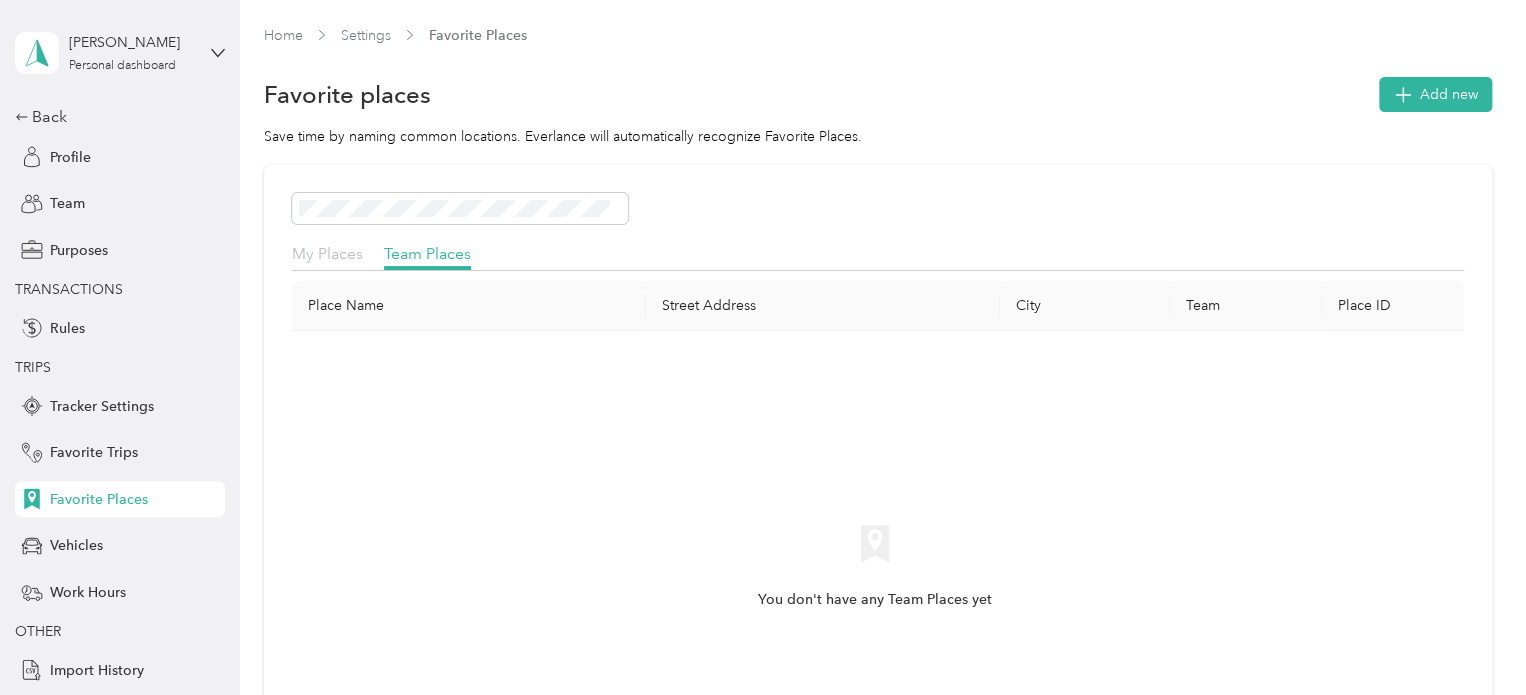 click on "My Places" at bounding box center [327, 253] 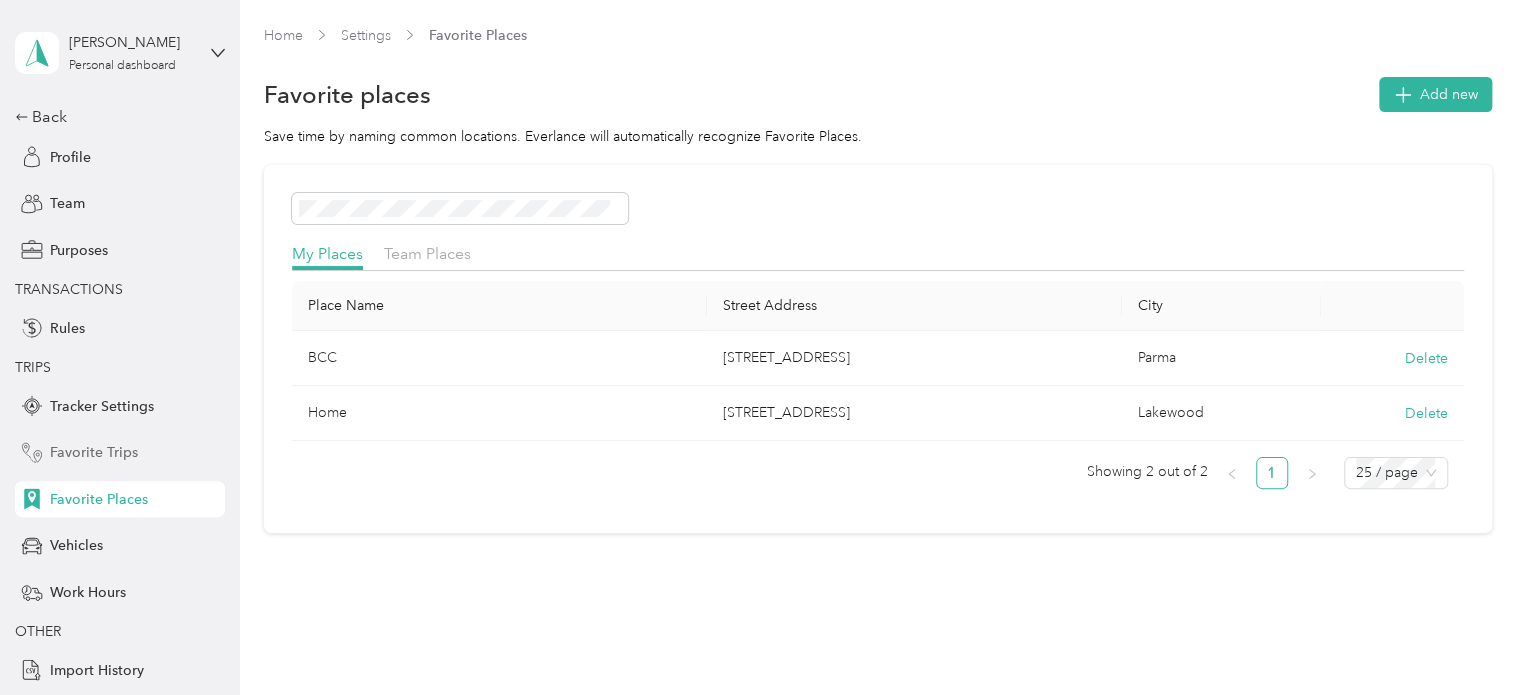 click on "Favorite Trips" at bounding box center (94, 452) 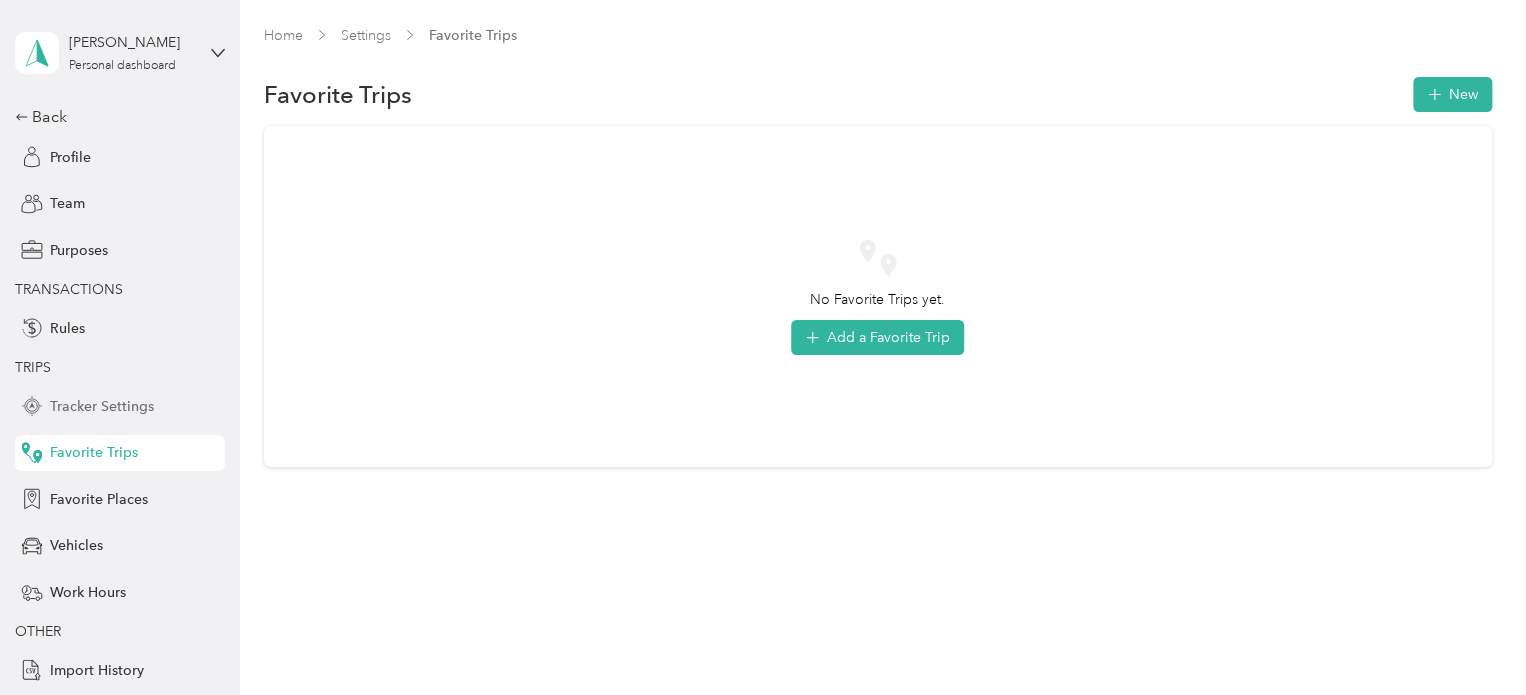 click on "Tracker Settings" at bounding box center (102, 406) 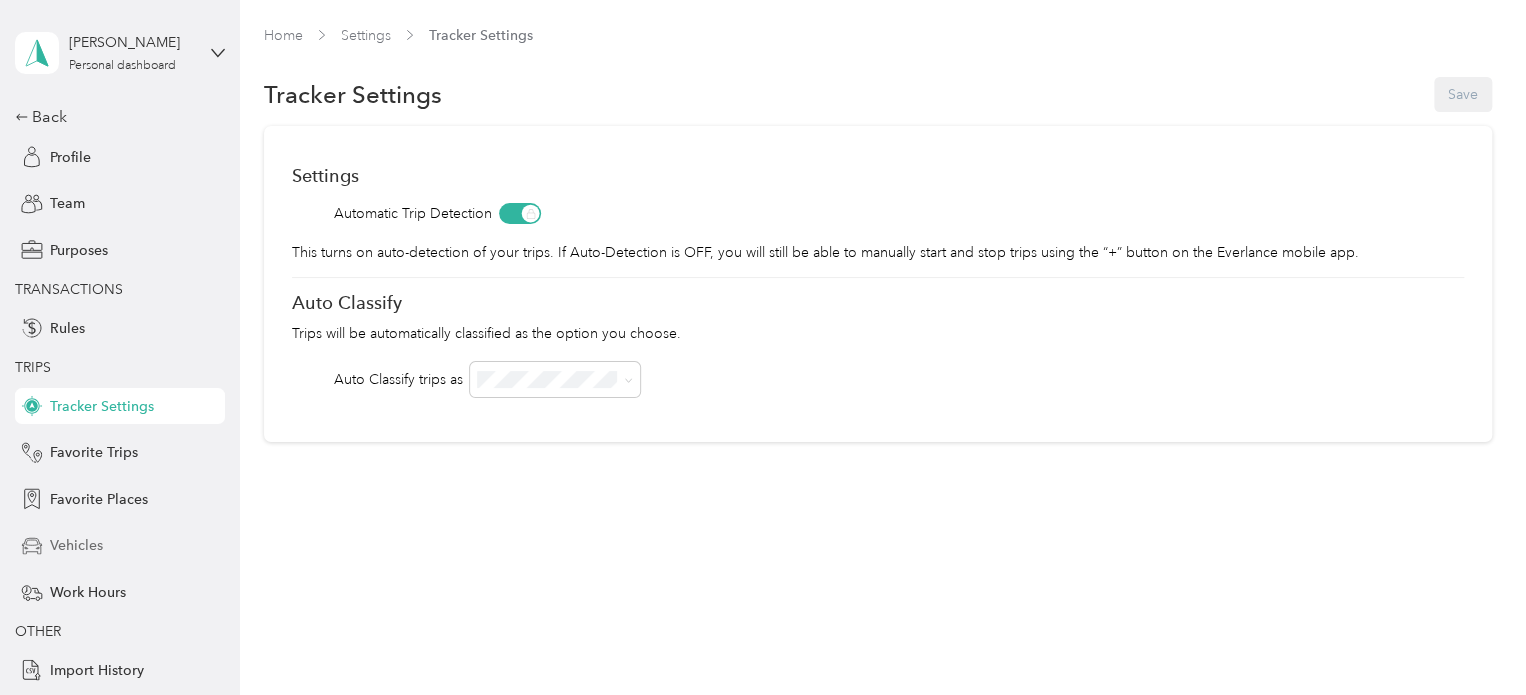click on "Vehicles" at bounding box center [76, 545] 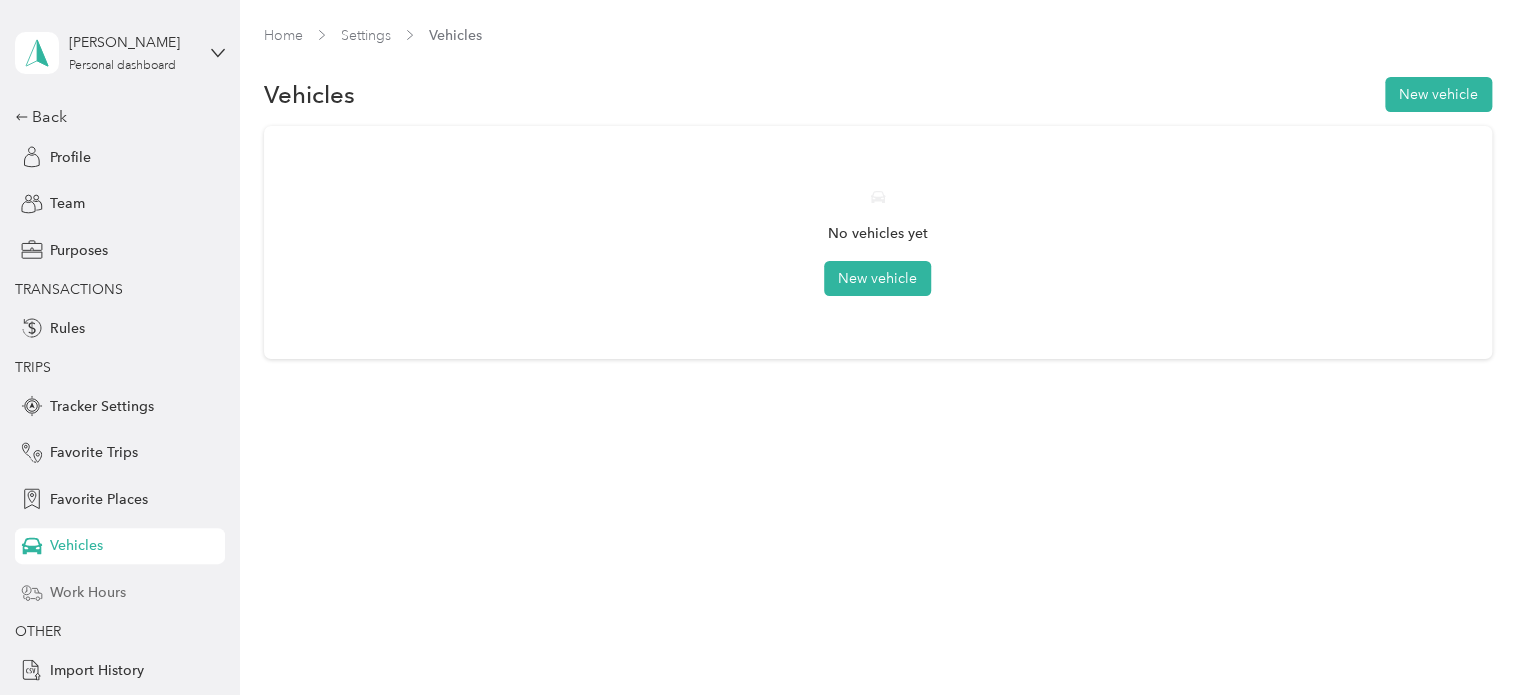click on "Work Hours" at bounding box center [88, 592] 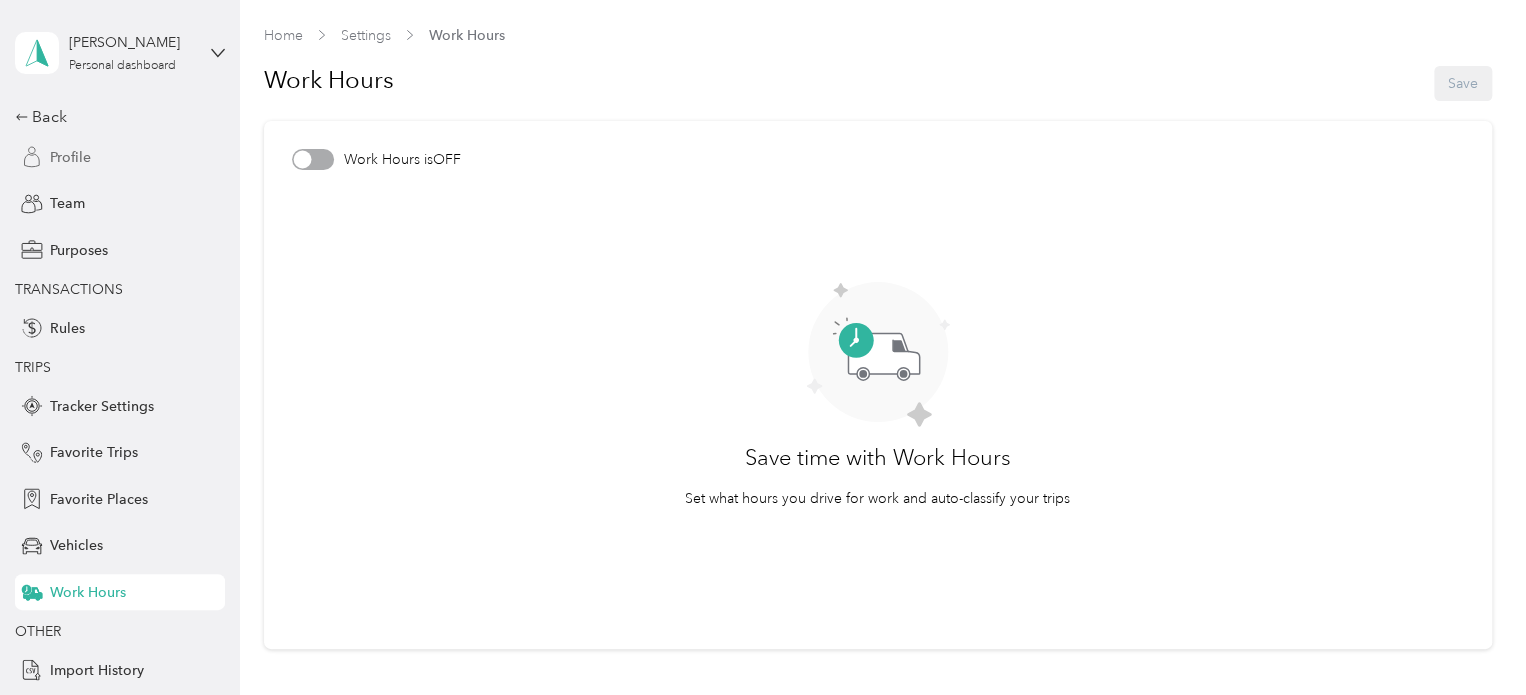 click on "Profile" at bounding box center (70, 157) 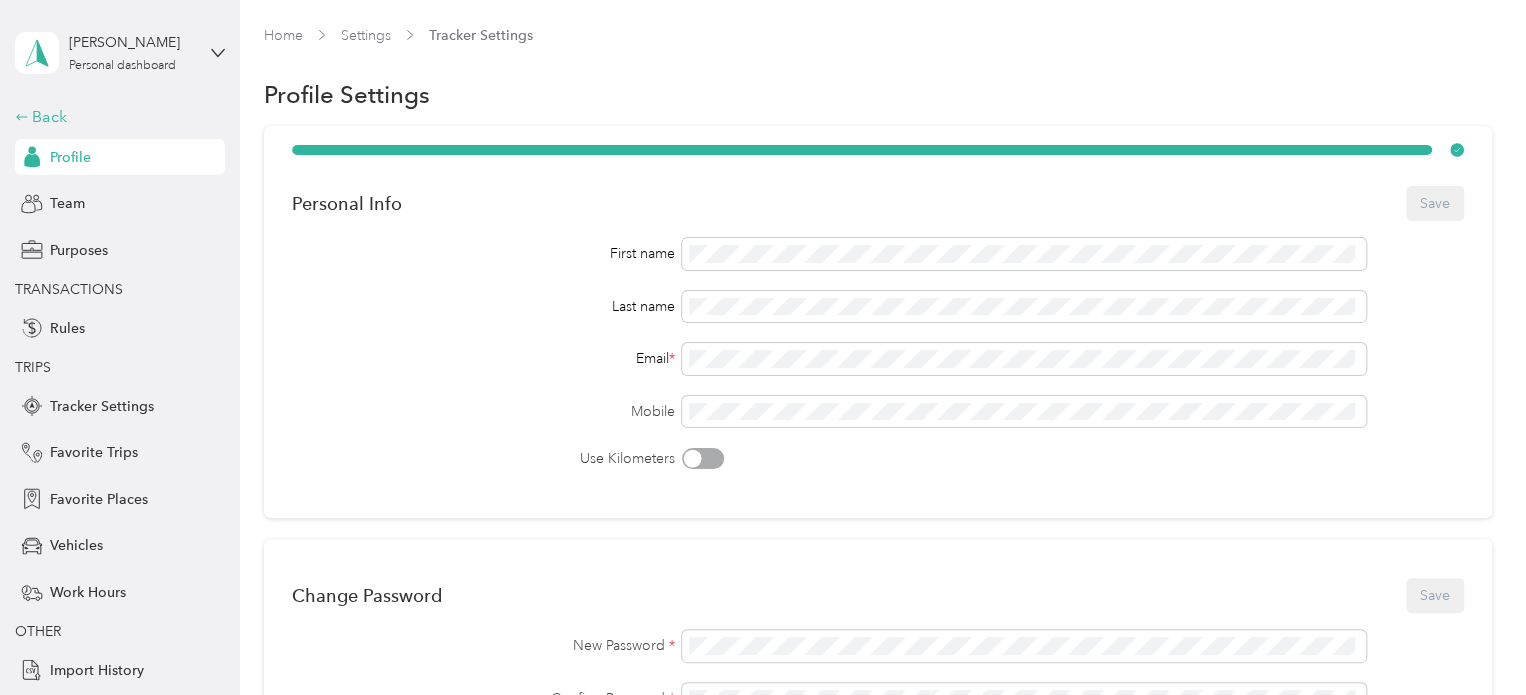 click 